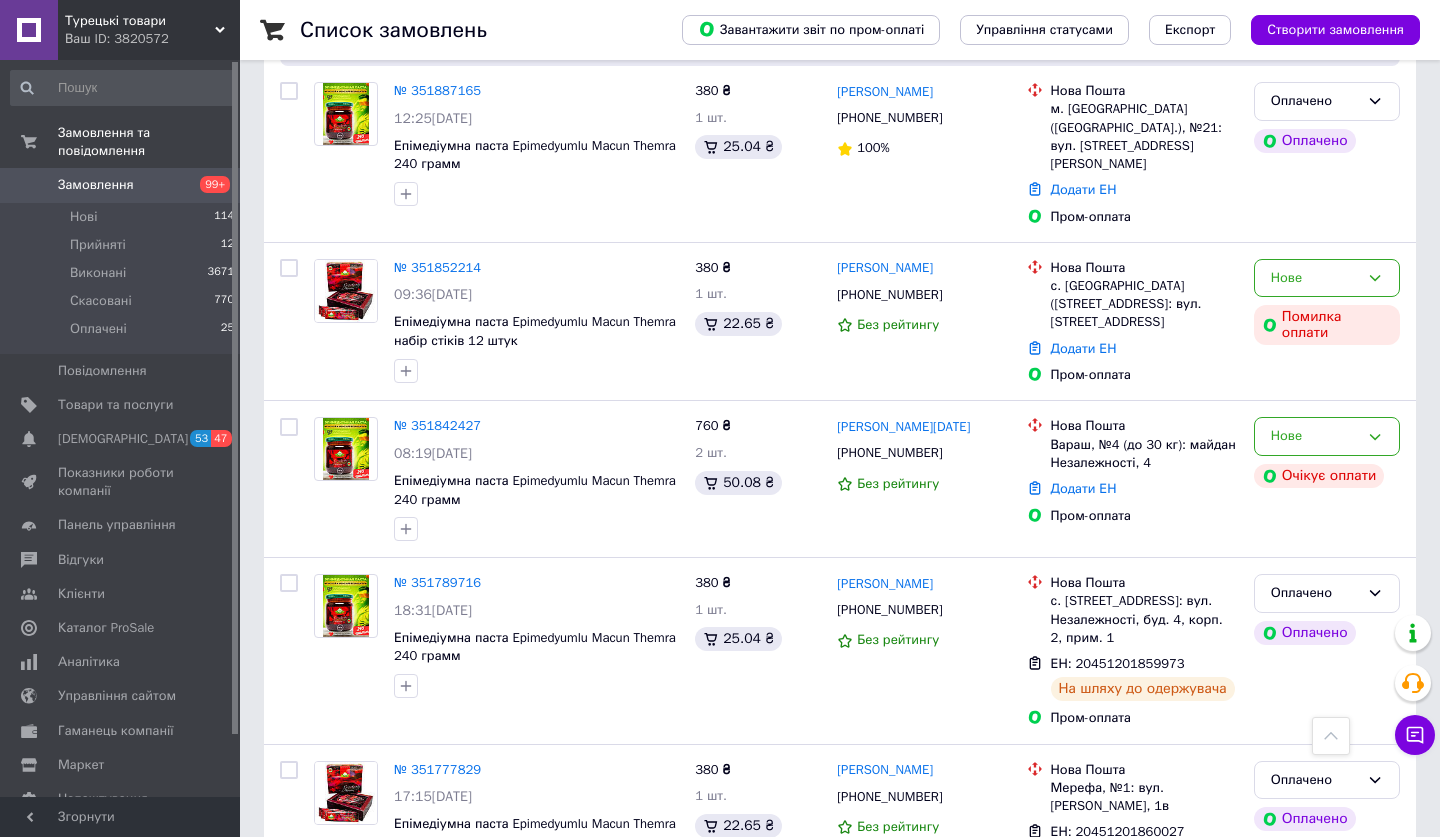 scroll, scrollTop: 3269, scrollLeft: 0, axis: vertical 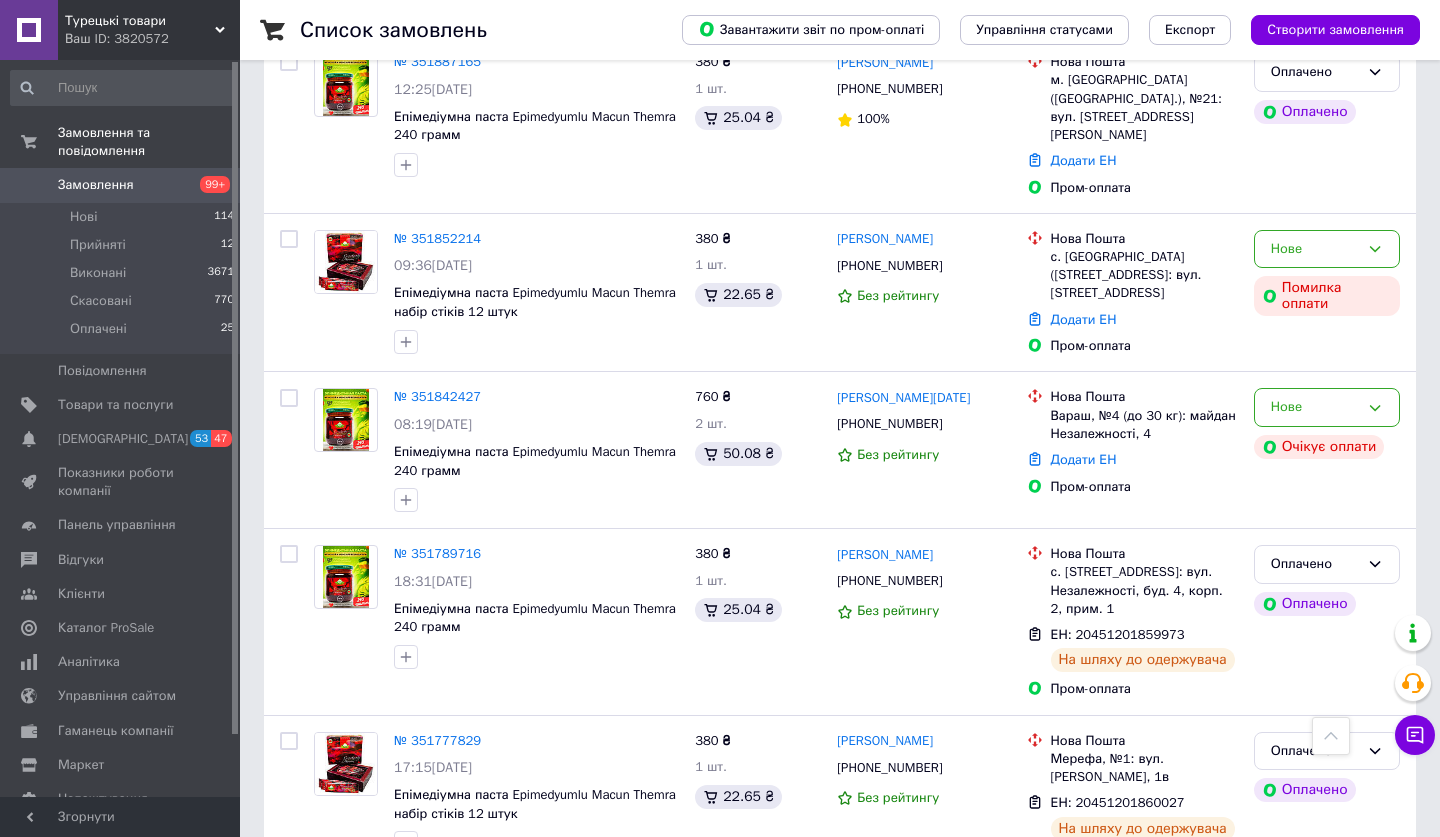 click on "2" at bounding box center (327, 928) 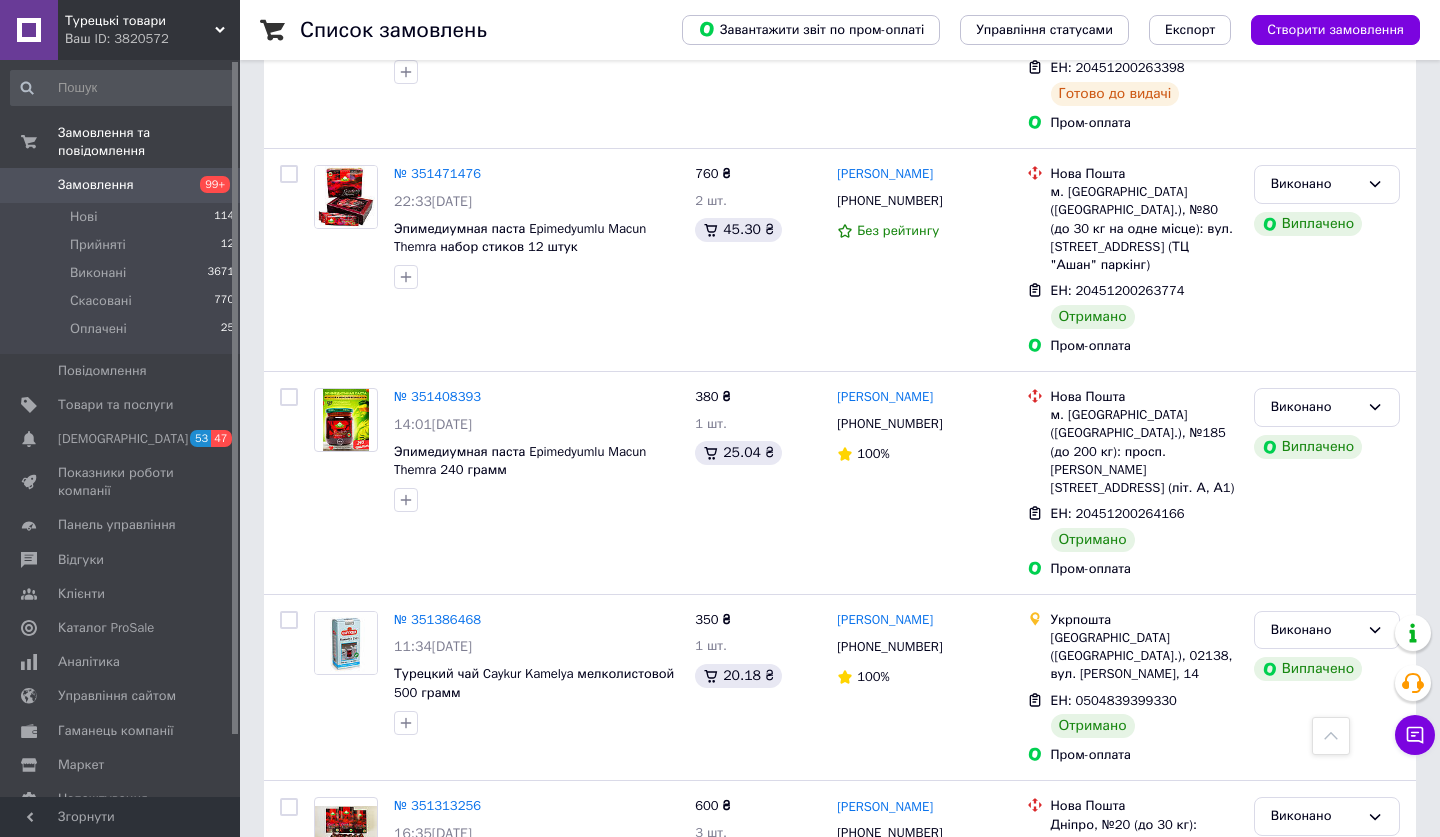 scroll, scrollTop: 3271, scrollLeft: 0, axis: vertical 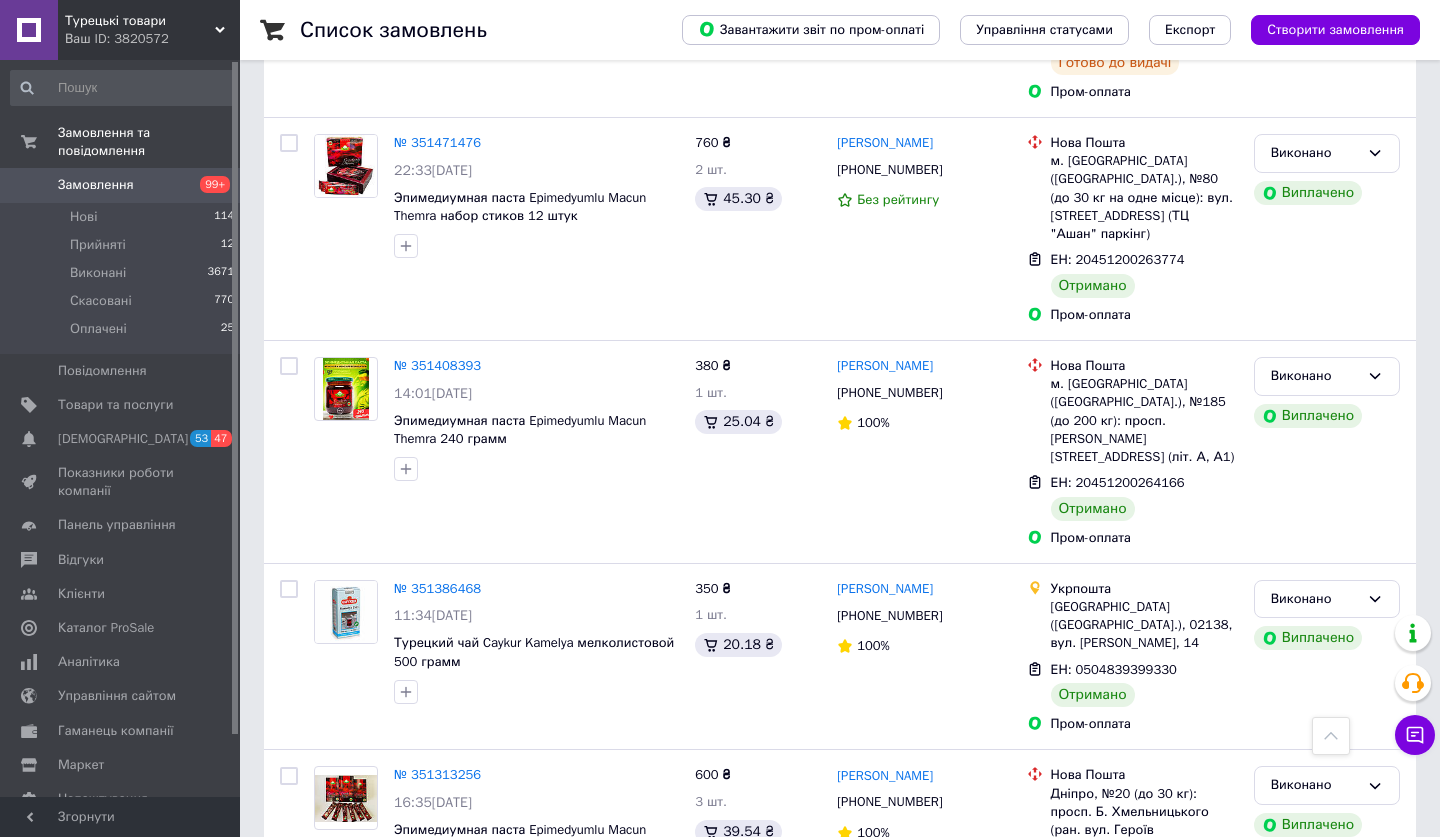 click on "1" at bounding box center [404, 999] 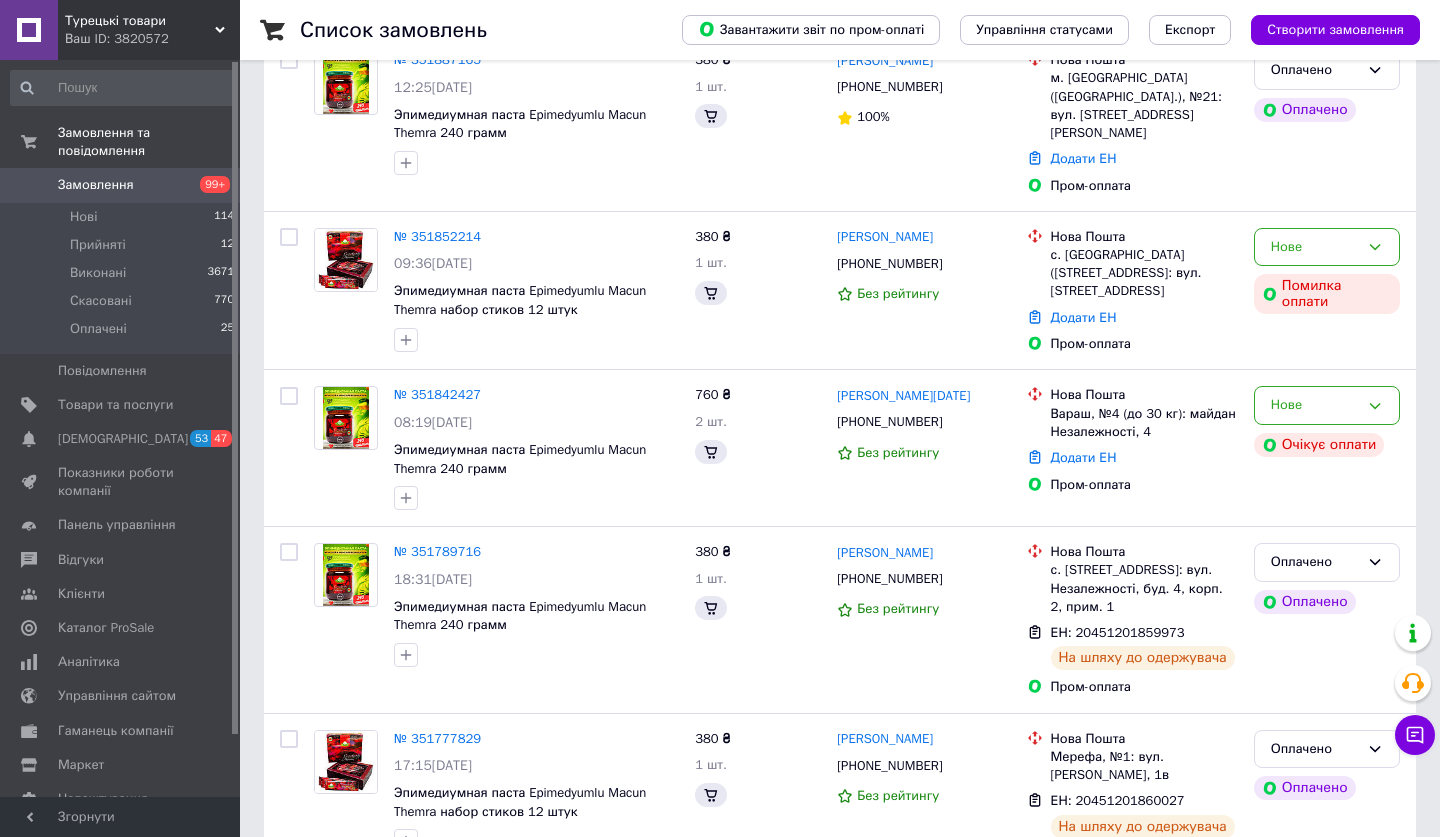 scroll, scrollTop: 0, scrollLeft: 0, axis: both 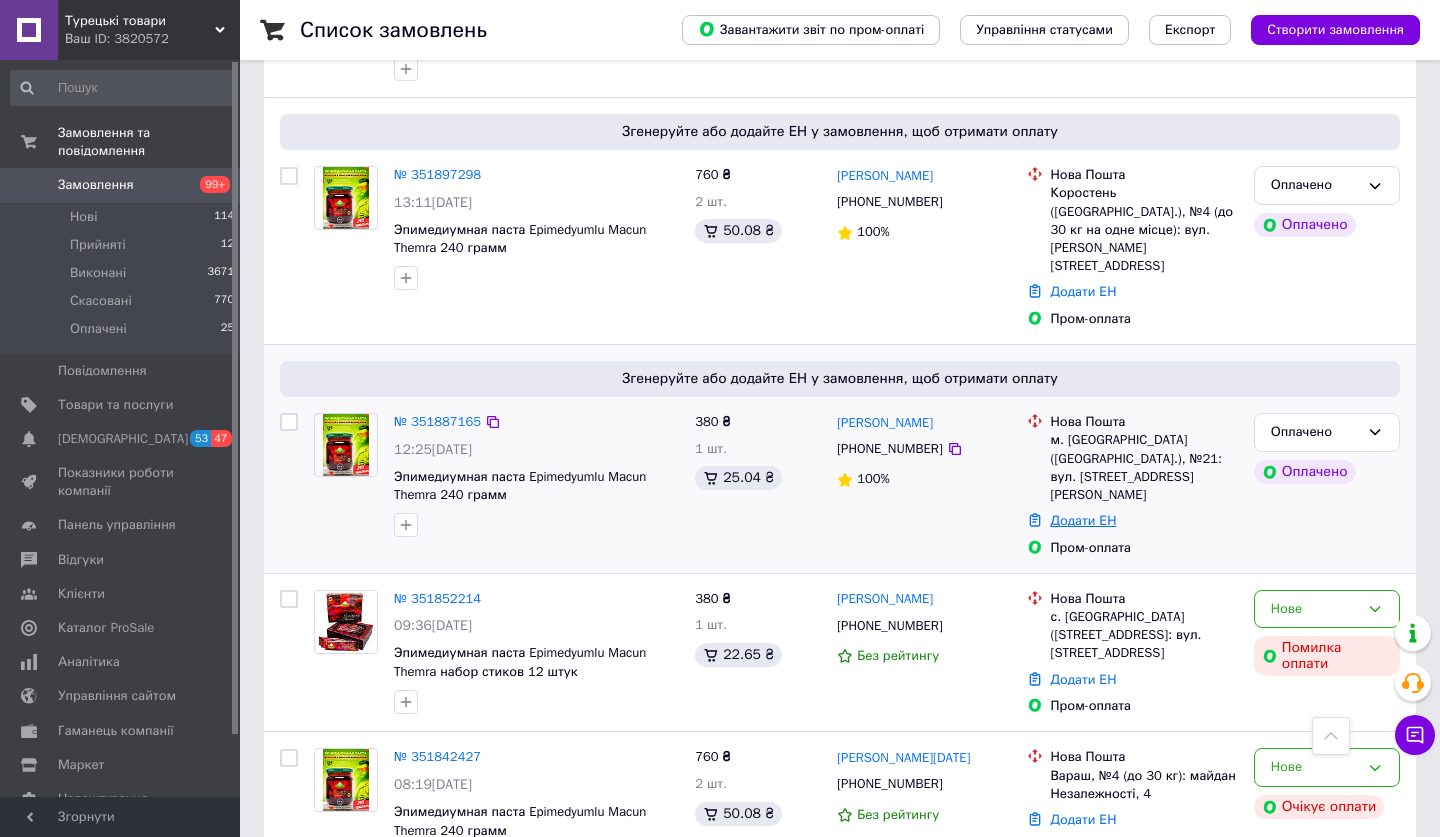 click on "Додати ЕН" at bounding box center [1084, 520] 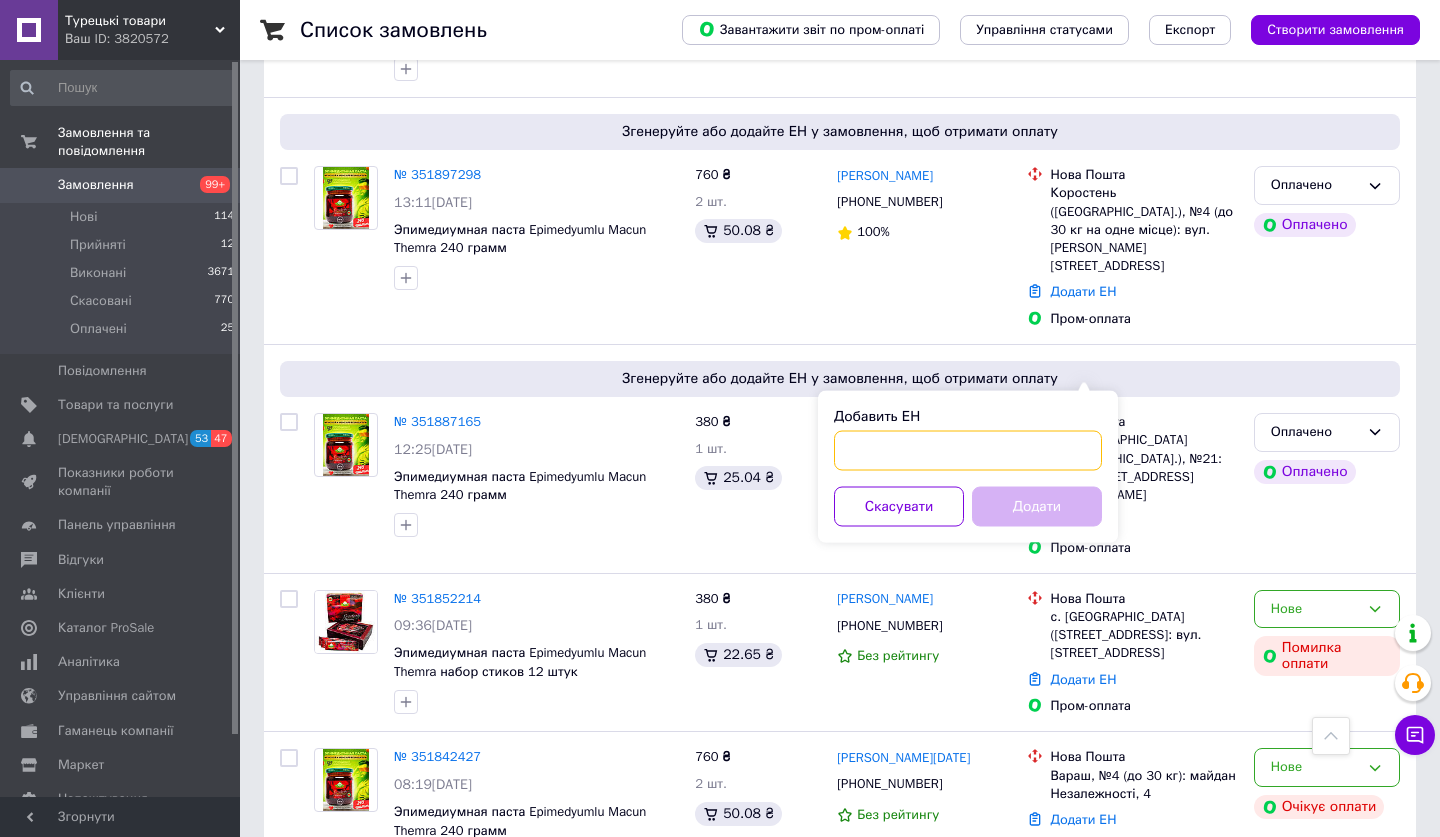 click on "Добавить ЕН" at bounding box center (968, 451) 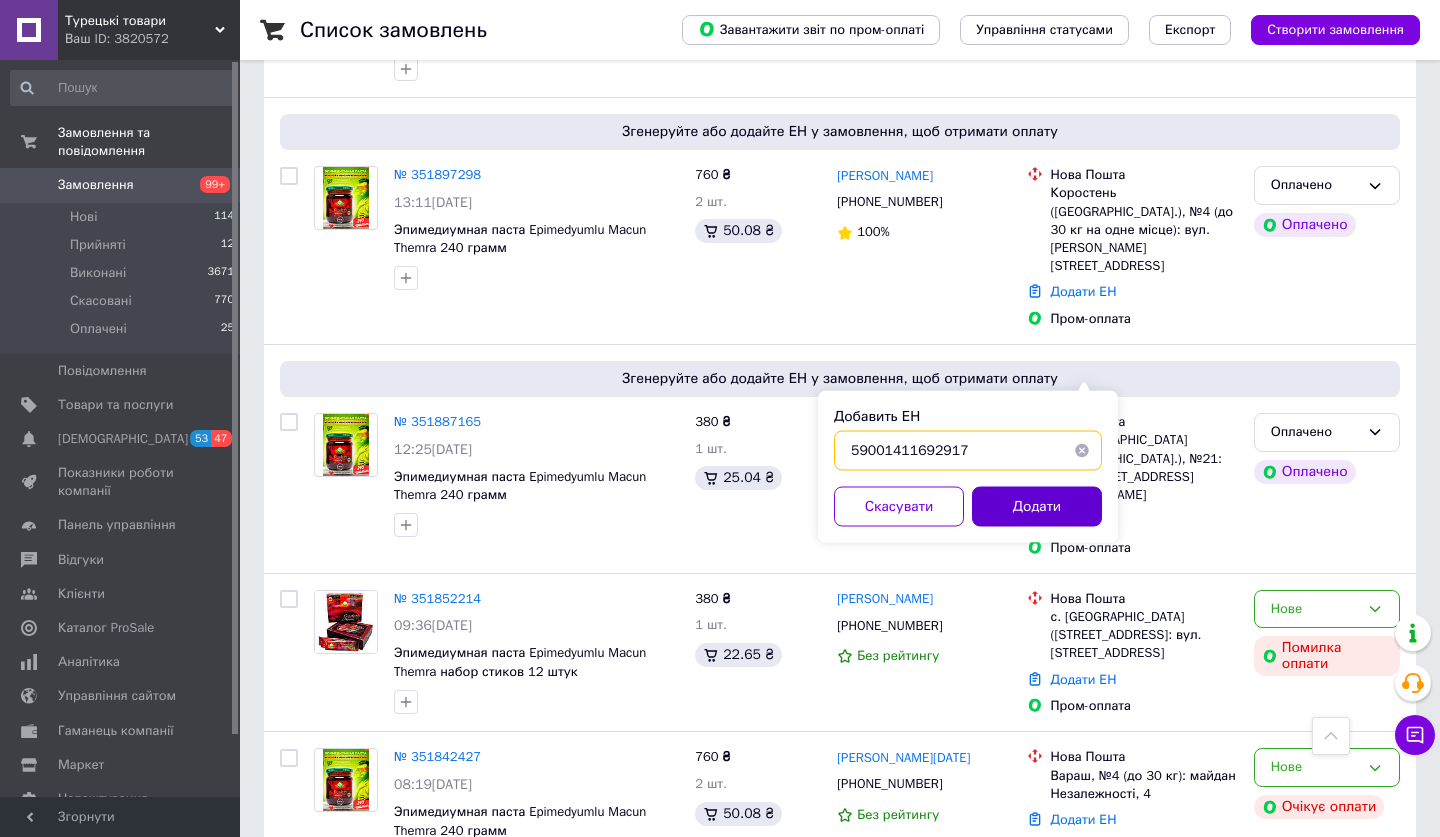 type on "59001411692917" 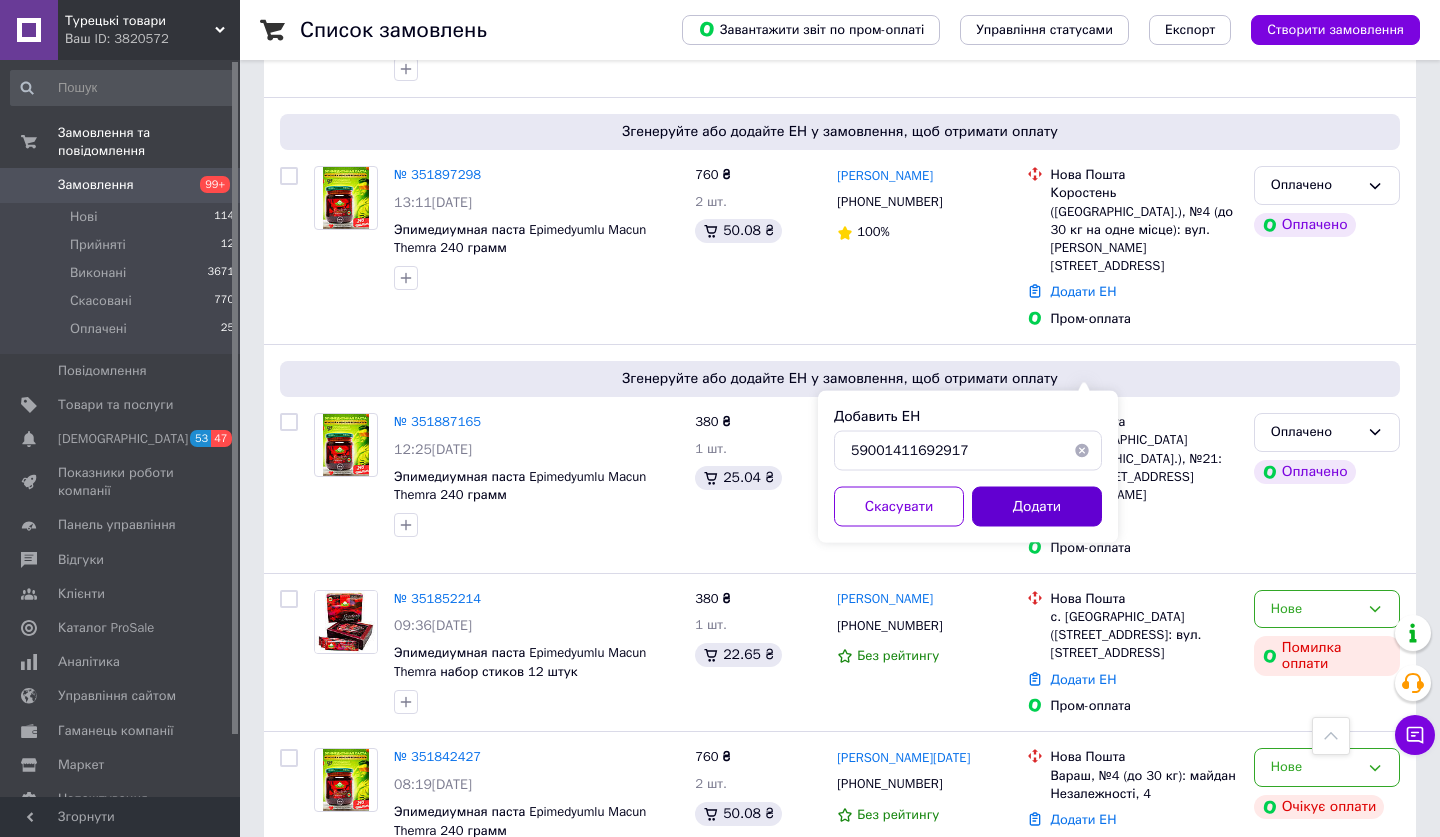 click on "Додати" at bounding box center [1037, 507] 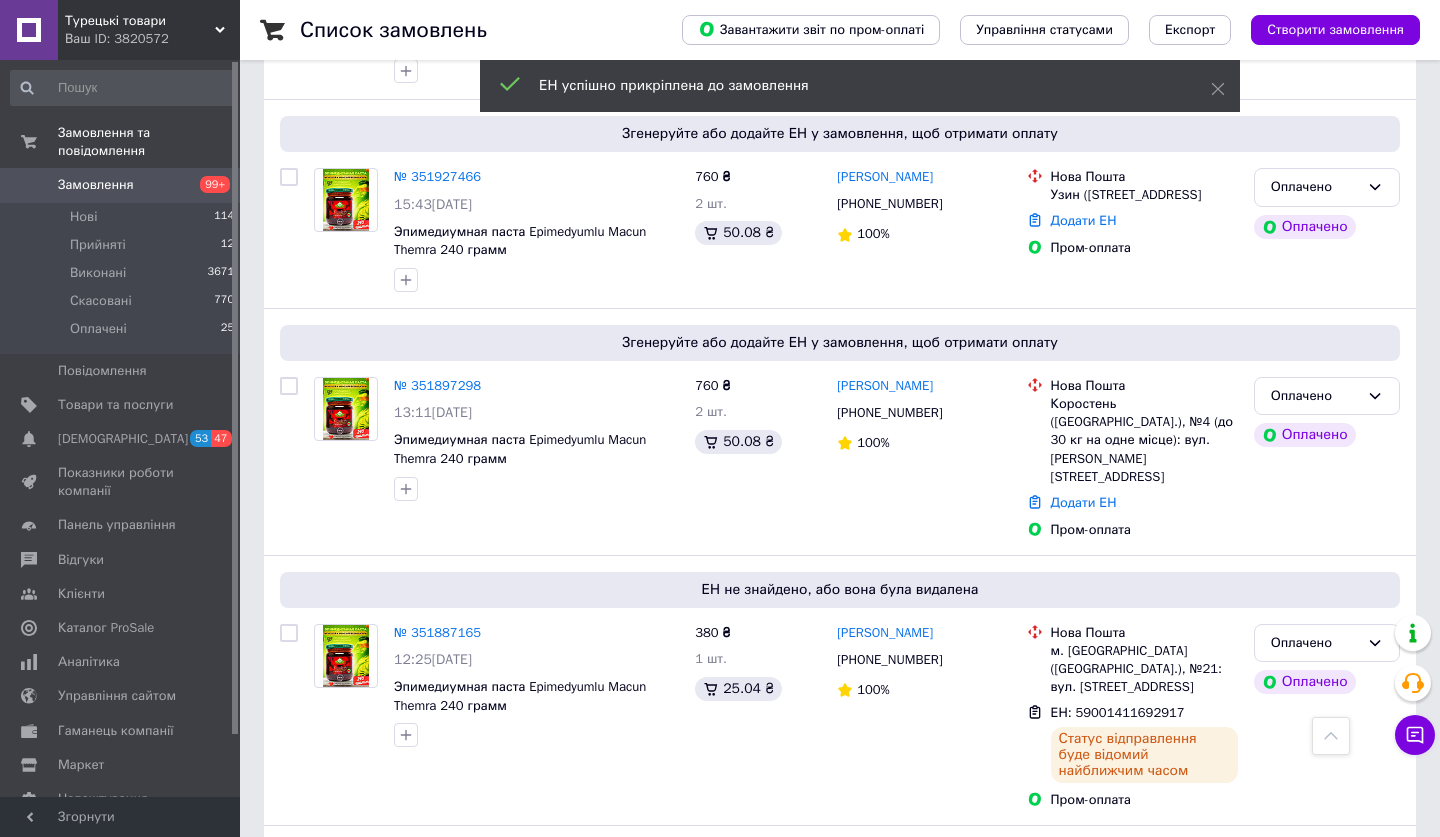 scroll, scrollTop: 2869, scrollLeft: 0, axis: vertical 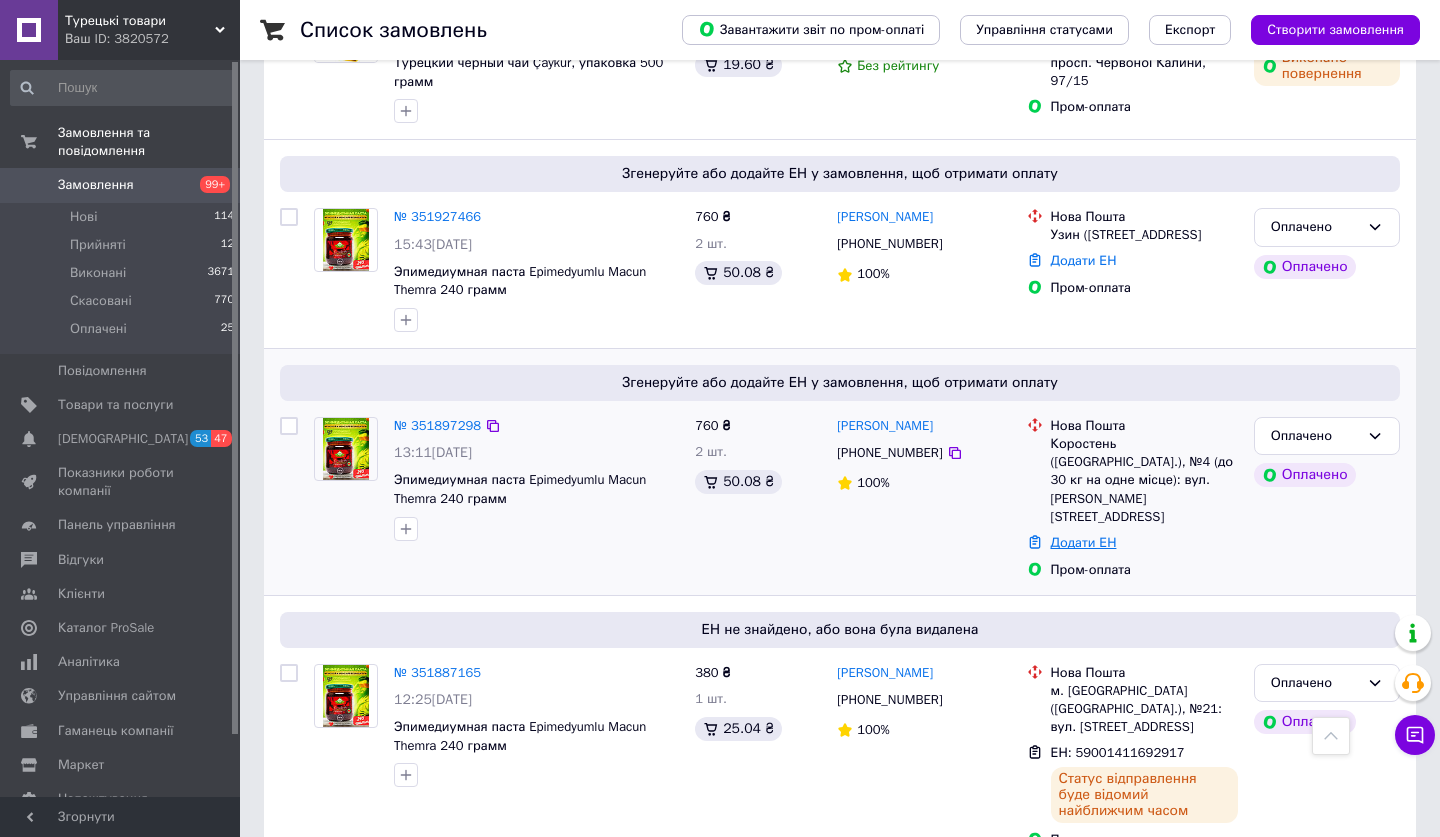 click on "Додати ЕН" at bounding box center (1084, 542) 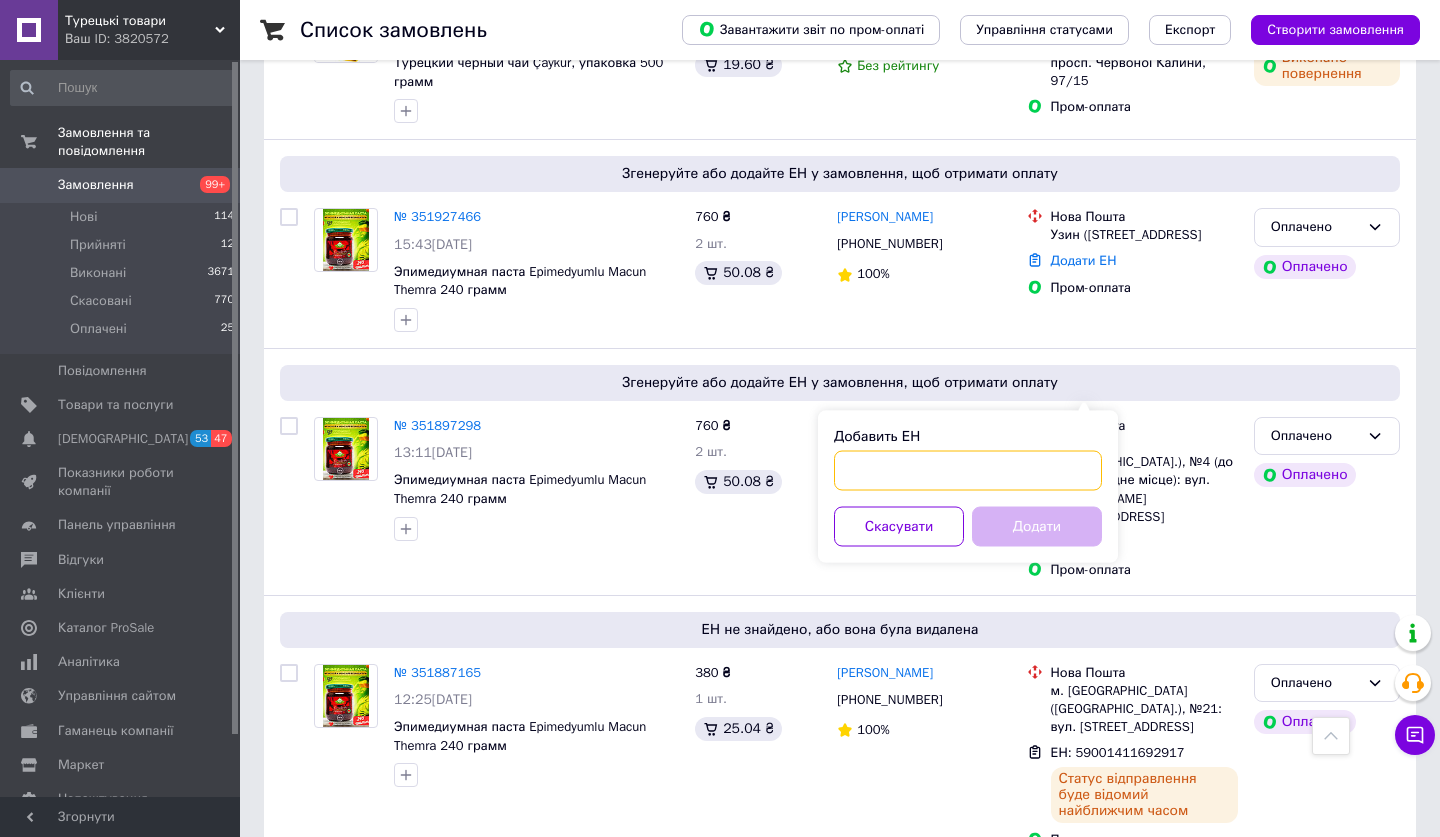 click on "Добавить ЕН" at bounding box center [968, 471] 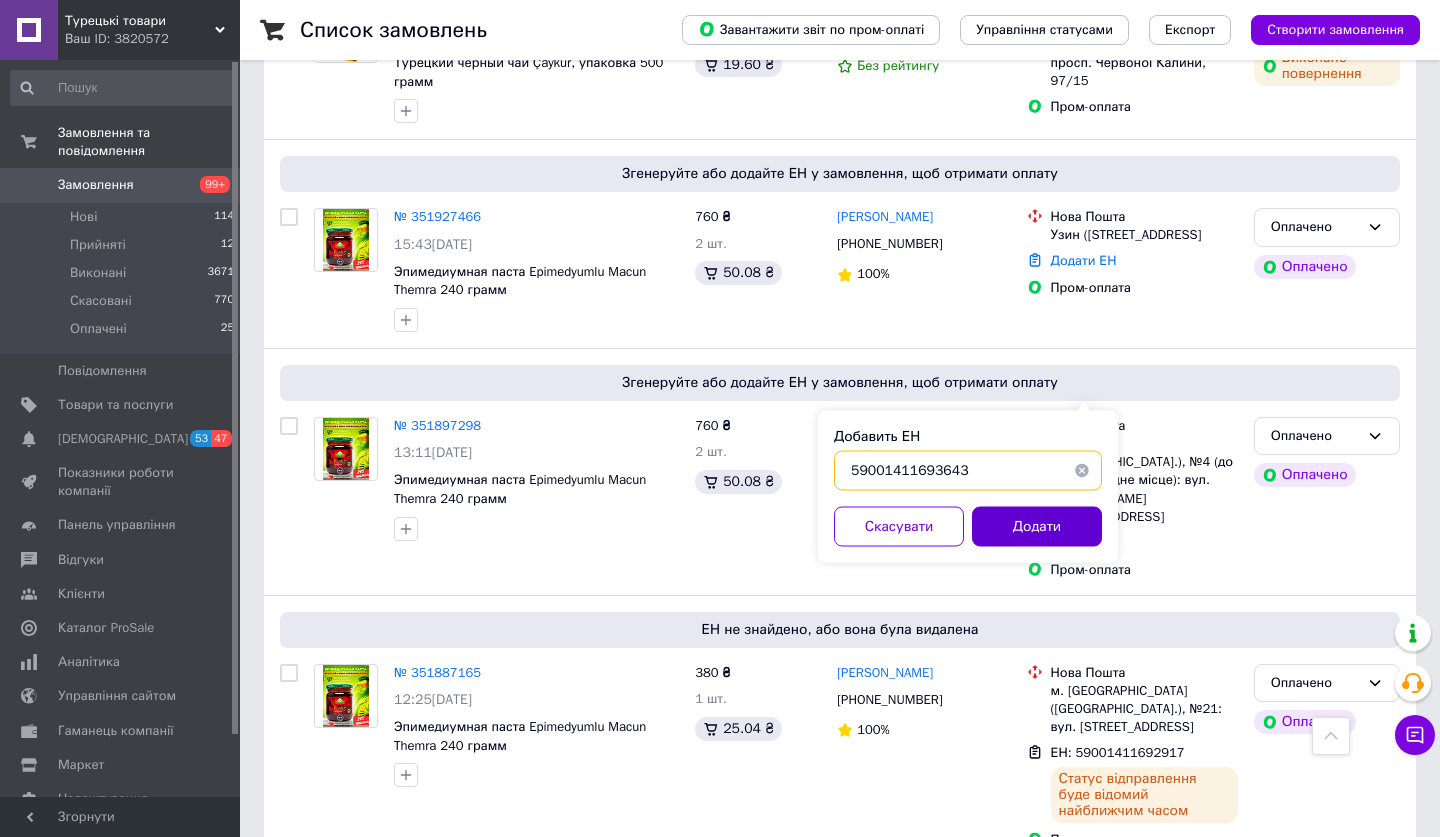 type on "59001411693643" 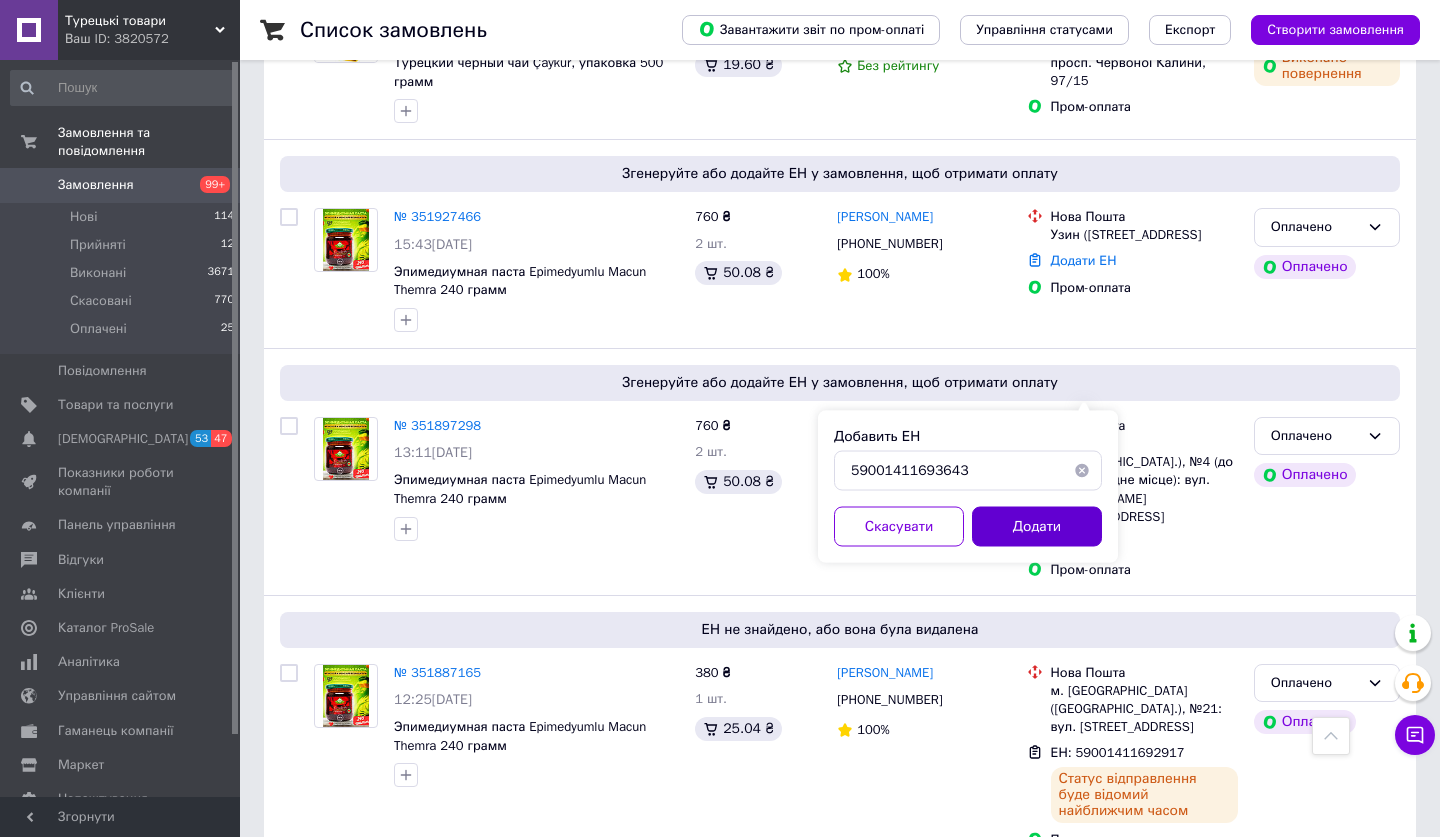 click on "Додати" at bounding box center (1037, 527) 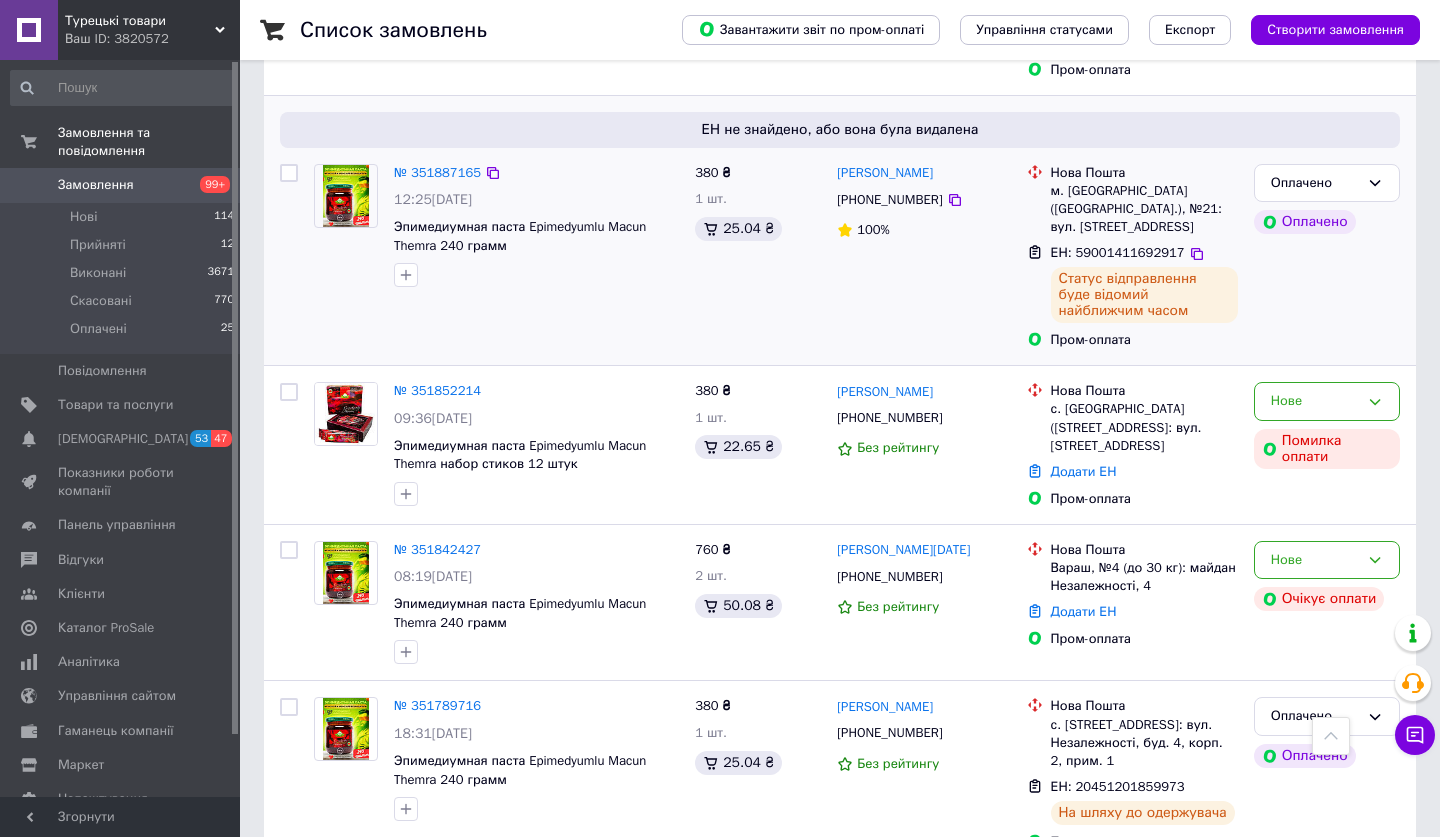 scroll, scrollTop: 3444, scrollLeft: 0, axis: vertical 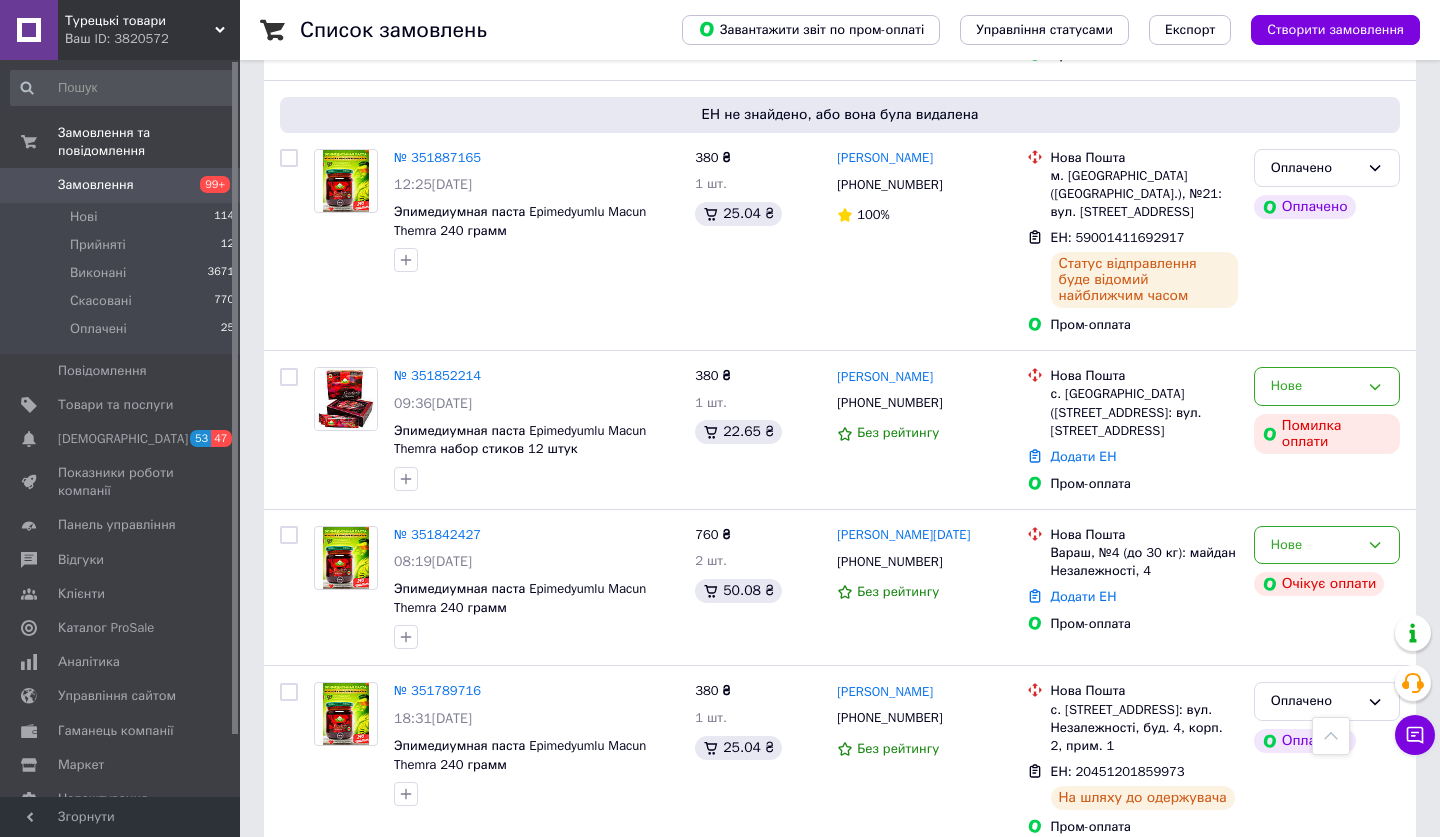 click on "2" at bounding box center [327, 897] 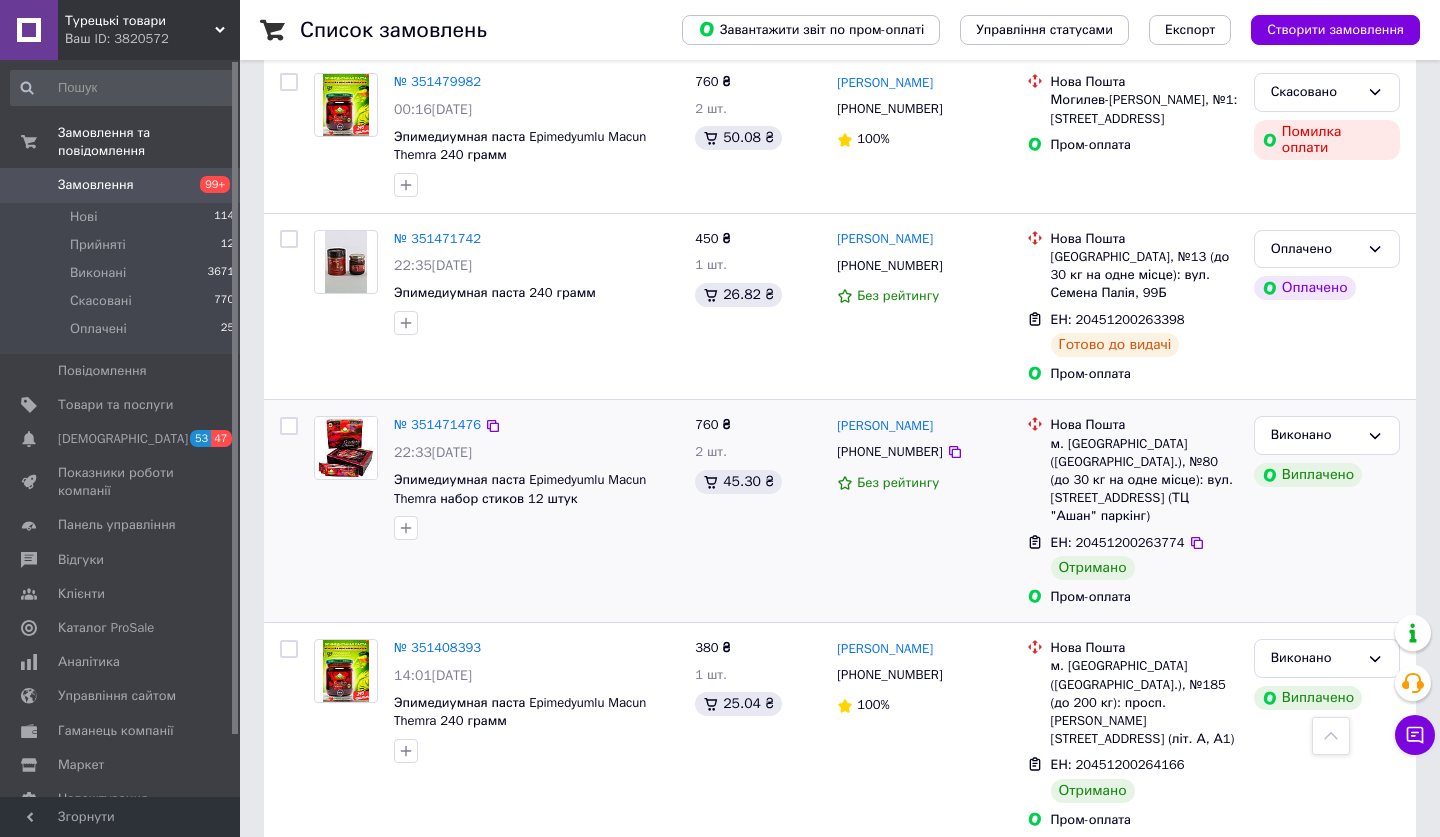 scroll, scrollTop: 3235, scrollLeft: 0, axis: vertical 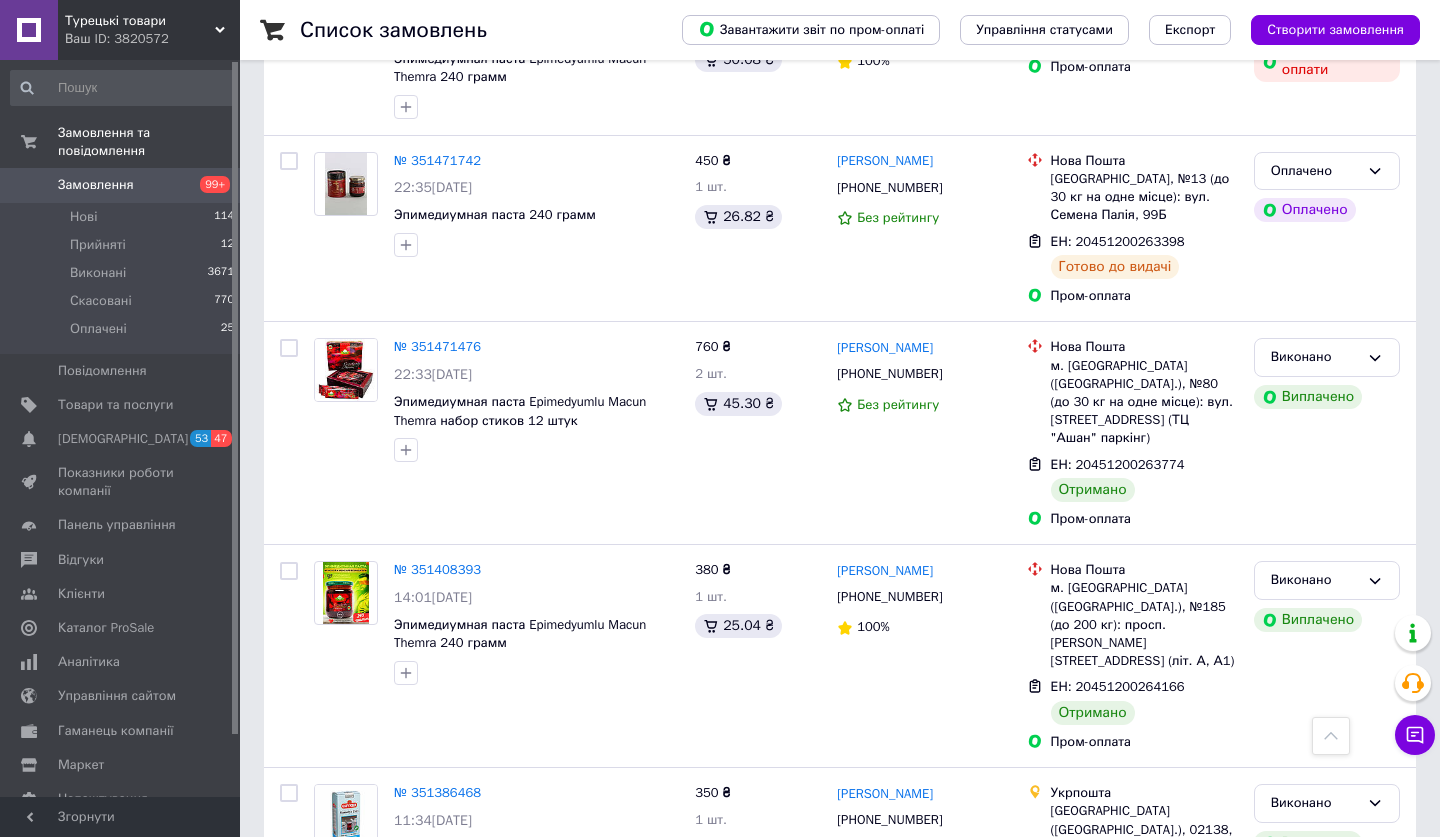 click on "1" at bounding box center [404, 999] 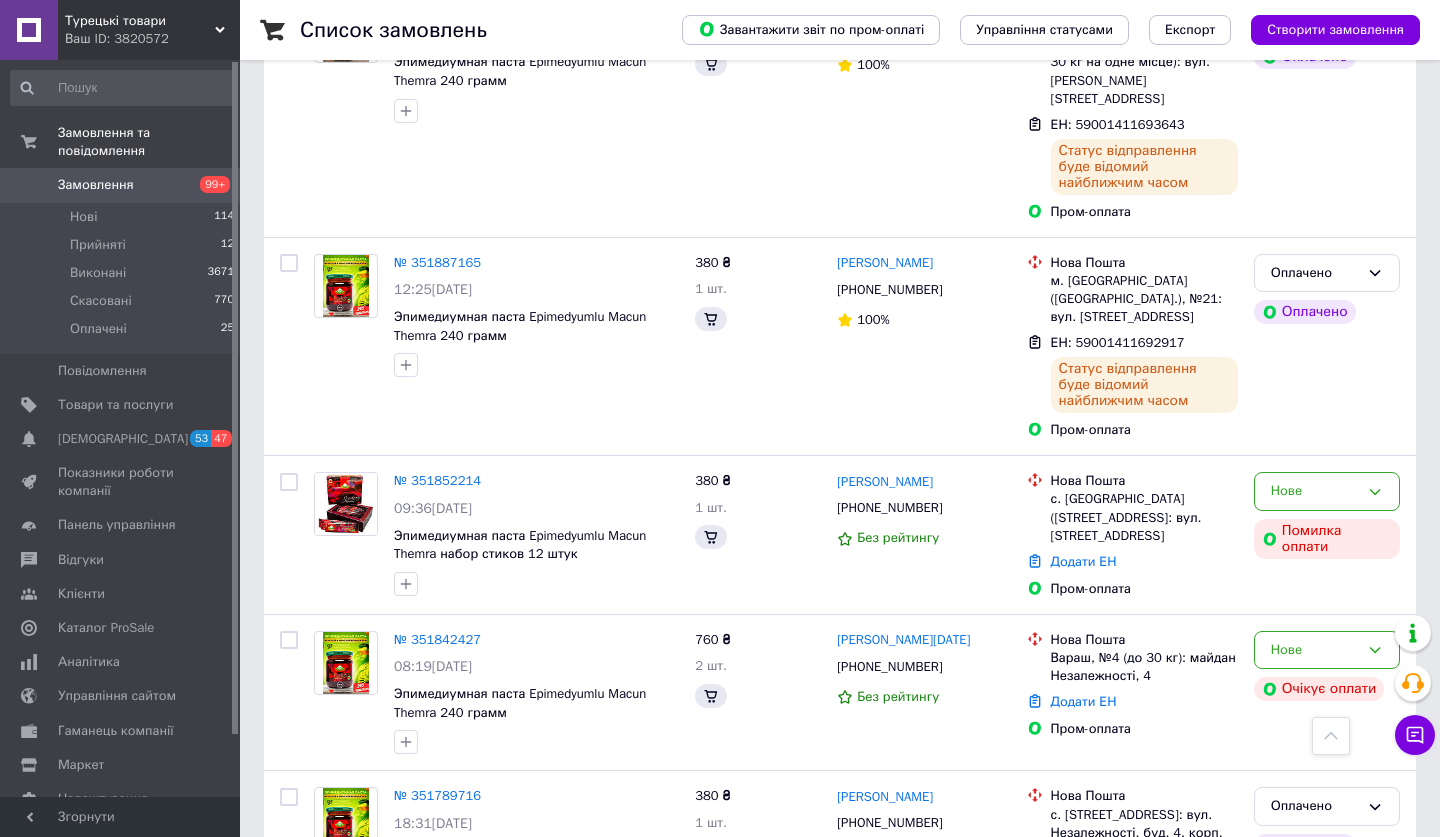 scroll, scrollTop: 0, scrollLeft: 0, axis: both 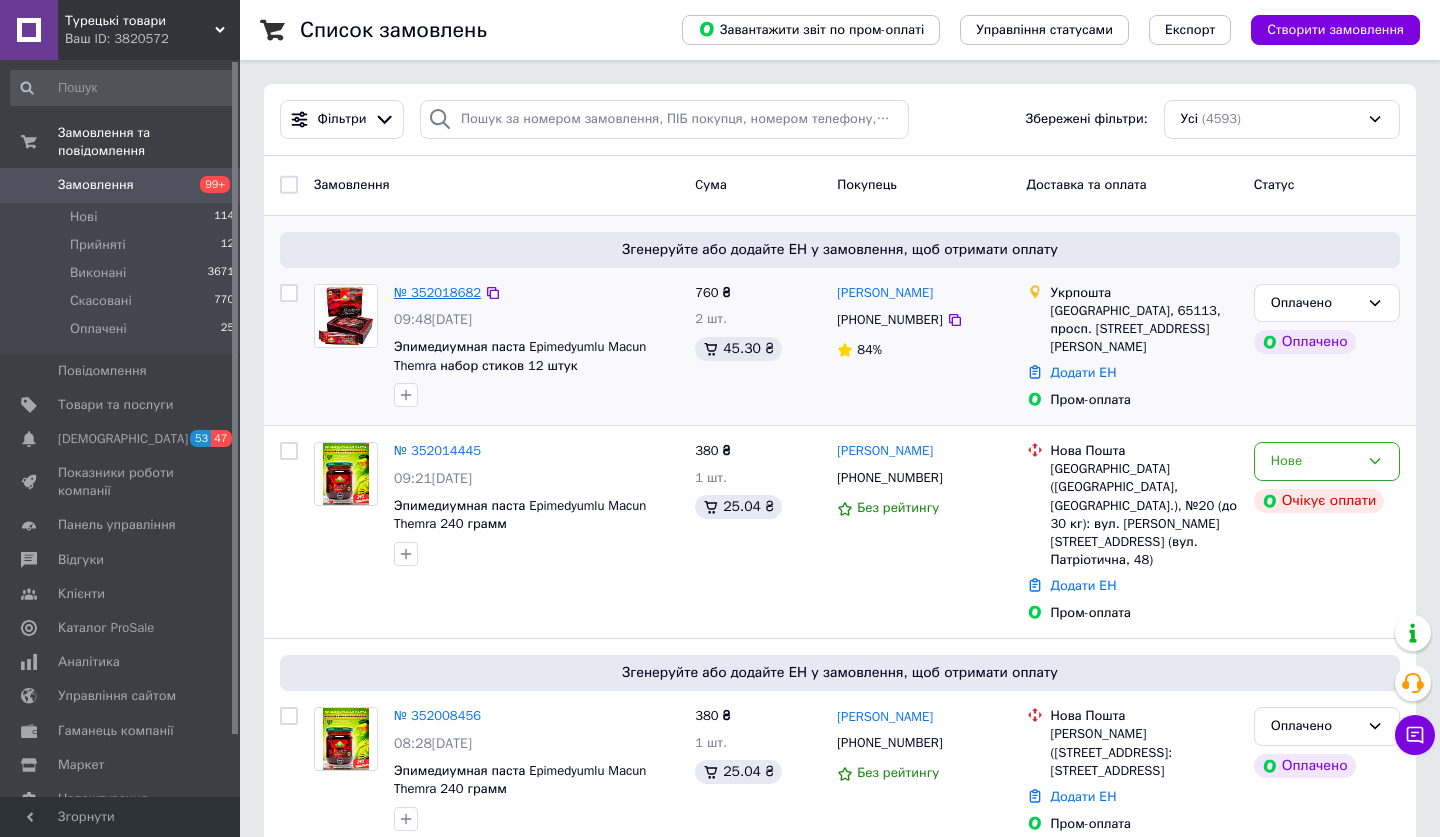 click on "№ 352018682" at bounding box center [437, 292] 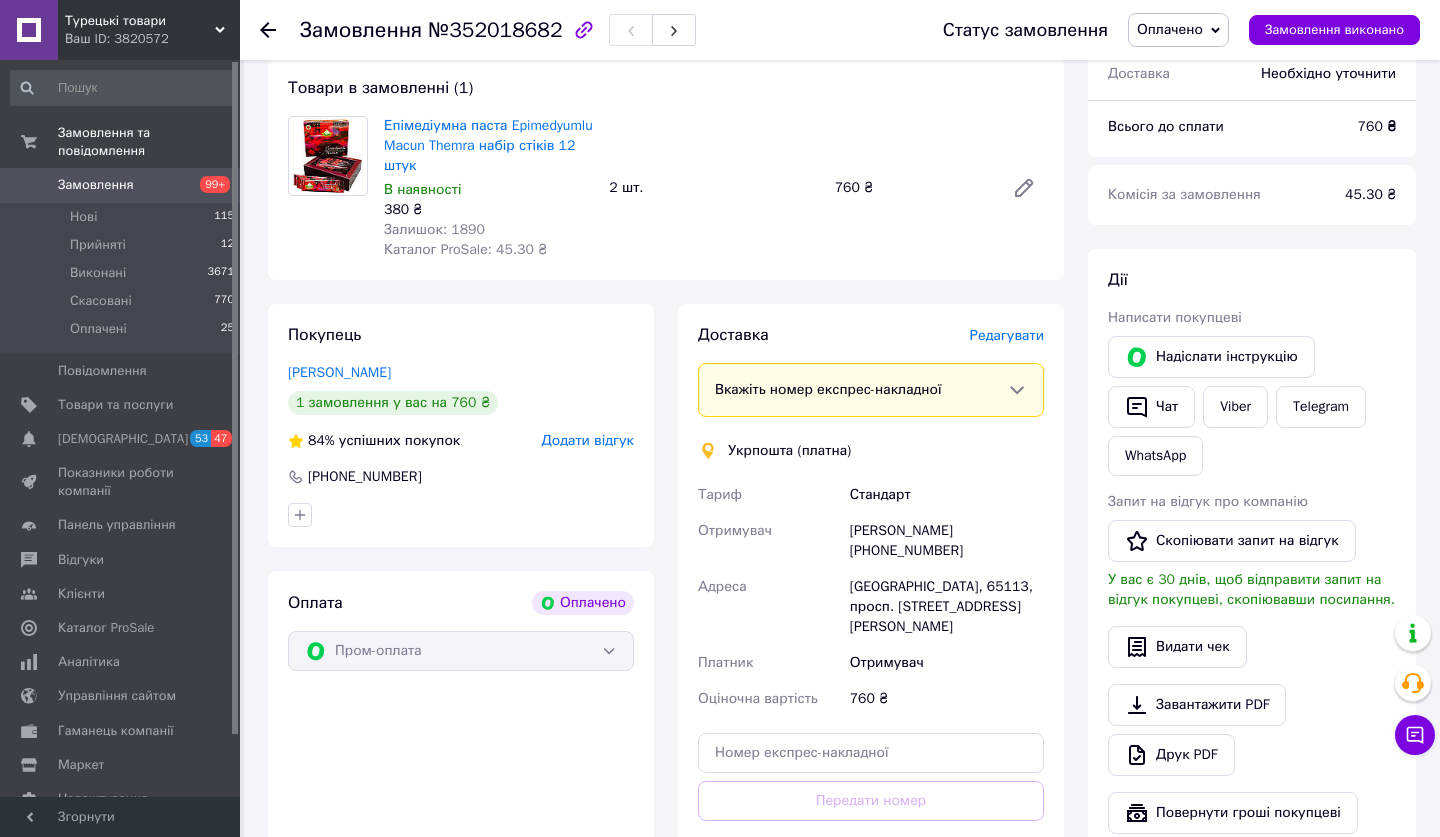 scroll, scrollTop: 760, scrollLeft: 0, axis: vertical 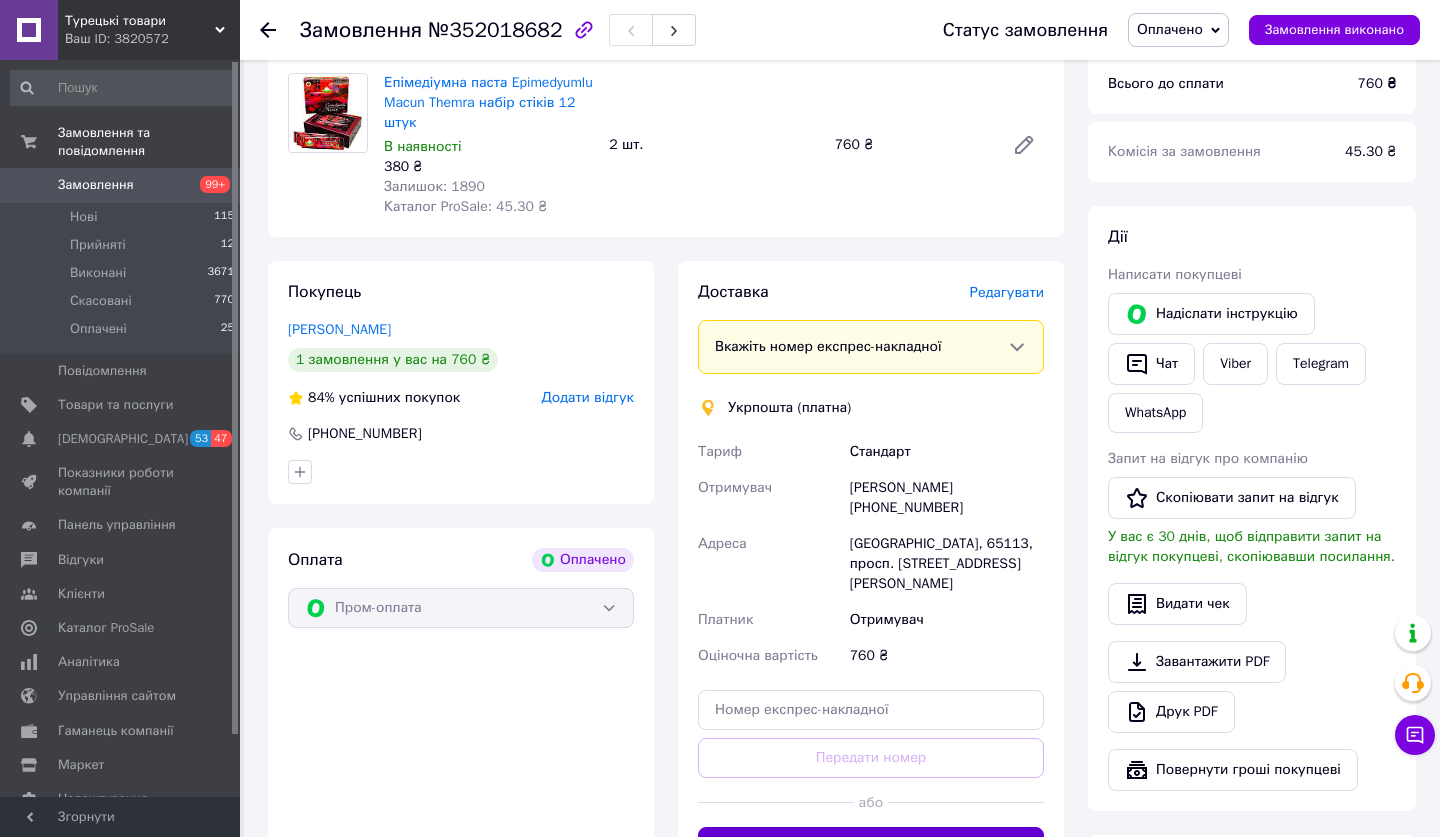click on "Створити ярлик" at bounding box center (871, 847) 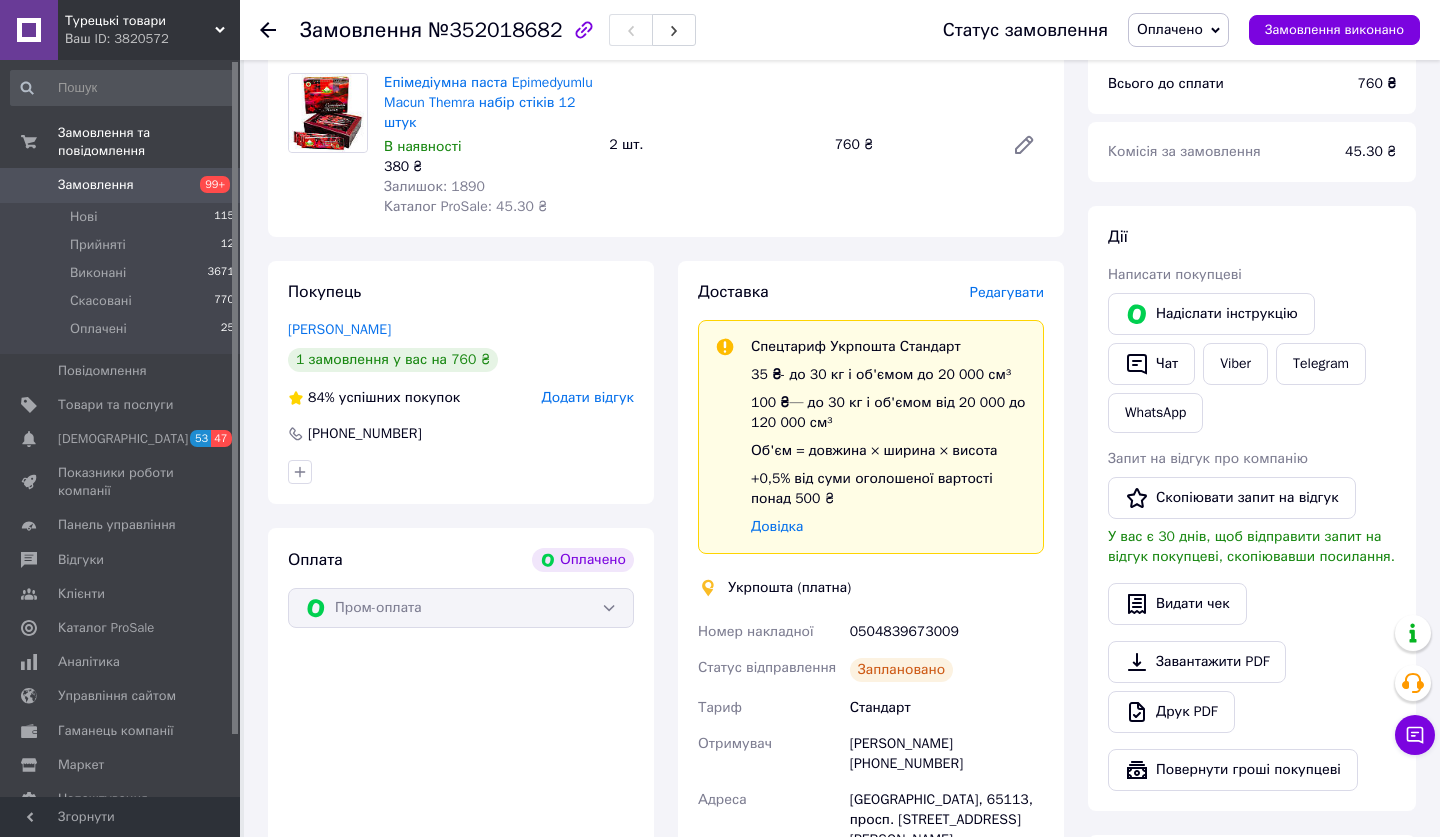 click on "Замовлення" at bounding box center [121, 185] 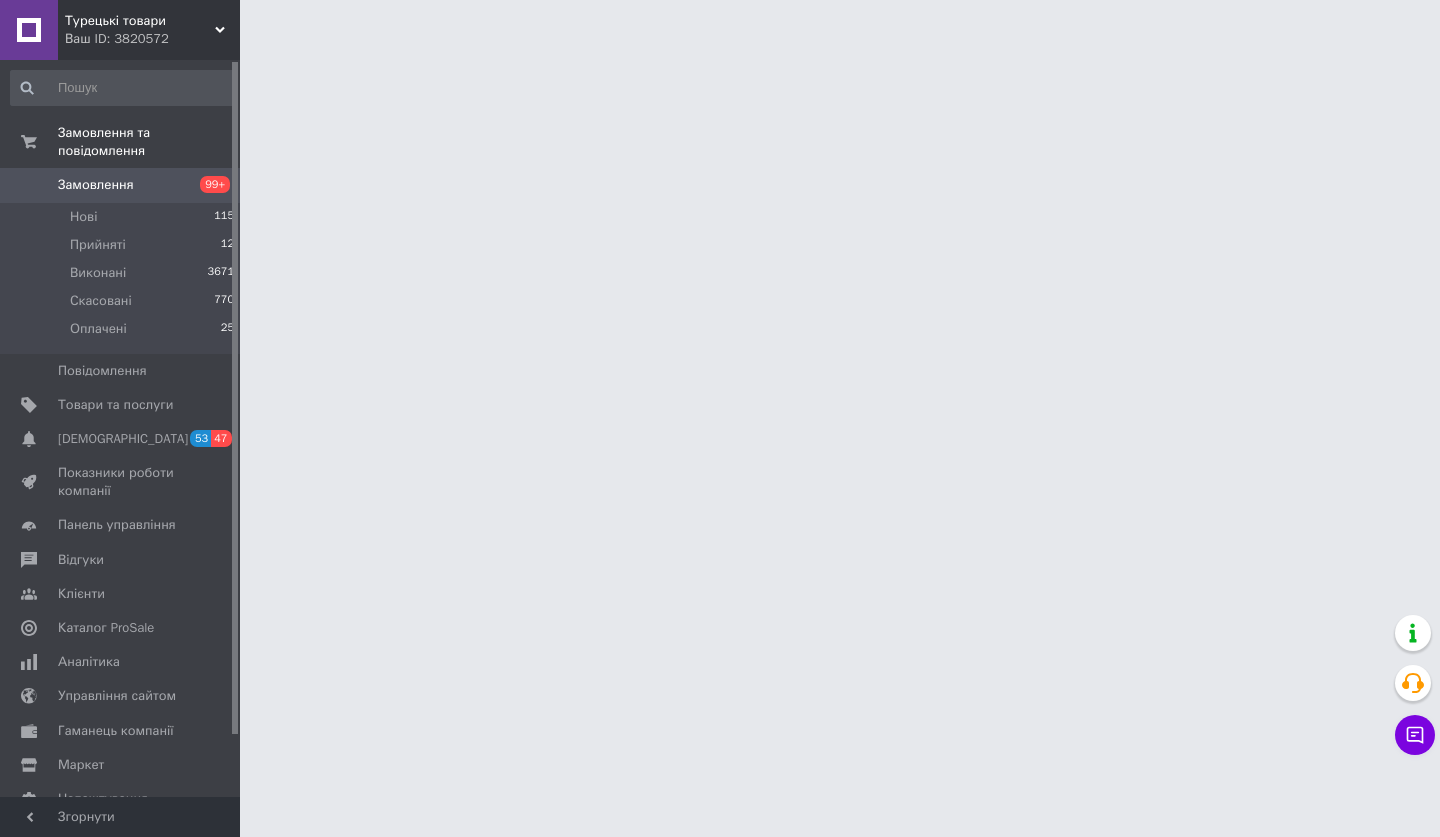 scroll, scrollTop: 0, scrollLeft: 0, axis: both 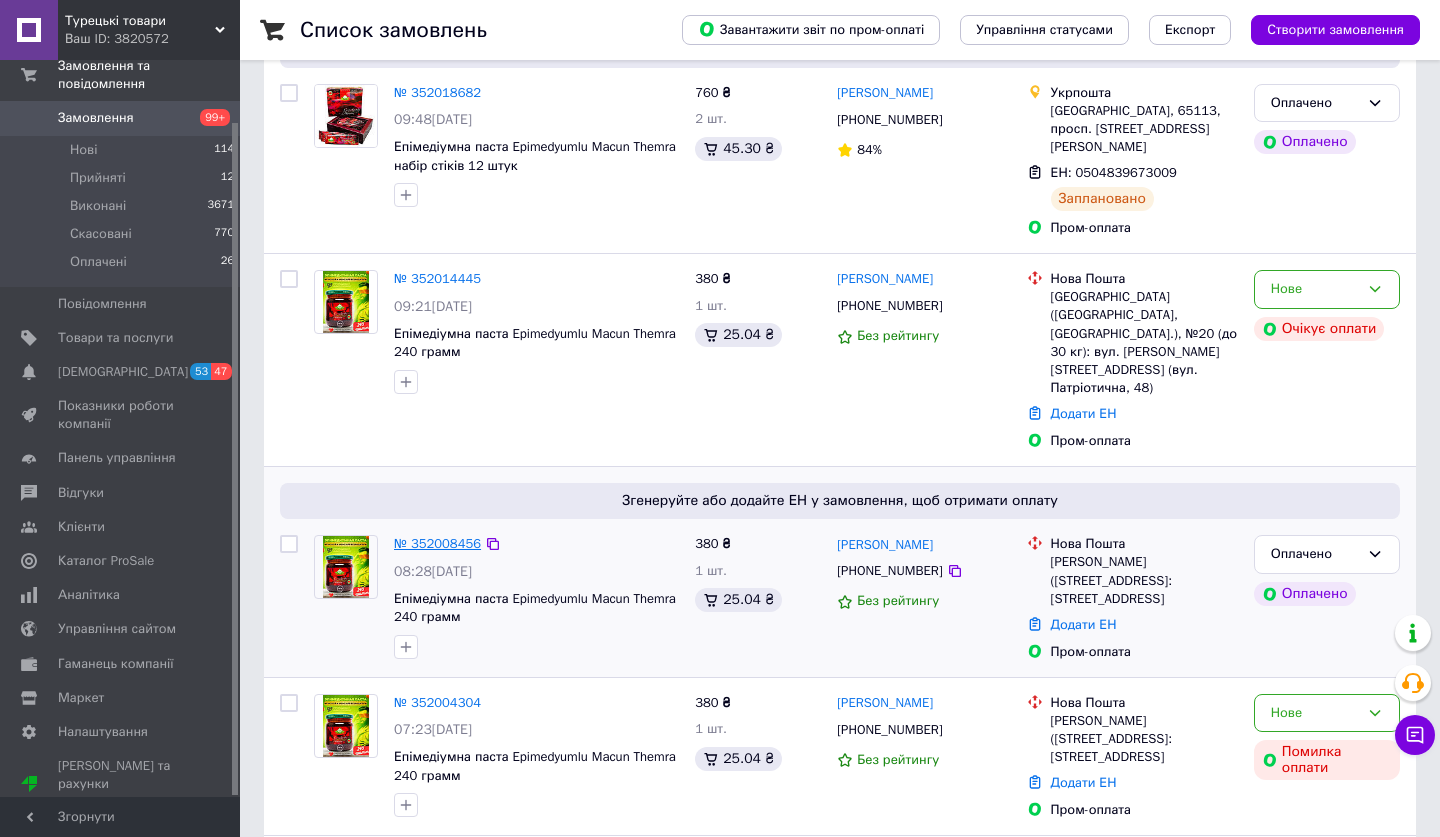 click on "№ 352008456" at bounding box center [437, 543] 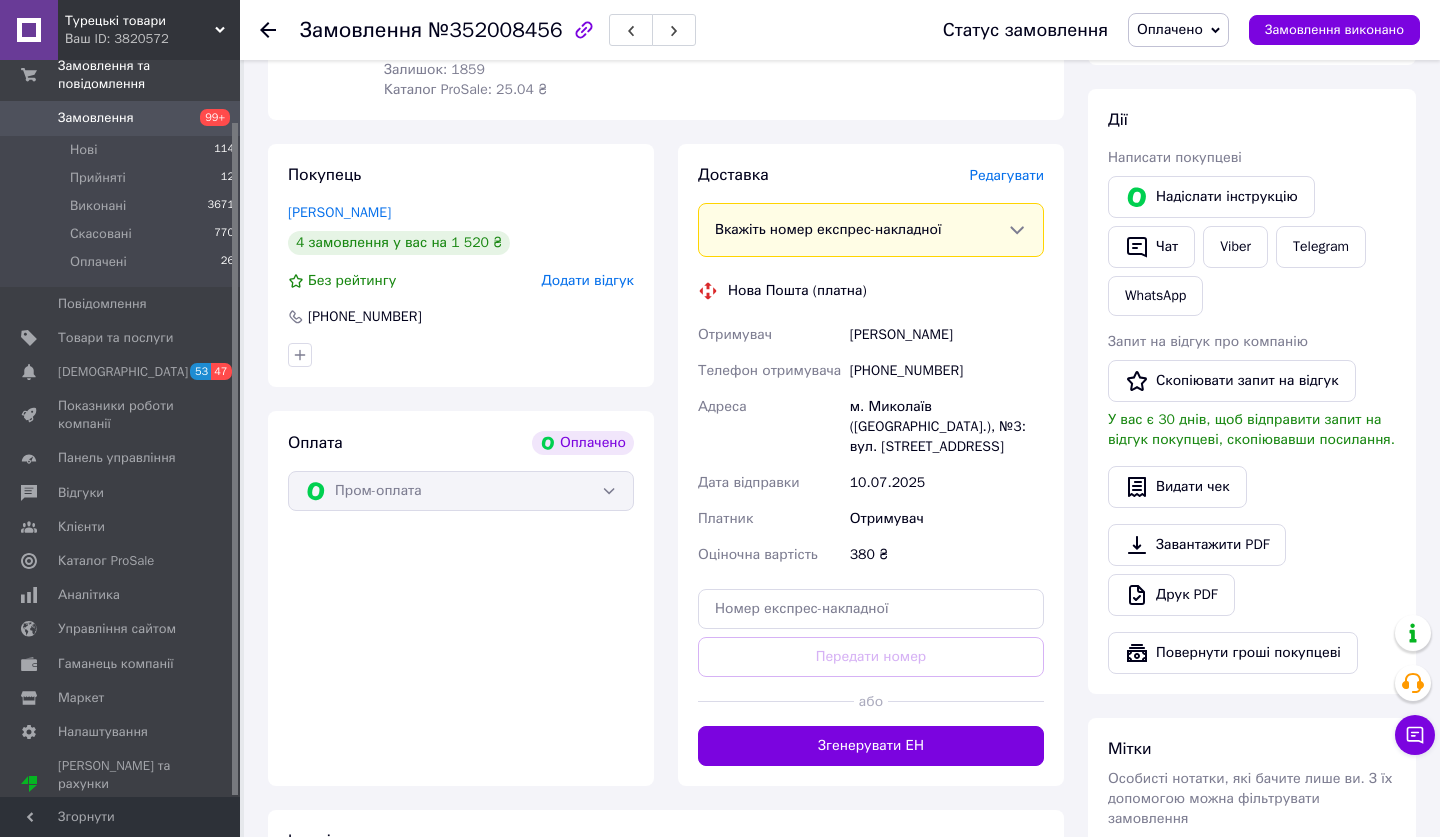 scroll, scrollTop: 997, scrollLeft: 0, axis: vertical 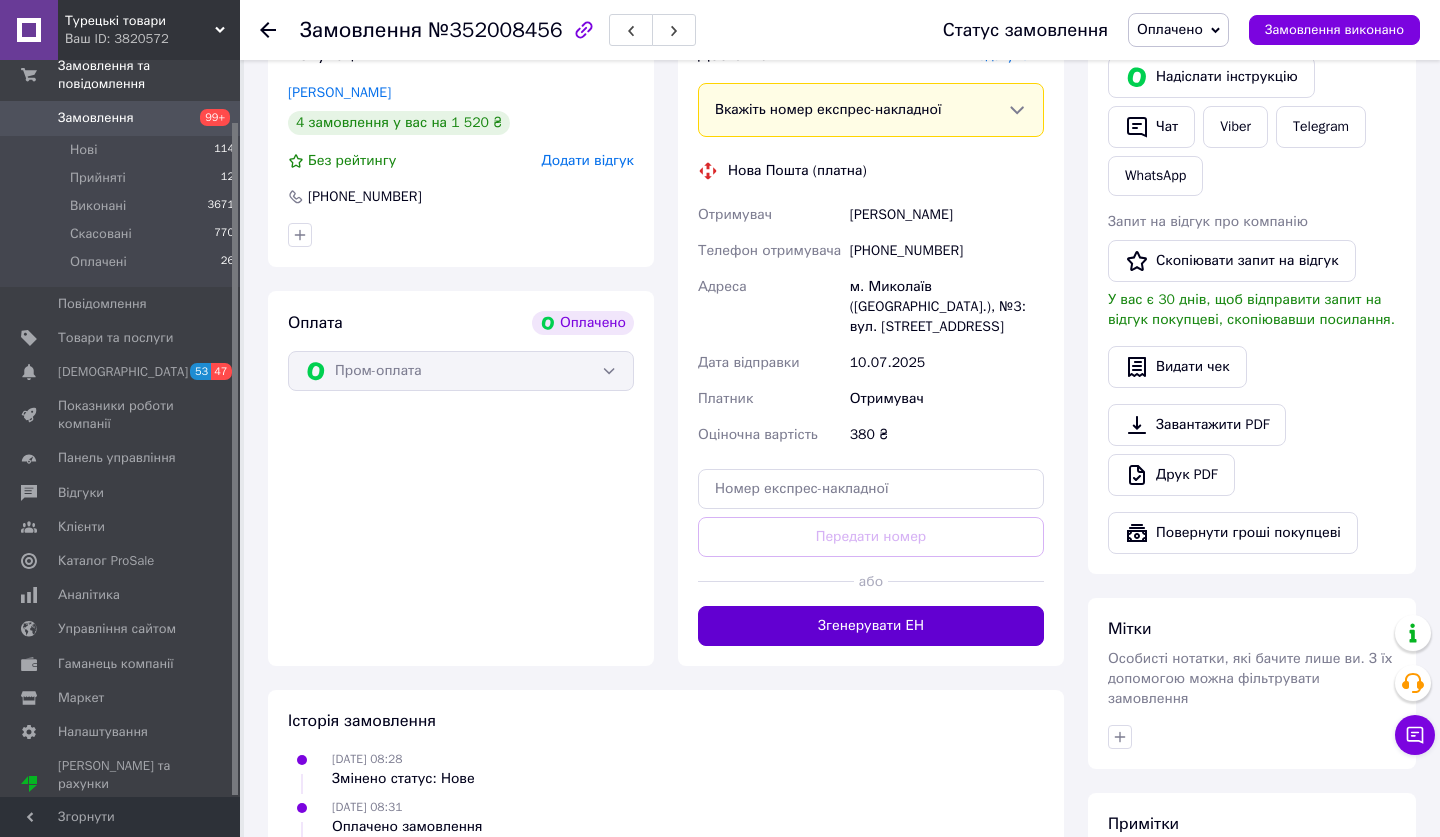 click on "Згенерувати ЕН" at bounding box center (871, 626) 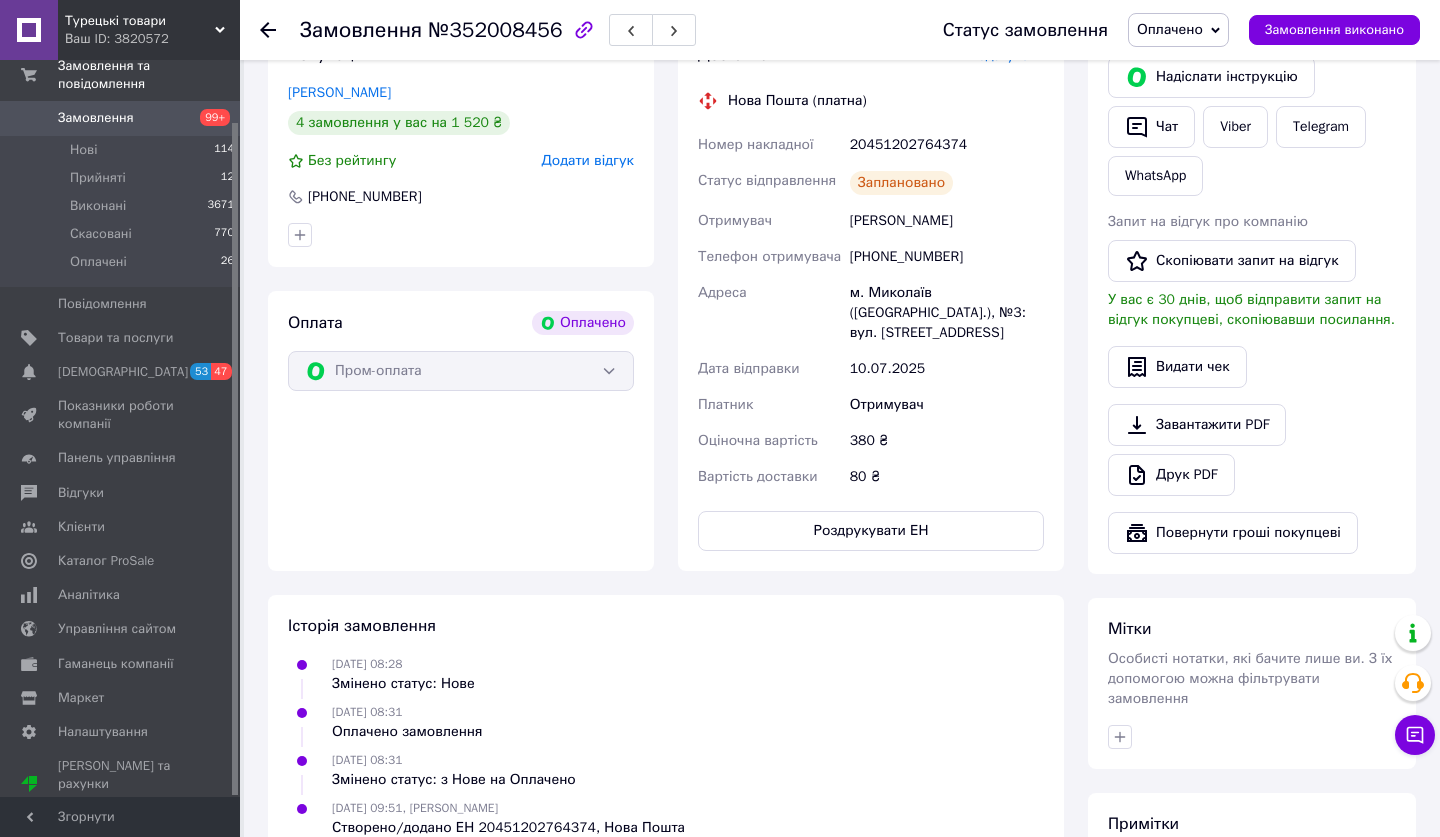 click on "Замовлення" at bounding box center (96, 118) 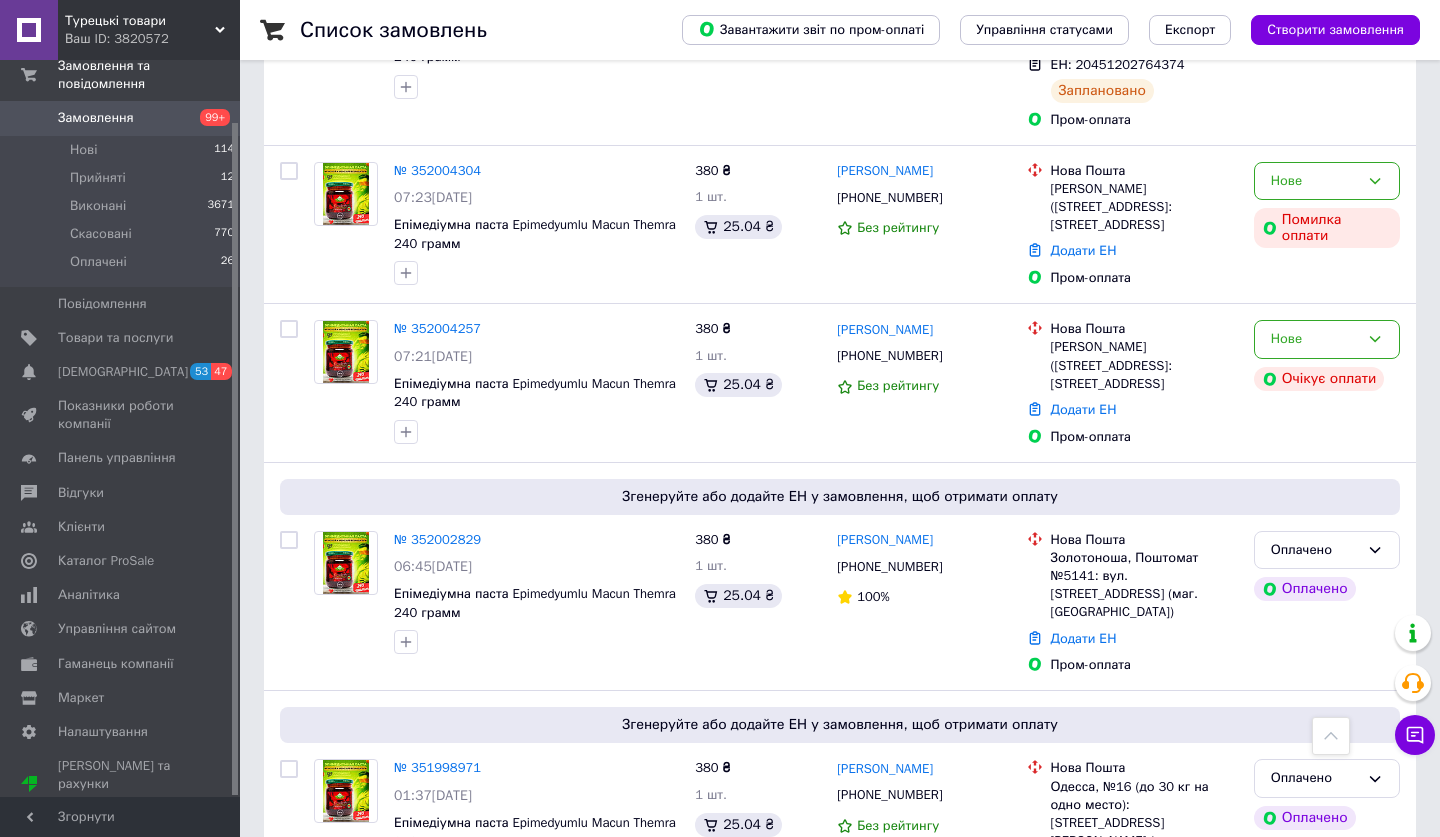 scroll, scrollTop: 800, scrollLeft: 0, axis: vertical 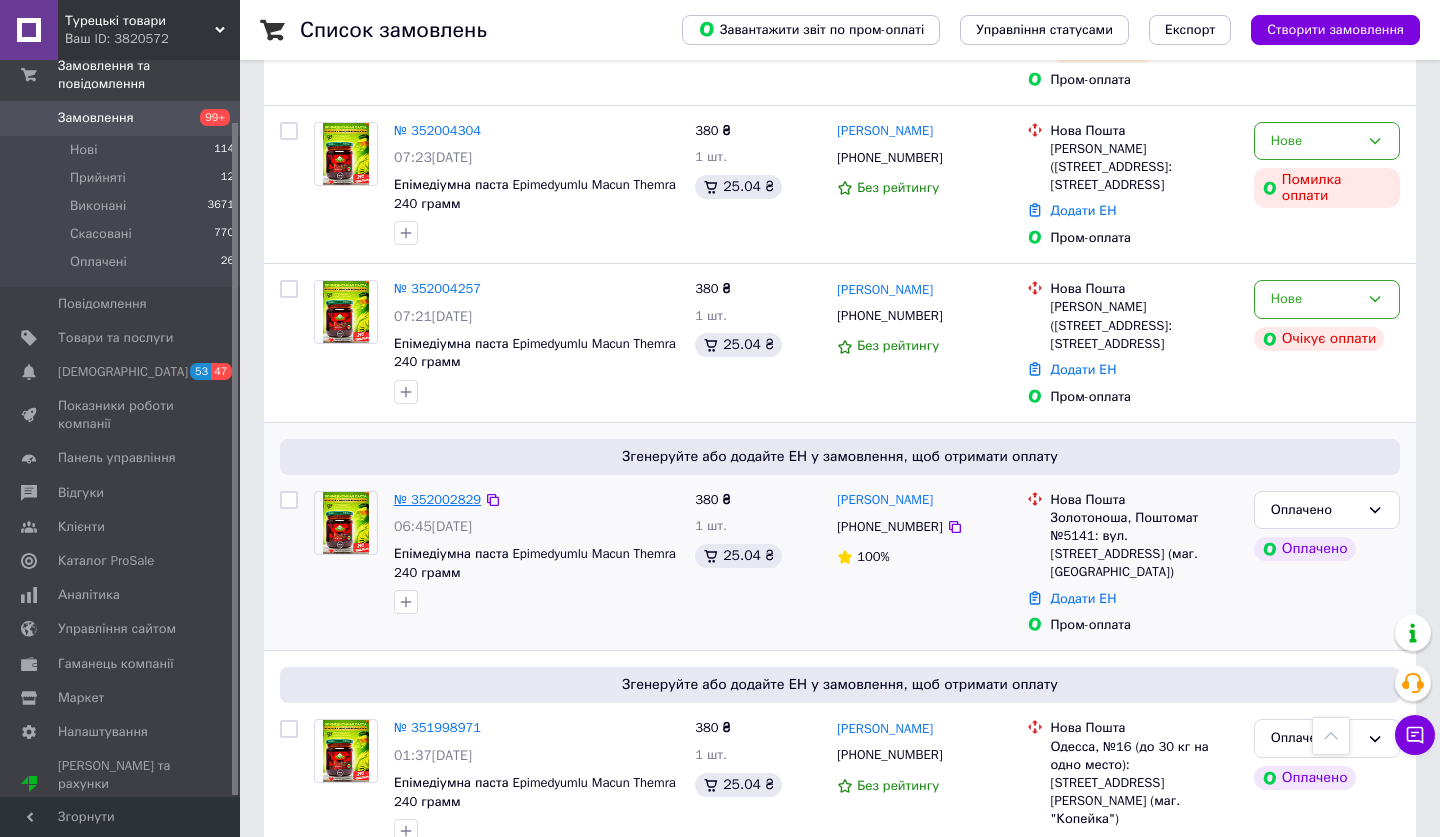 click on "№ 352002829" at bounding box center (437, 499) 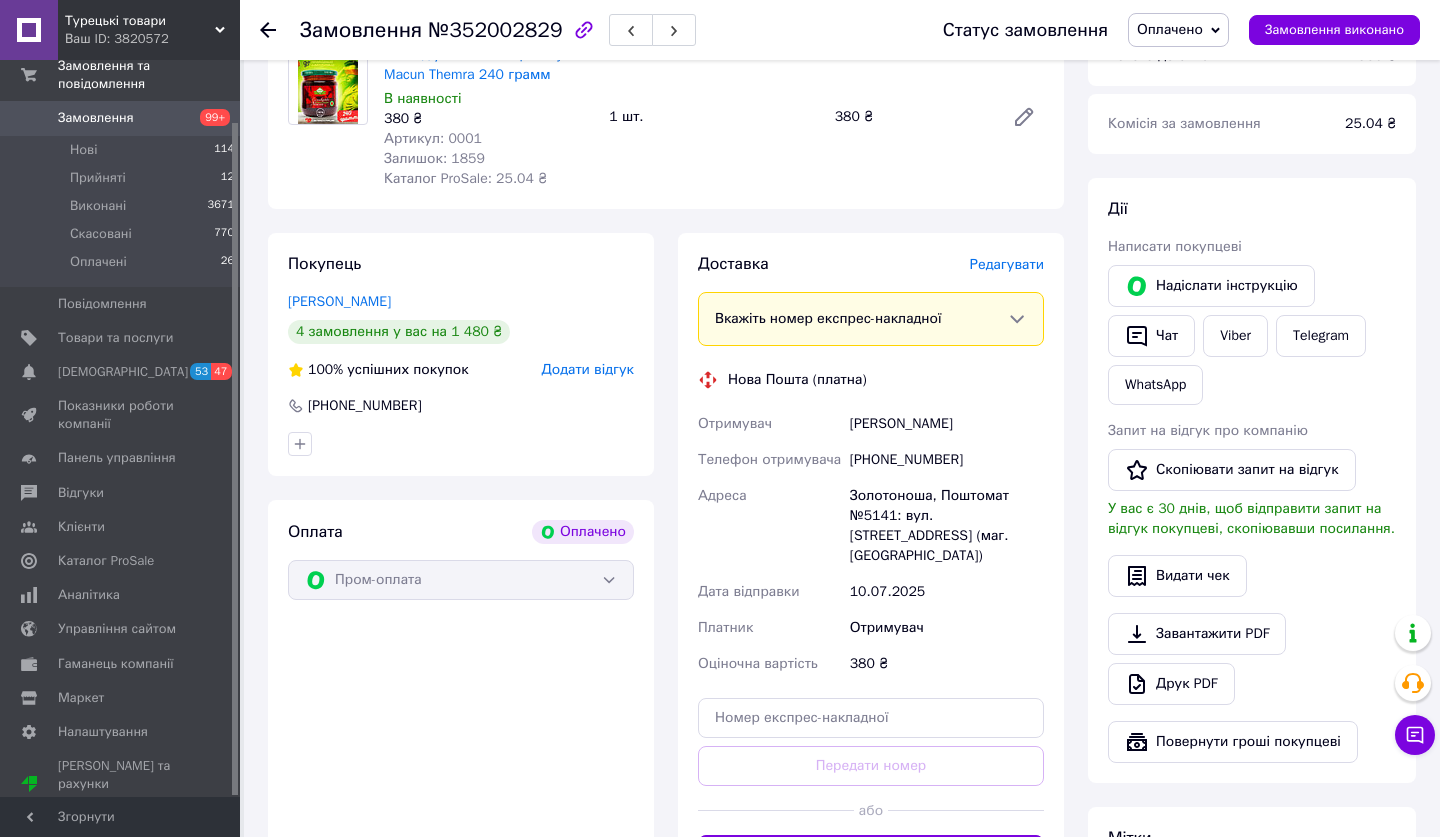 scroll, scrollTop: 837, scrollLeft: 0, axis: vertical 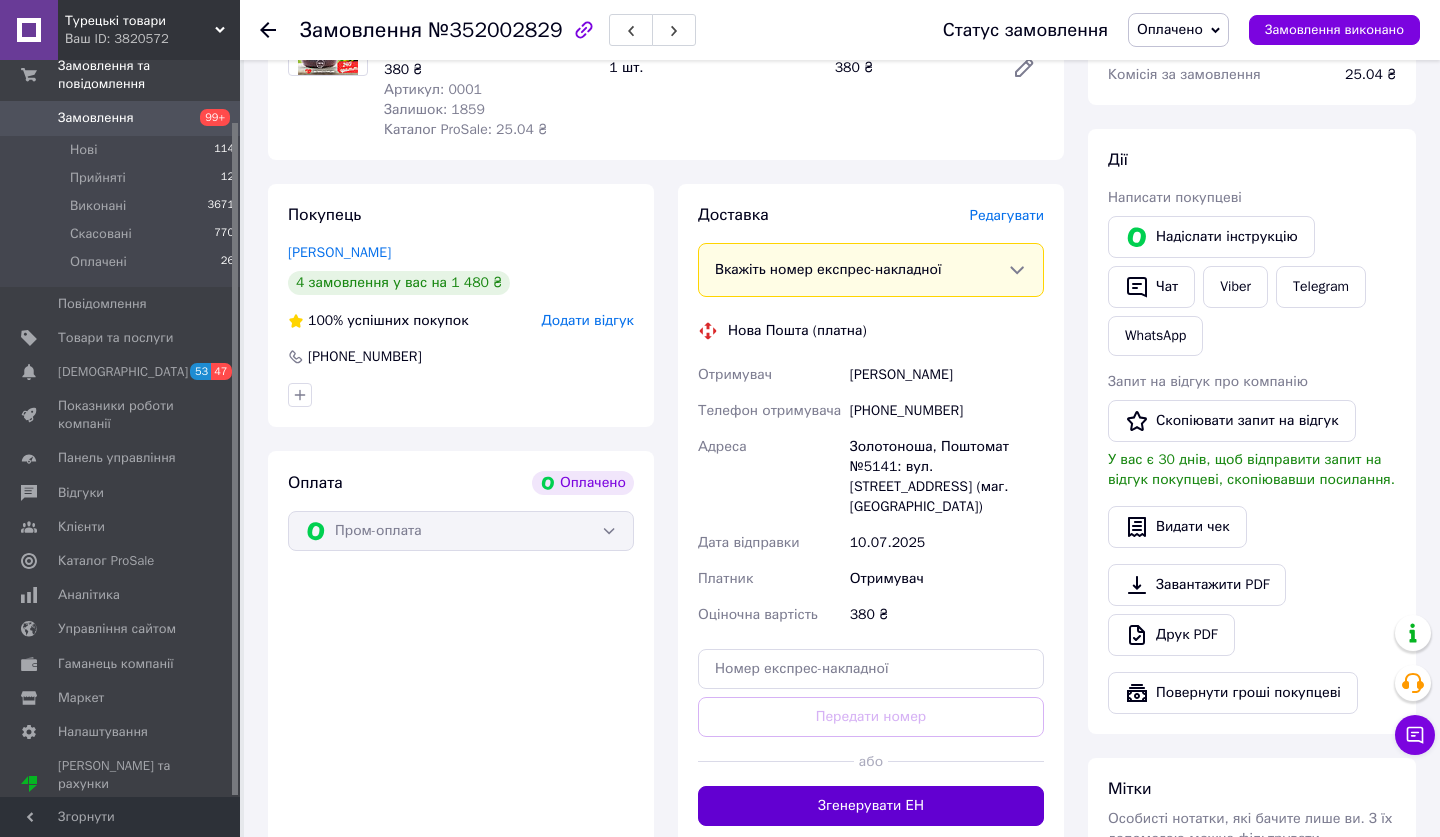 click on "Згенерувати ЕН" at bounding box center [871, 806] 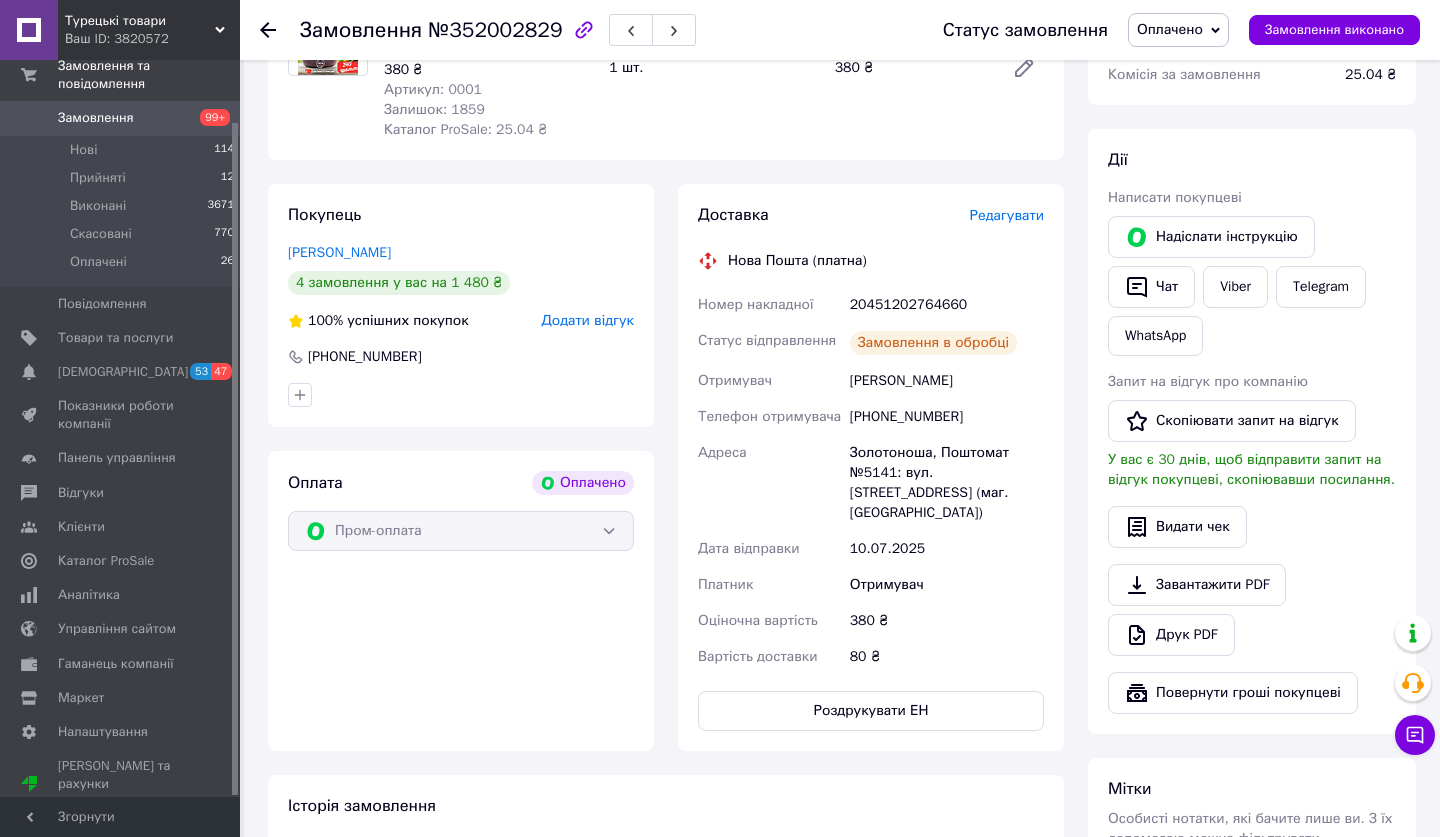 click on "Замовлення" at bounding box center (121, 118) 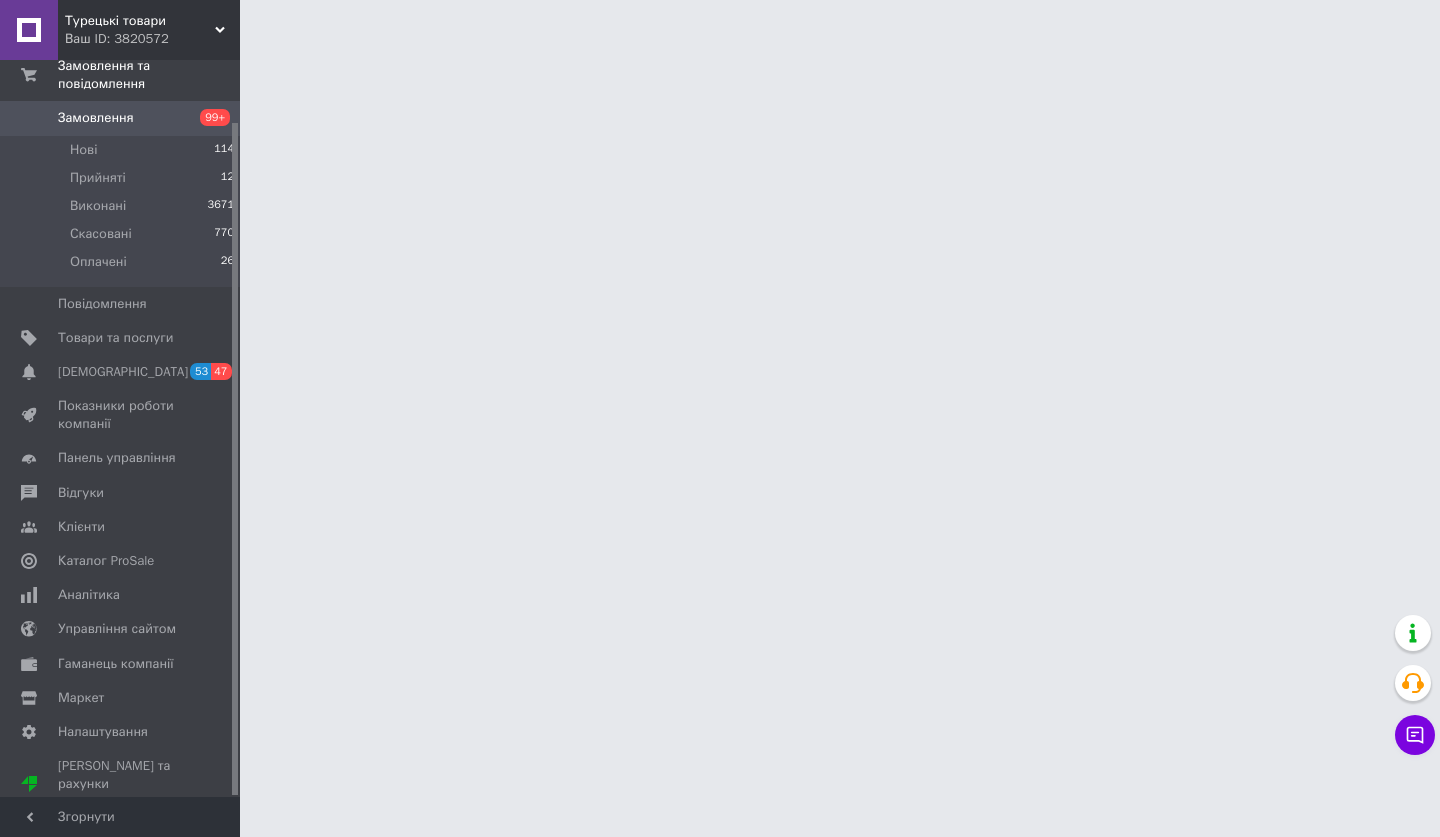 scroll, scrollTop: 0, scrollLeft: 0, axis: both 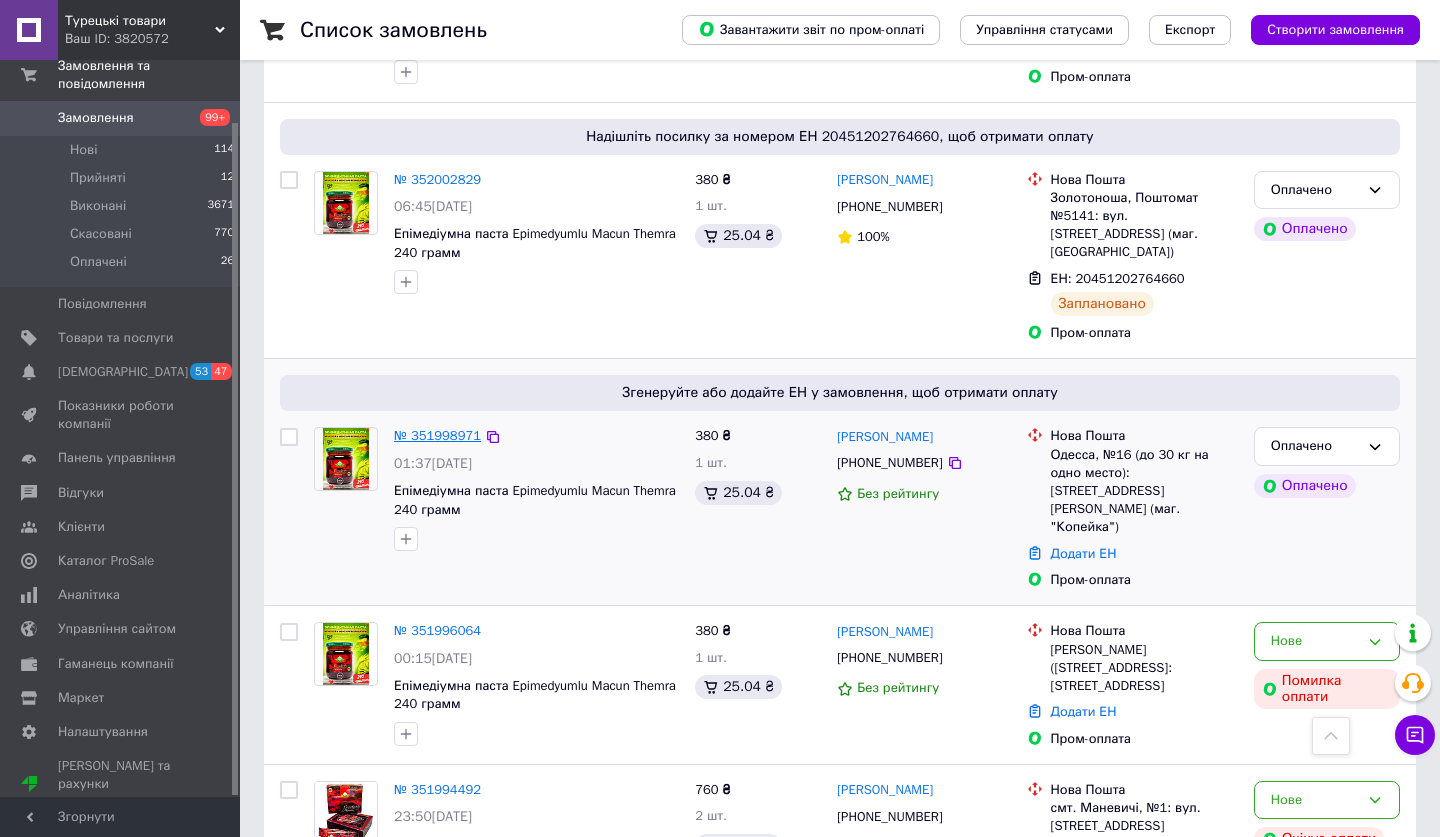 click on "№ 351998971" at bounding box center (437, 435) 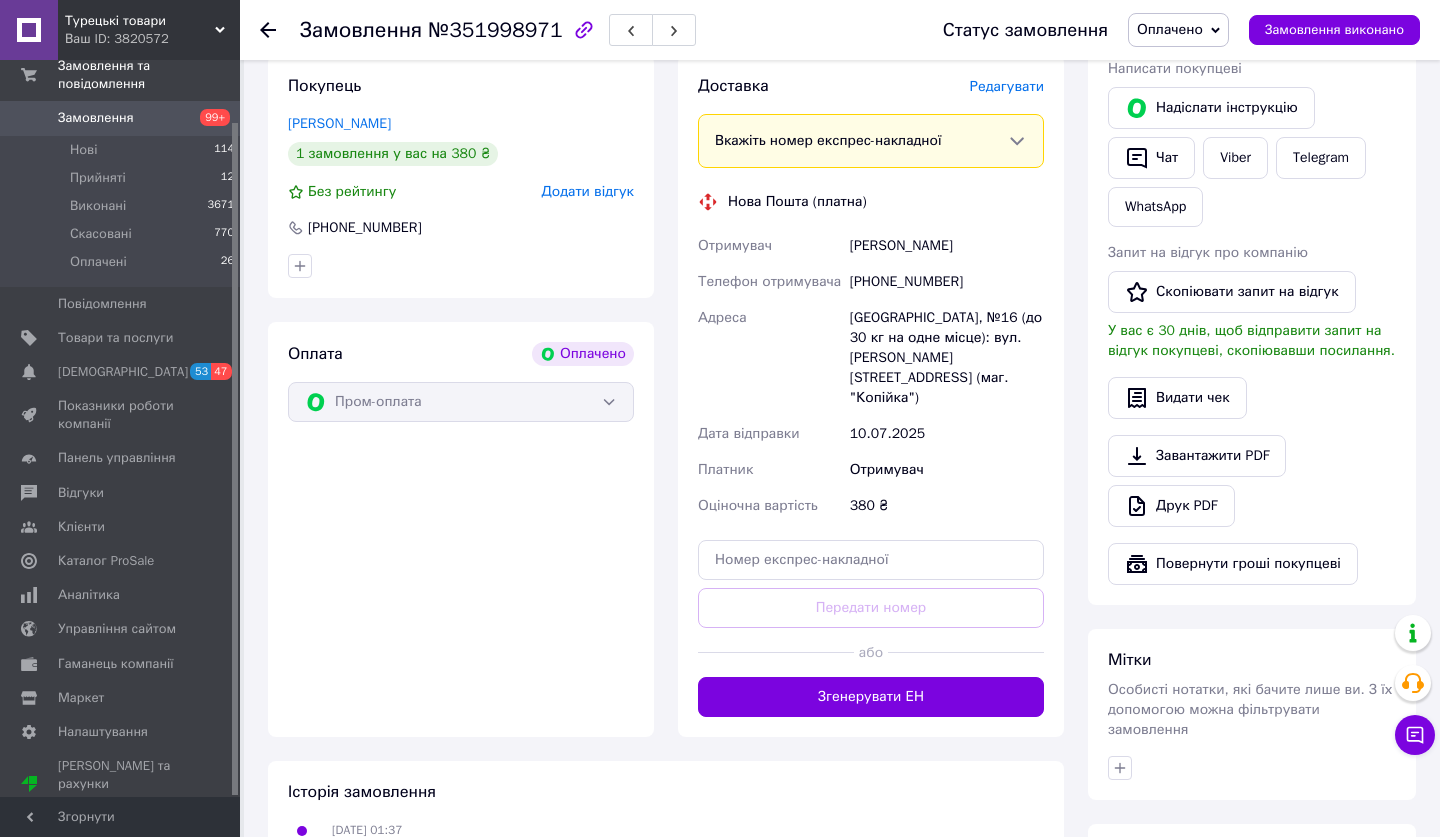 scroll, scrollTop: 1006, scrollLeft: 0, axis: vertical 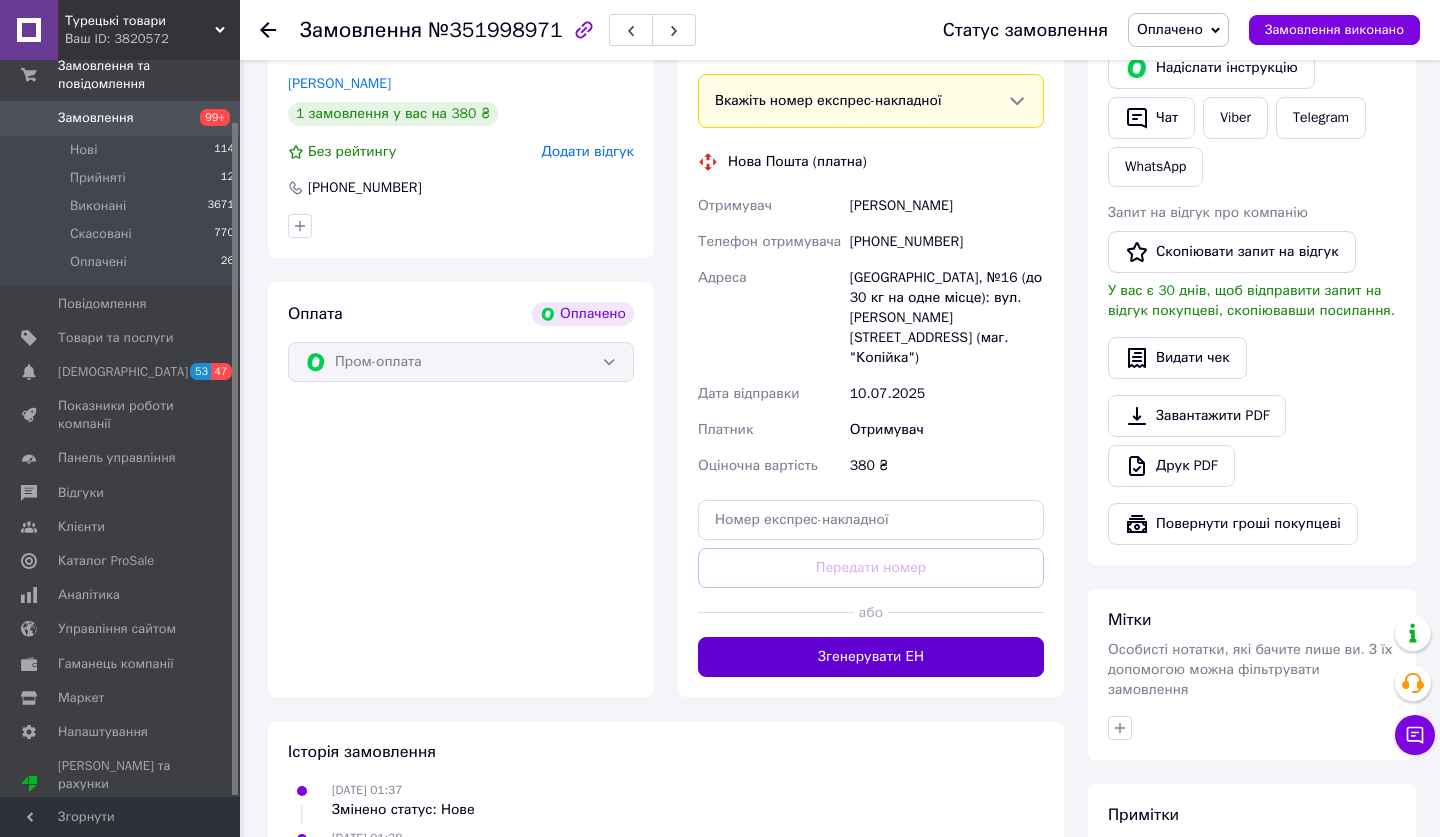 click on "Згенерувати ЕН" at bounding box center (871, 657) 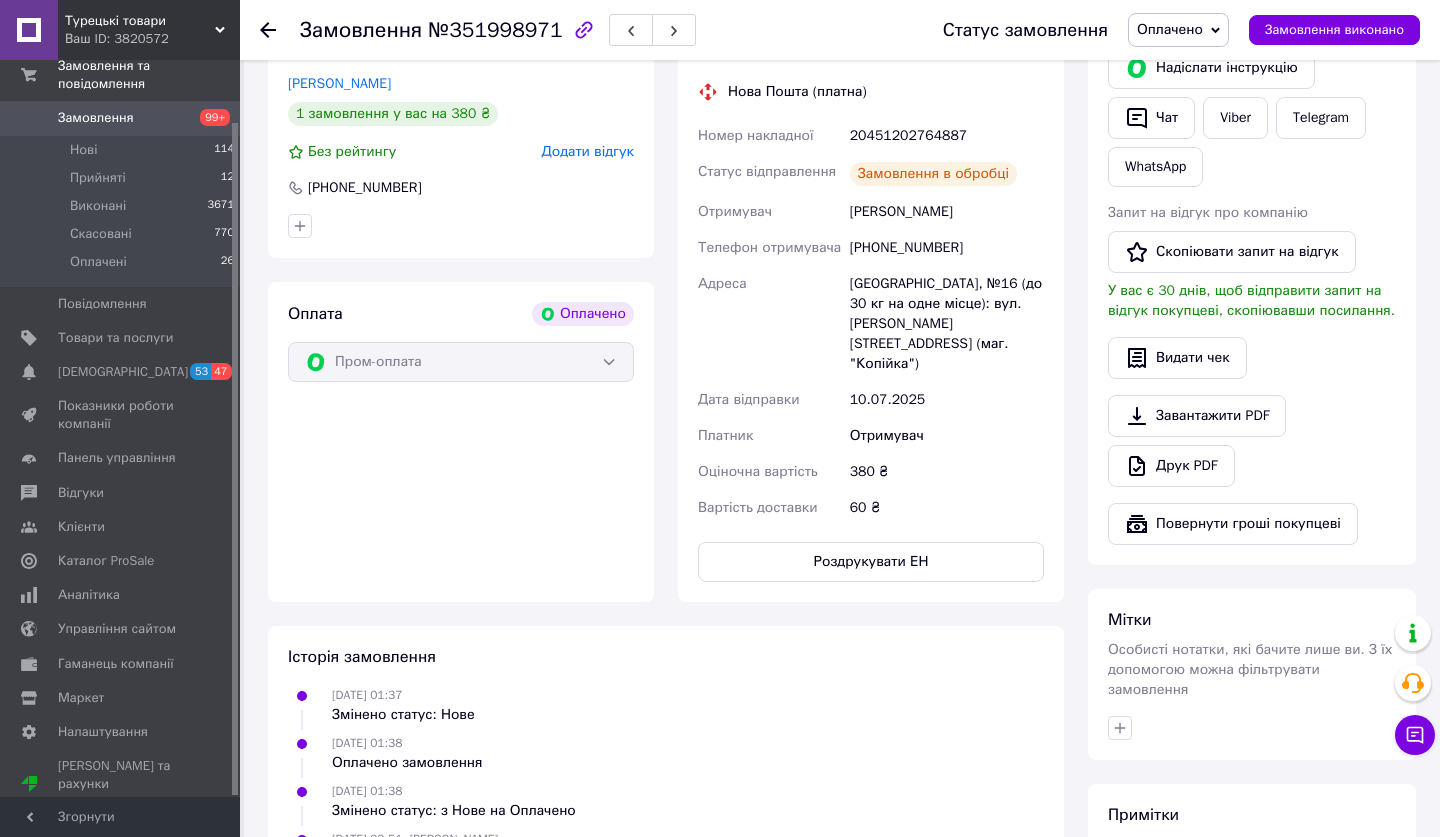 click on "Замовлення" at bounding box center (121, 118) 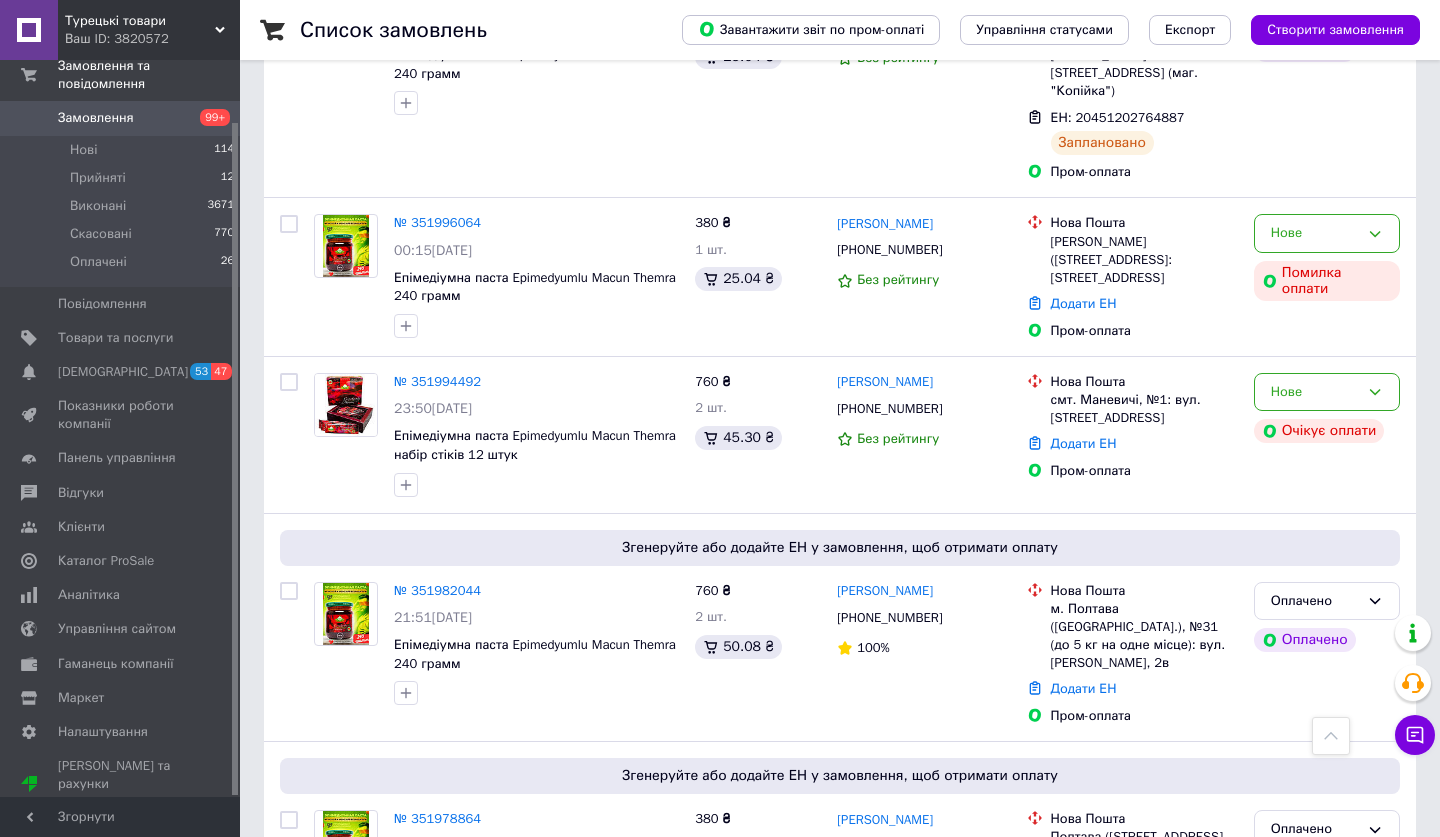 scroll, scrollTop: 1600, scrollLeft: 0, axis: vertical 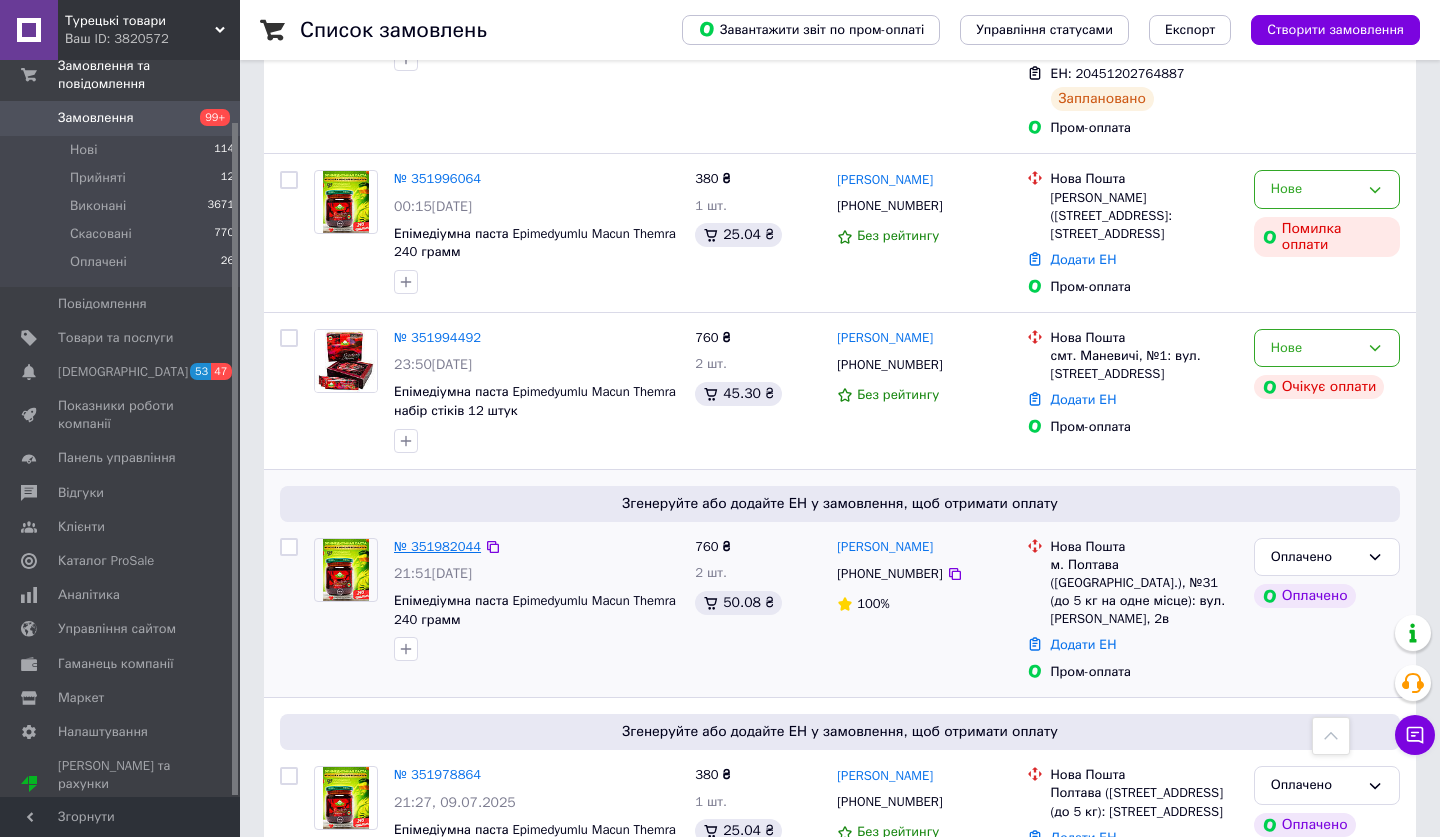 click on "№ 351982044" at bounding box center (437, 546) 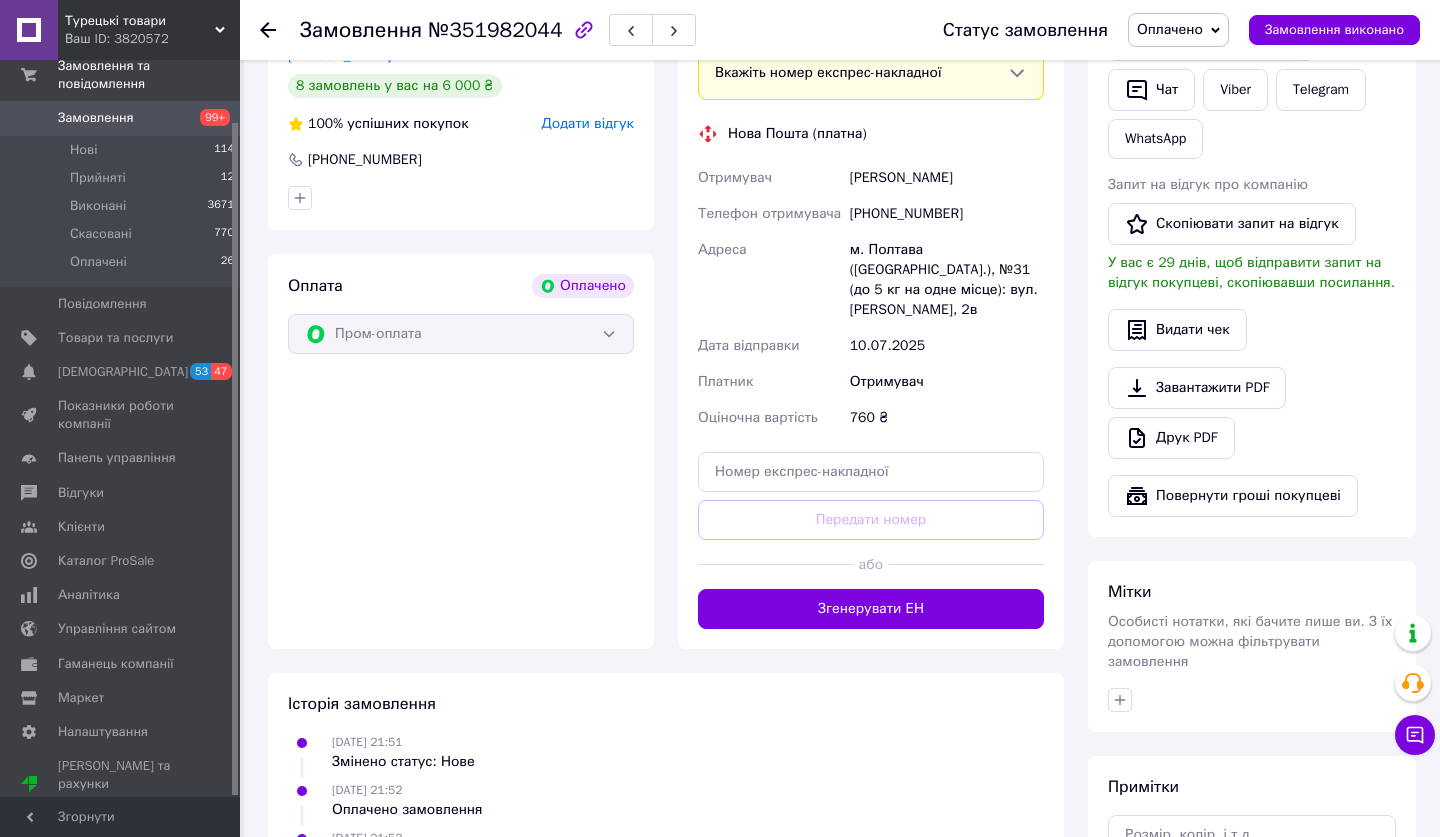 scroll, scrollTop: 1077, scrollLeft: 0, axis: vertical 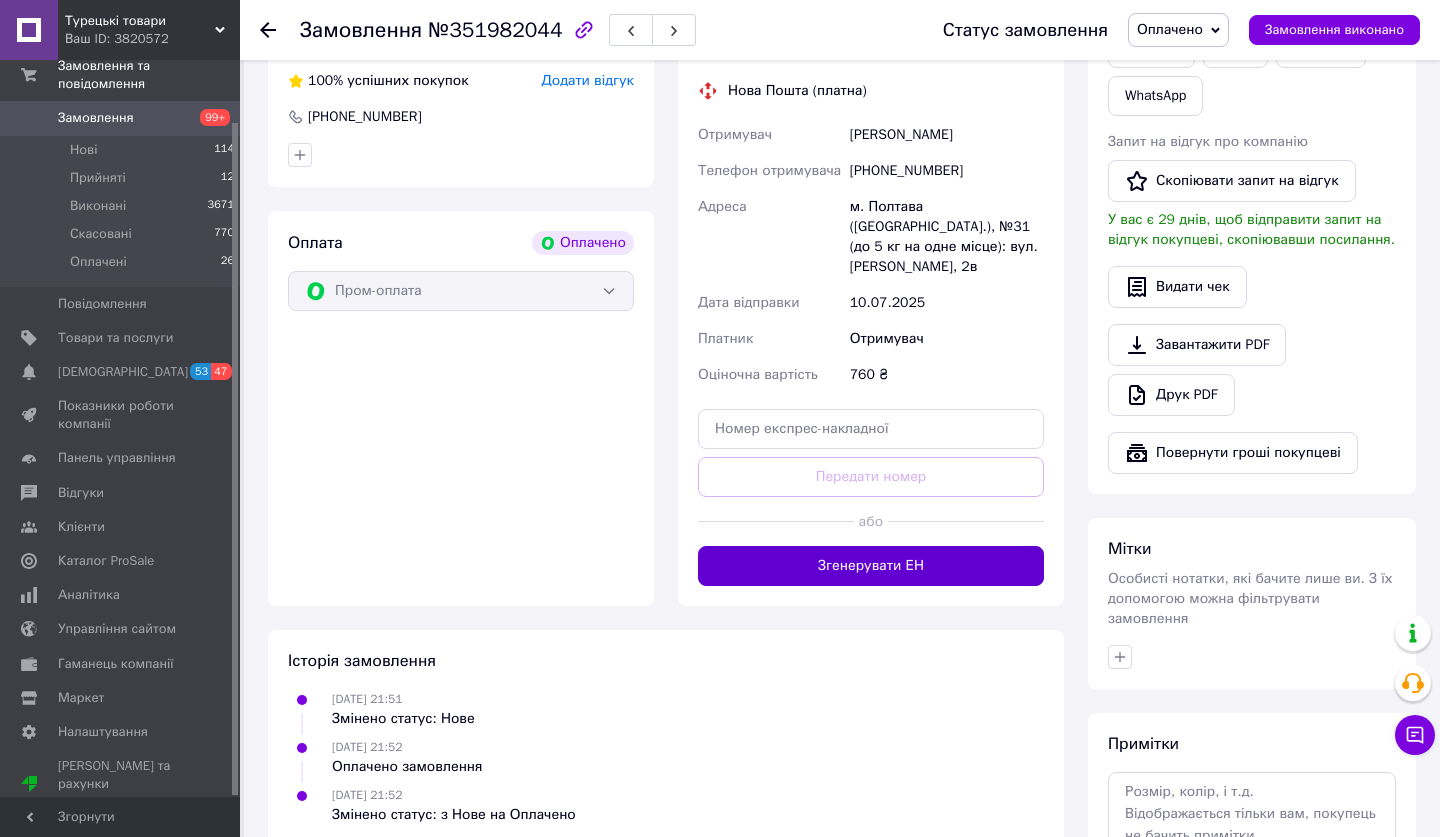click on "Згенерувати ЕН" at bounding box center [871, 566] 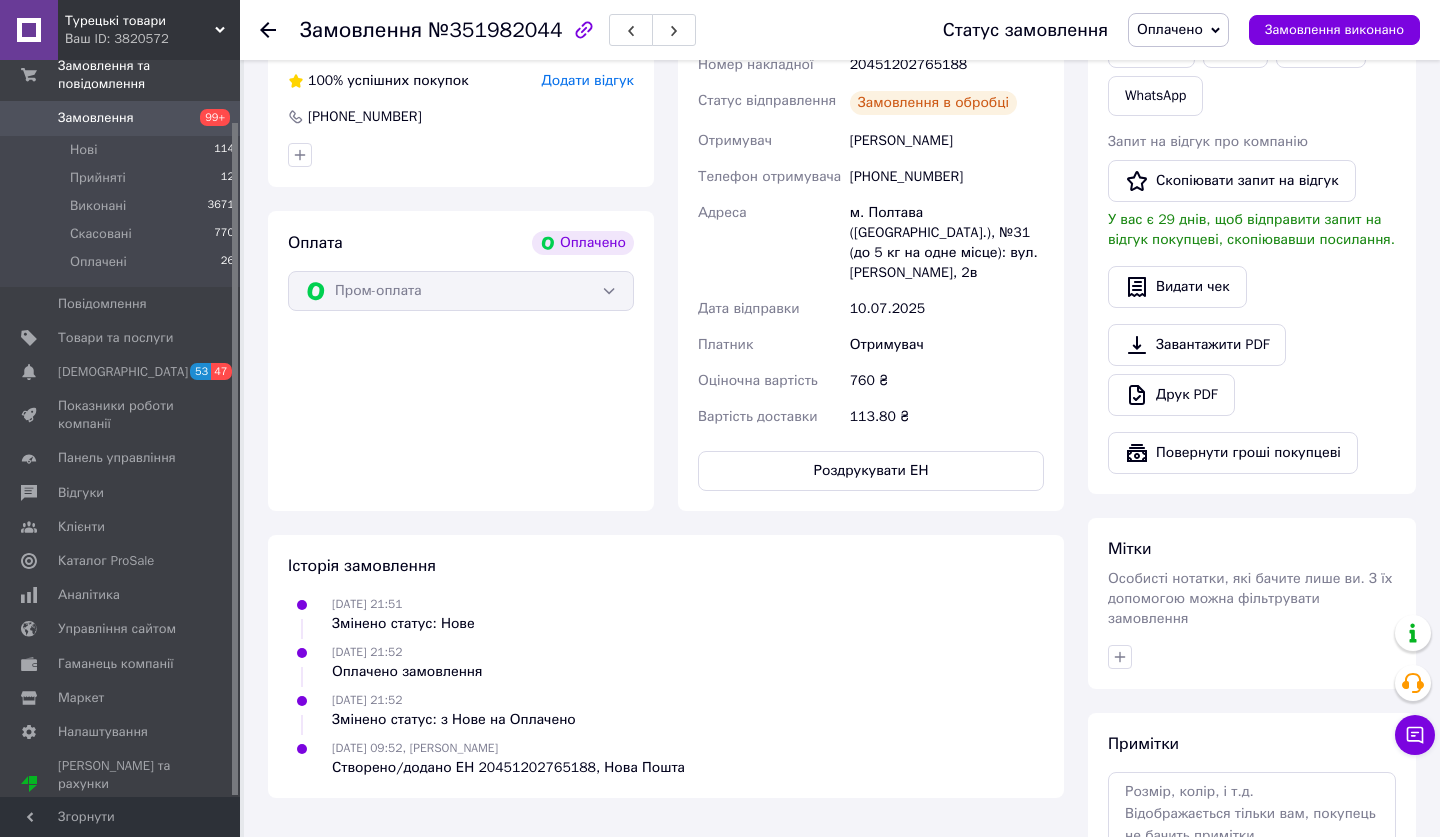 click on "Замовлення" at bounding box center [121, 118] 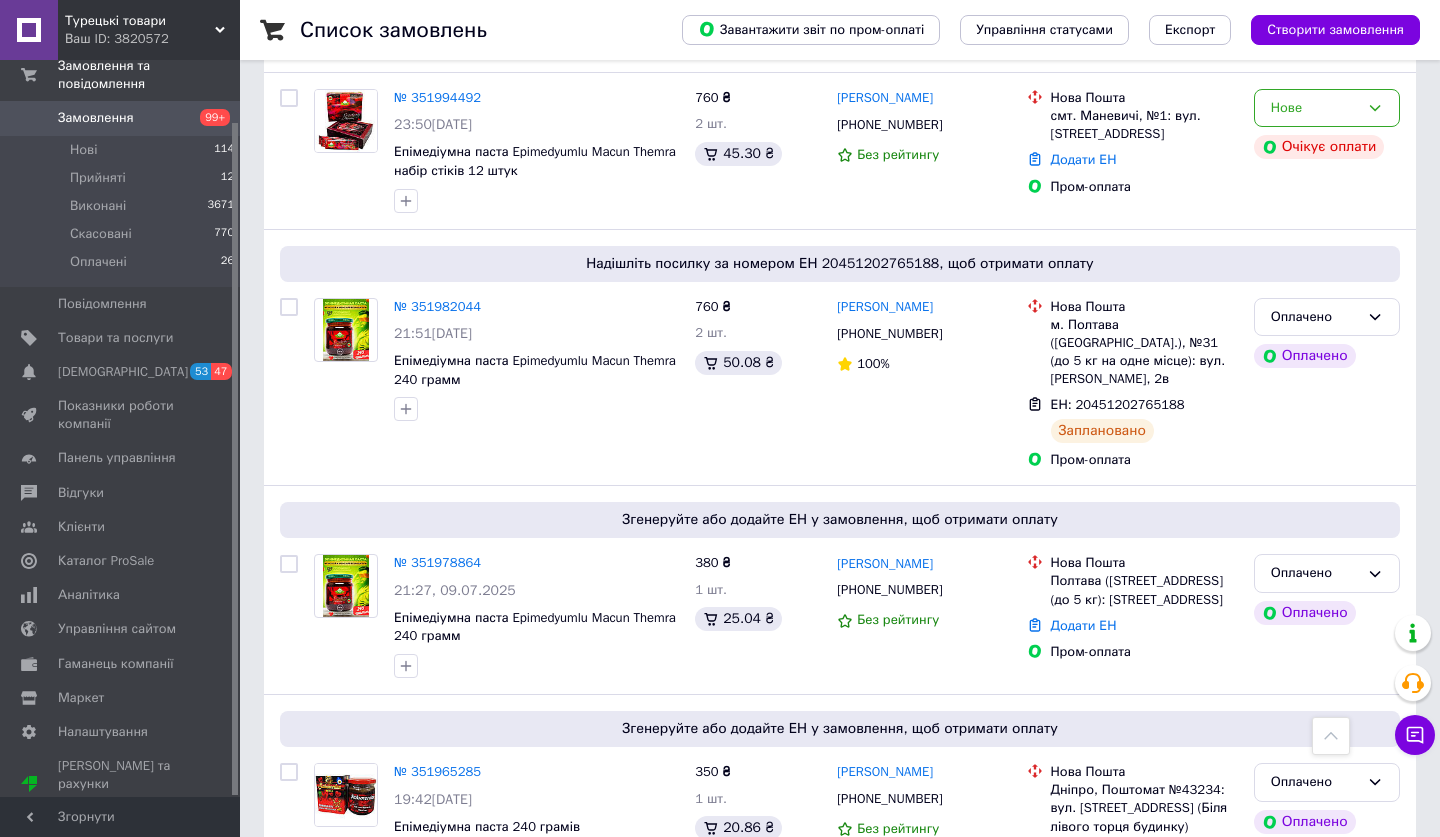 scroll, scrollTop: 1960, scrollLeft: 0, axis: vertical 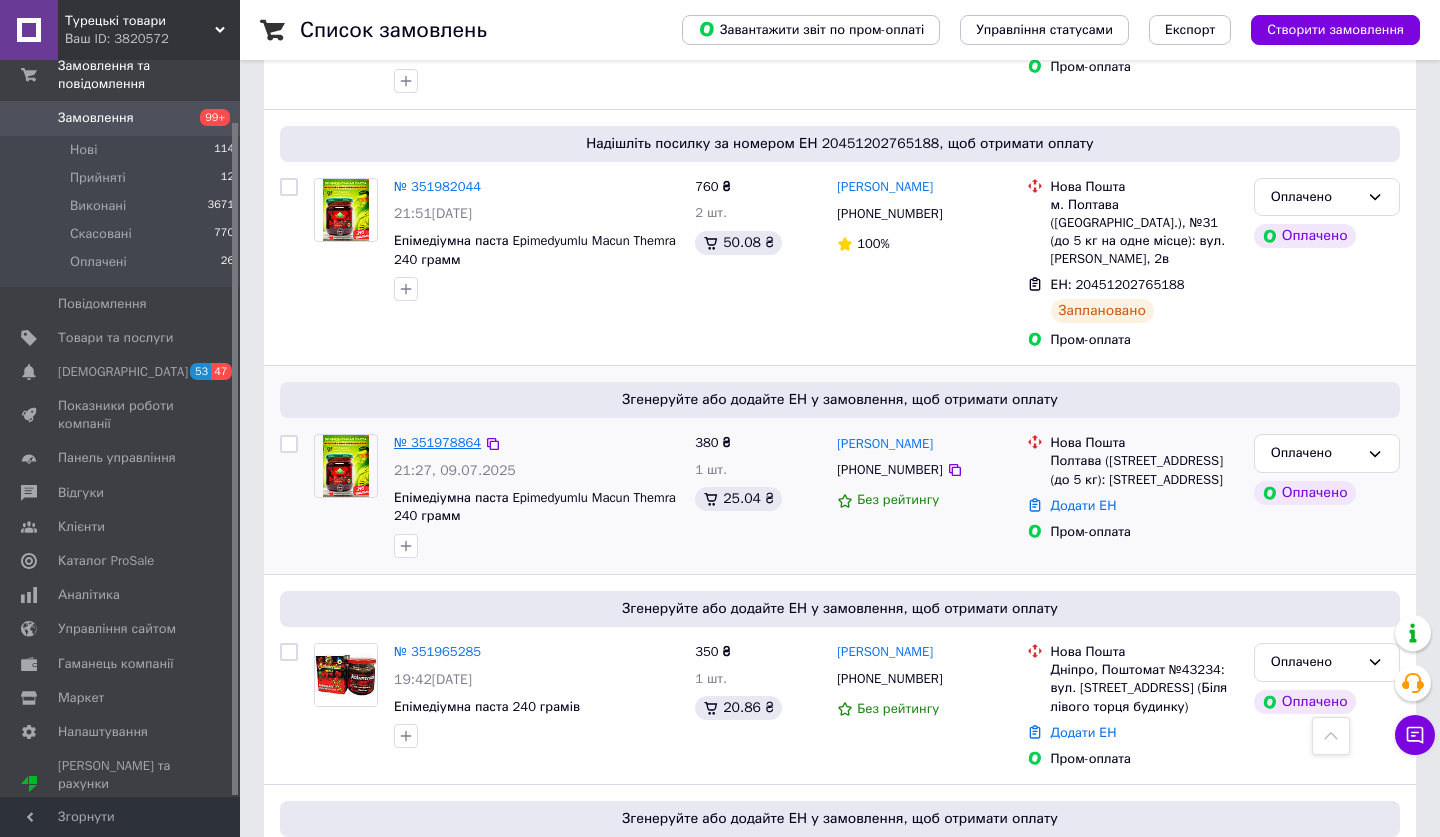 click on "№ 351978864" at bounding box center (437, 442) 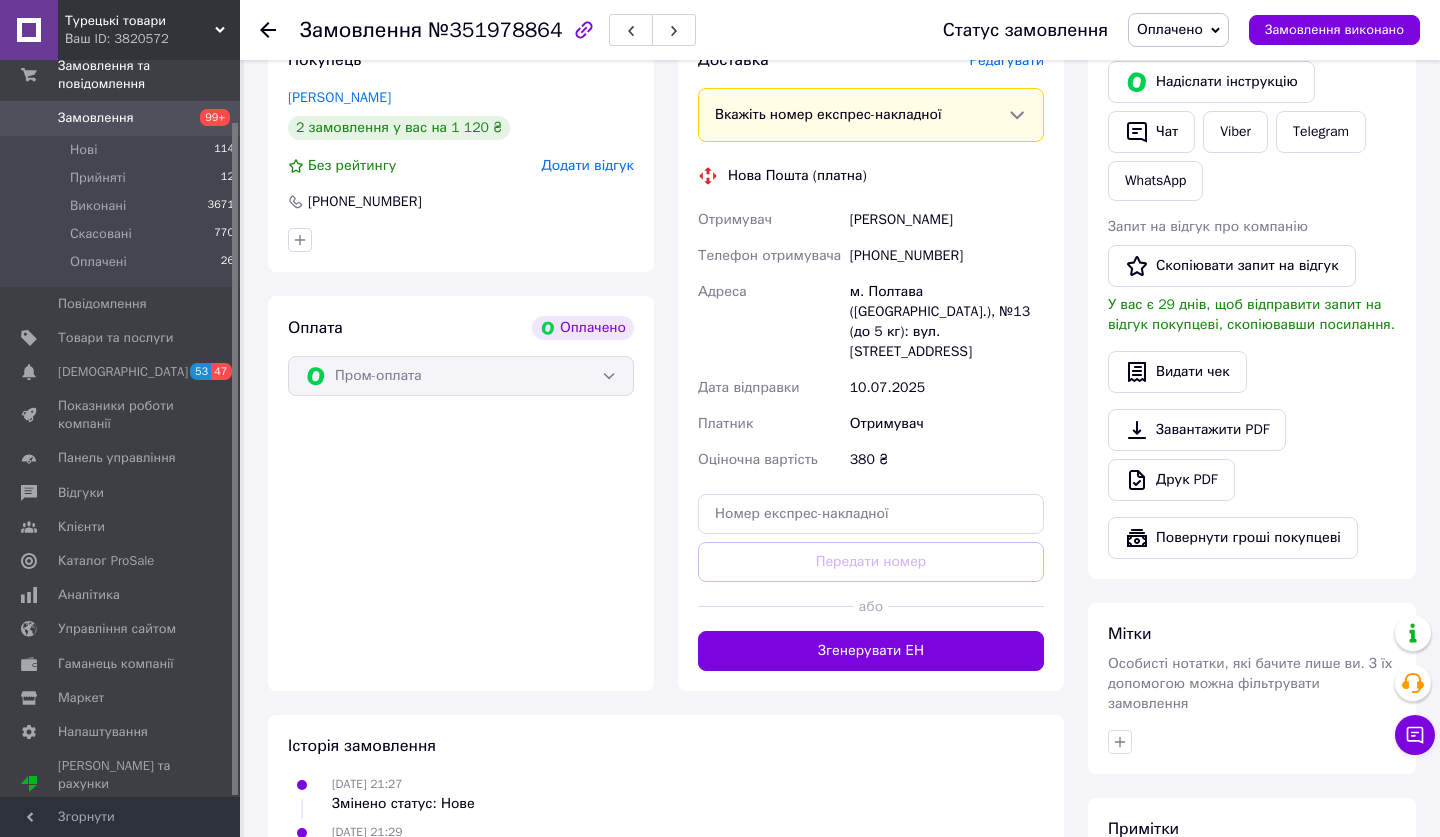 scroll, scrollTop: 1037, scrollLeft: 0, axis: vertical 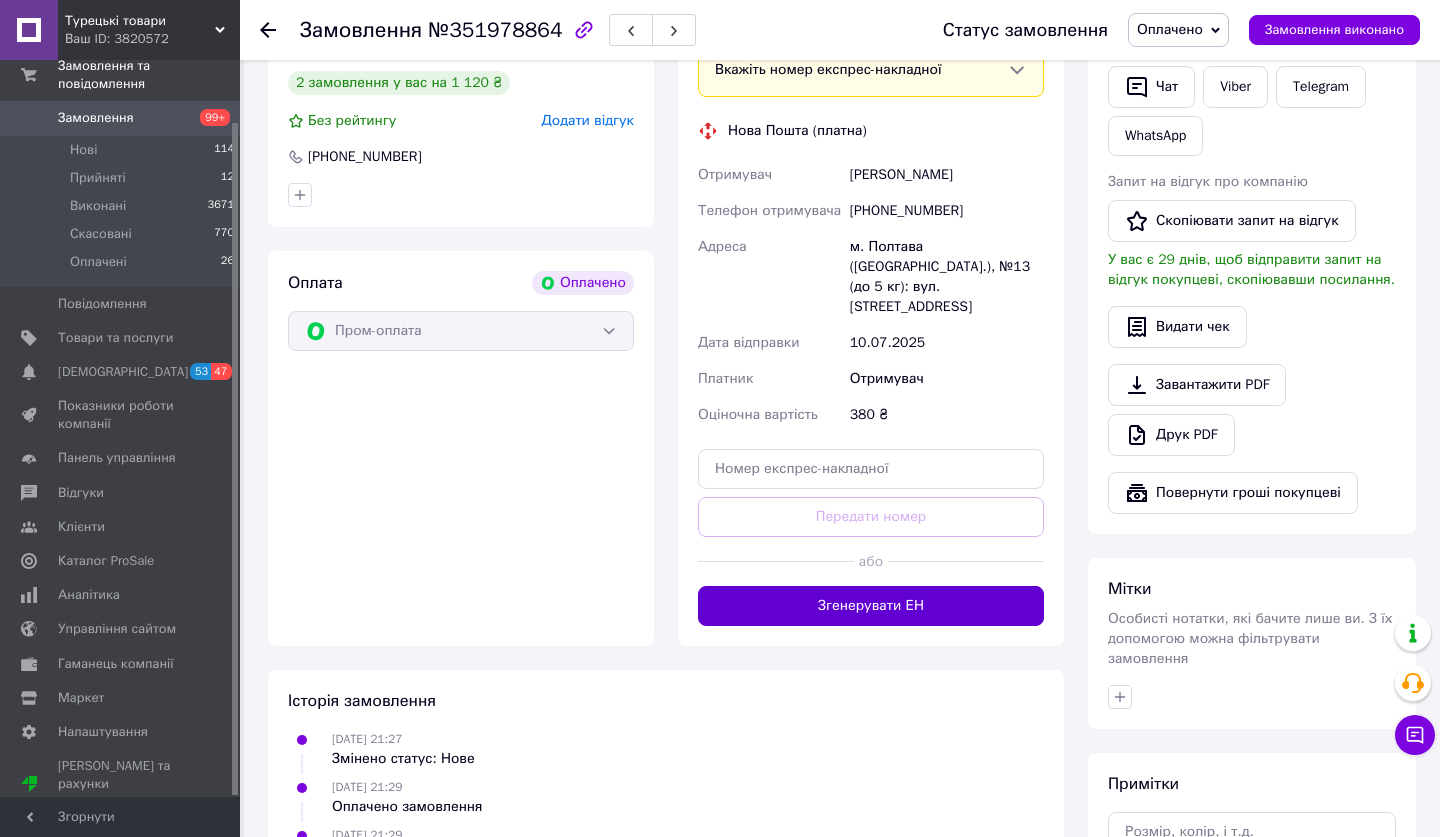 click on "Згенерувати ЕН" at bounding box center [871, 606] 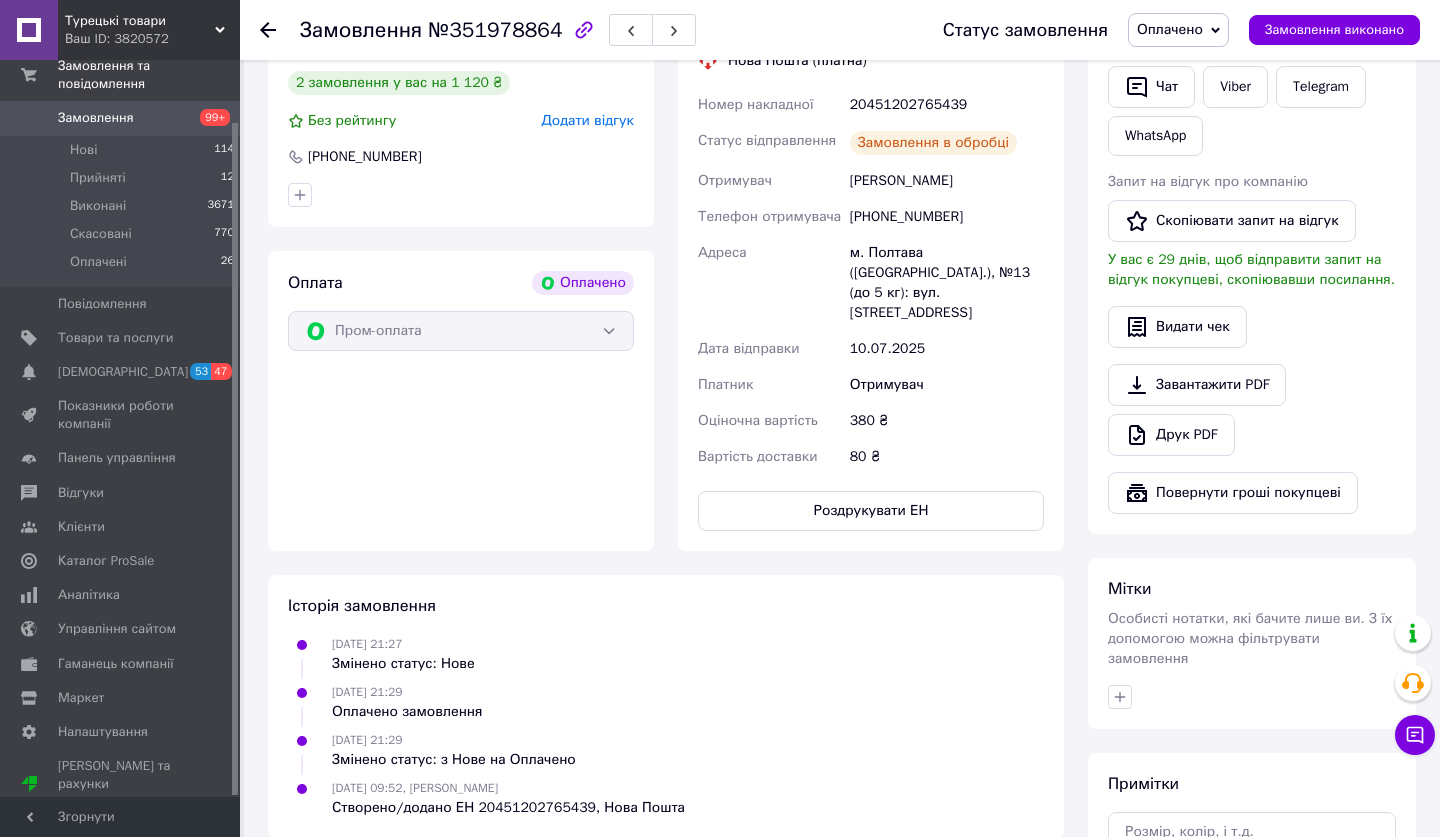 click on "Турецькі товари Ваш ID: 3820572 Сайт Турецькі товари Кабінет покупця Перевірити стан системи Сторінка на порталі озджан Аталай Довідка Вийти Замовлення та повідомлення Замовлення 99+ Нові 114 Прийняті 12 Виконані 3671 Скасовані 770 Оплачені 26 Повідомлення 0 Товари та послуги Сповіщення 53 47 Показники роботи компанії Панель управління Відгуки Клієнти Каталог ProSale Аналітика Управління сайтом Гаманець компанії Маркет Налаштування Тарифи та рахунки Prom мікс 1 000 Згорнути
Замовлення №351978864 Статус замовлення   1" at bounding box center (720, 2) 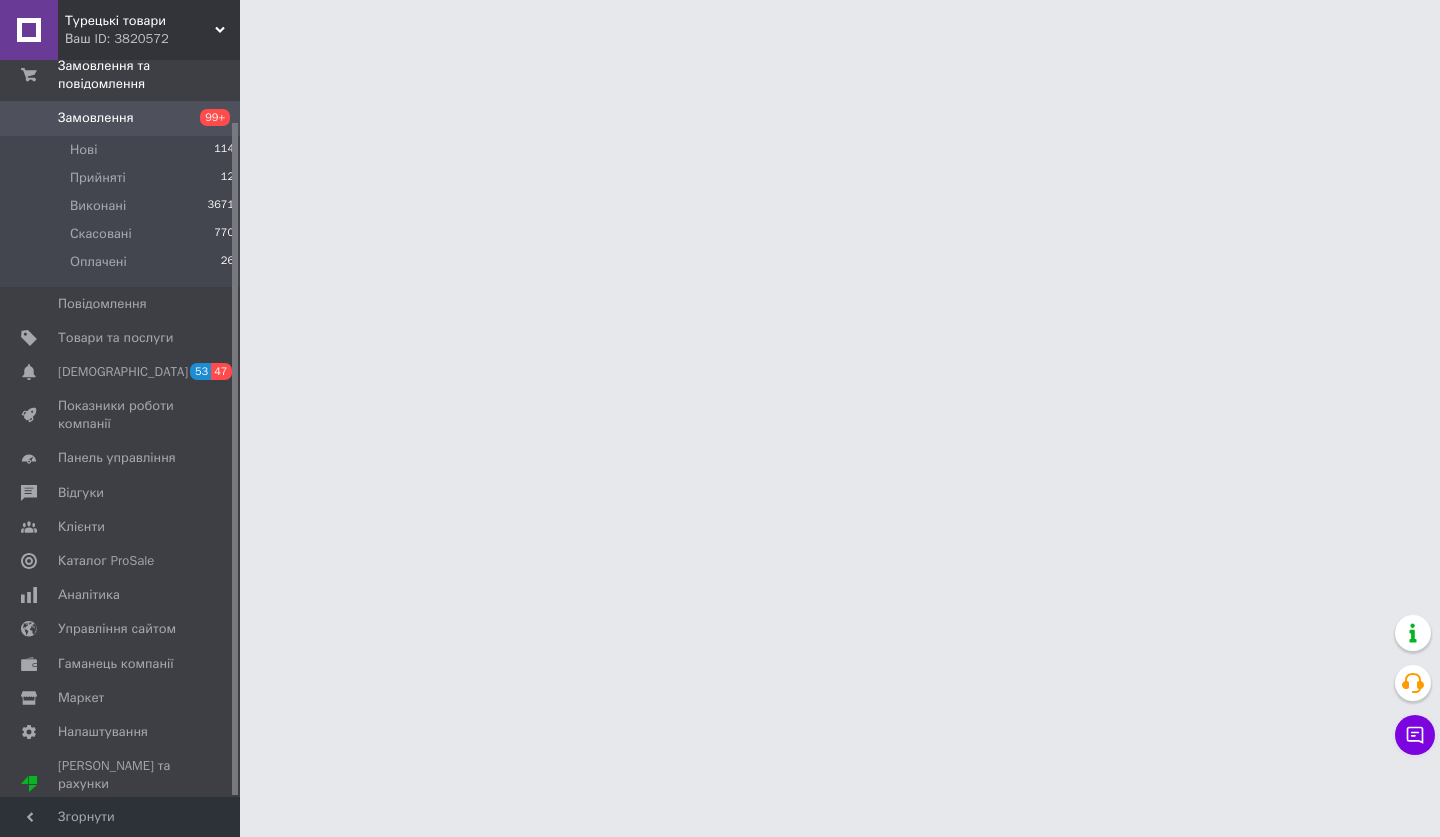 scroll, scrollTop: 0, scrollLeft: 0, axis: both 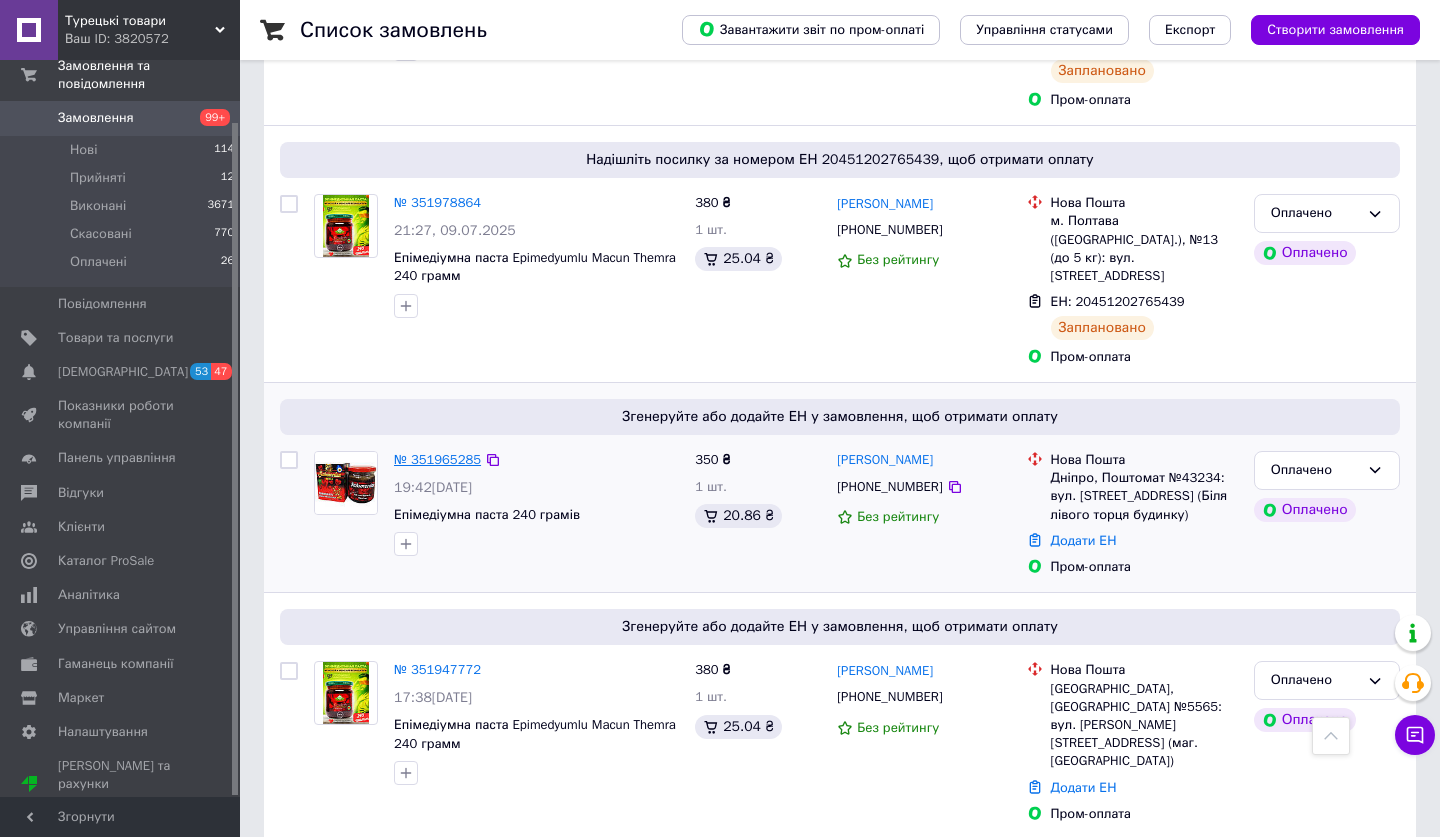 click on "№ 351965285" at bounding box center (437, 459) 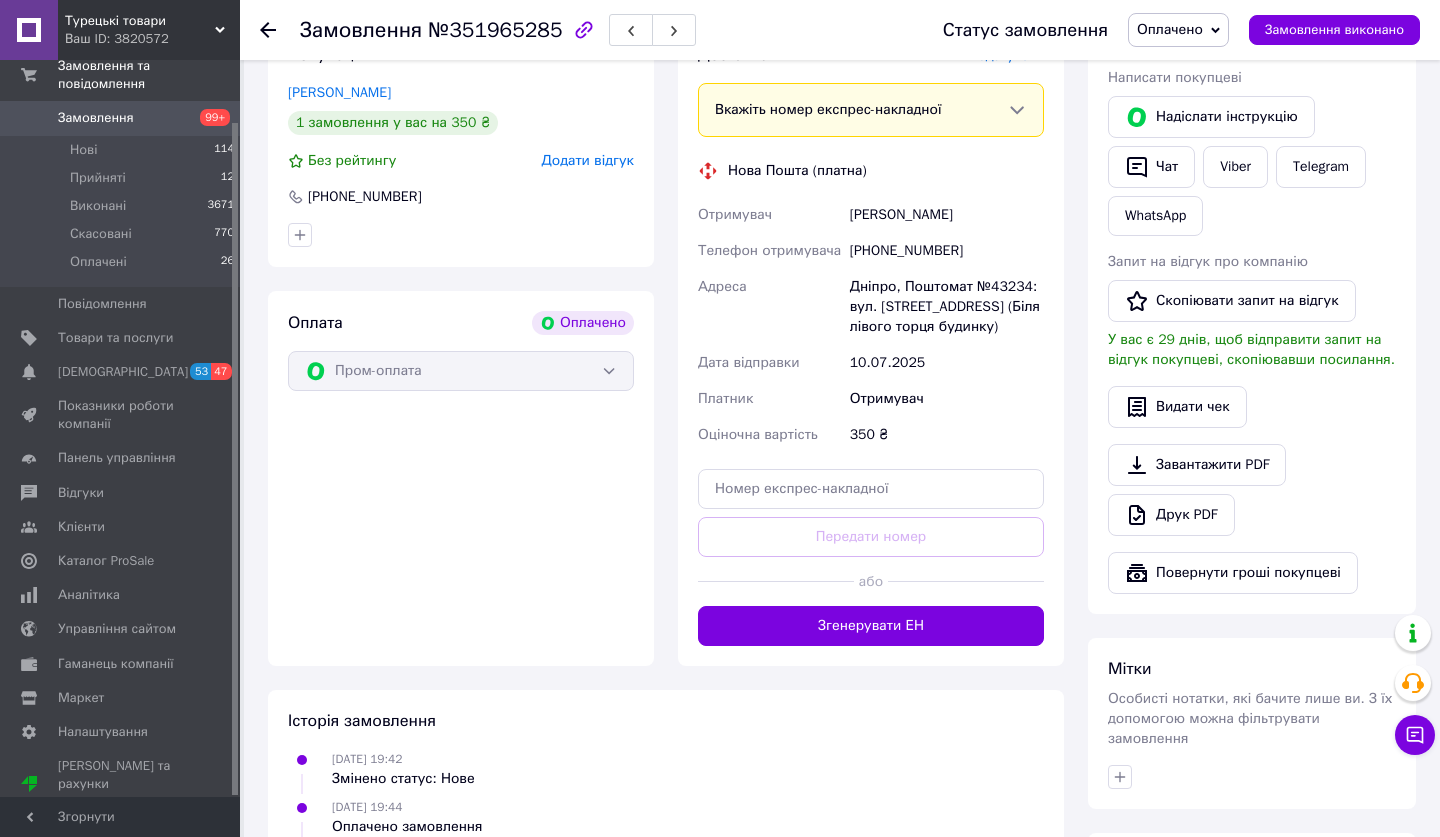 scroll, scrollTop: 997, scrollLeft: 0, axis: vertical 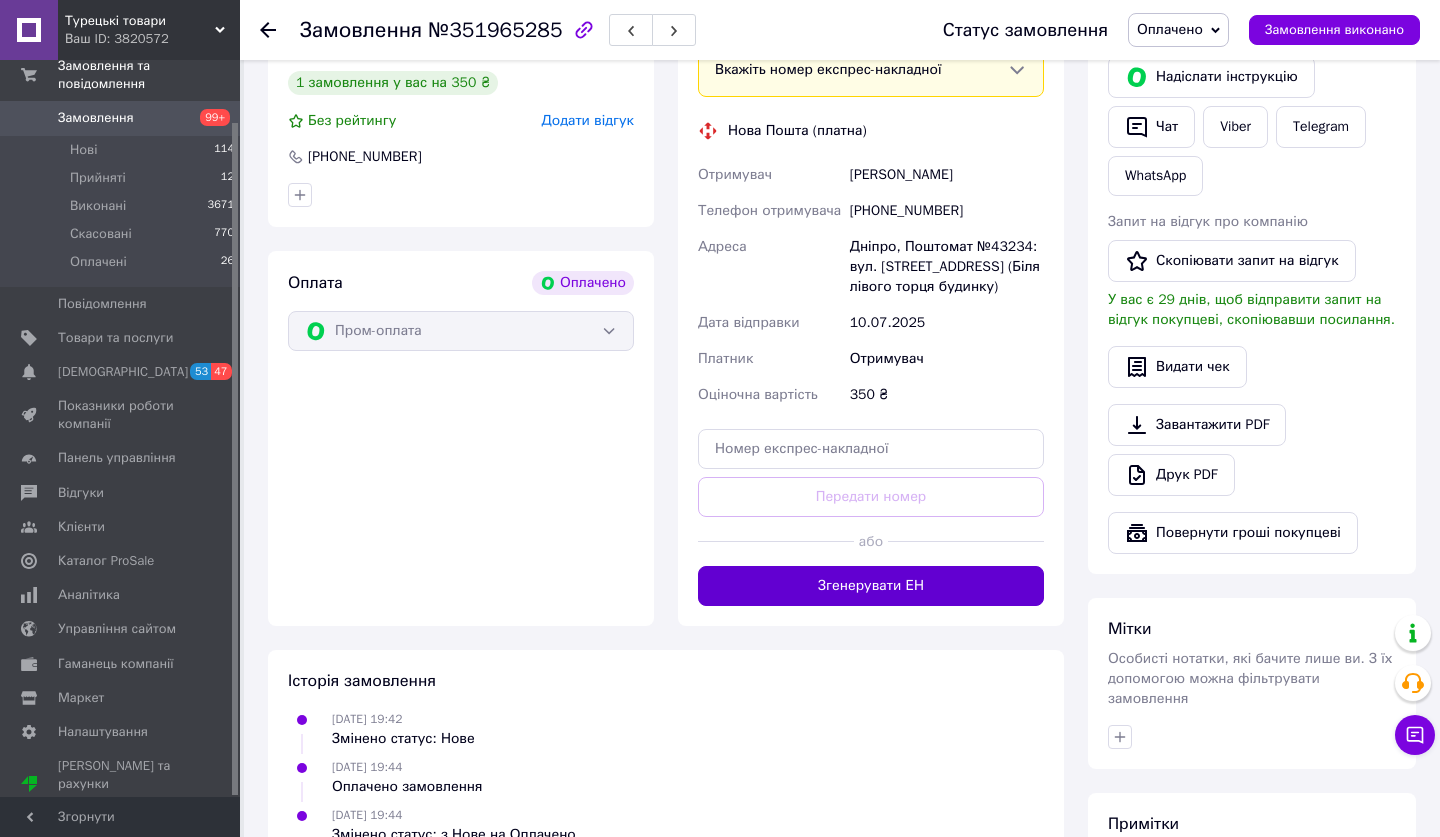 click on "Згенерувати ЕН" at bounding box center (871, 586) 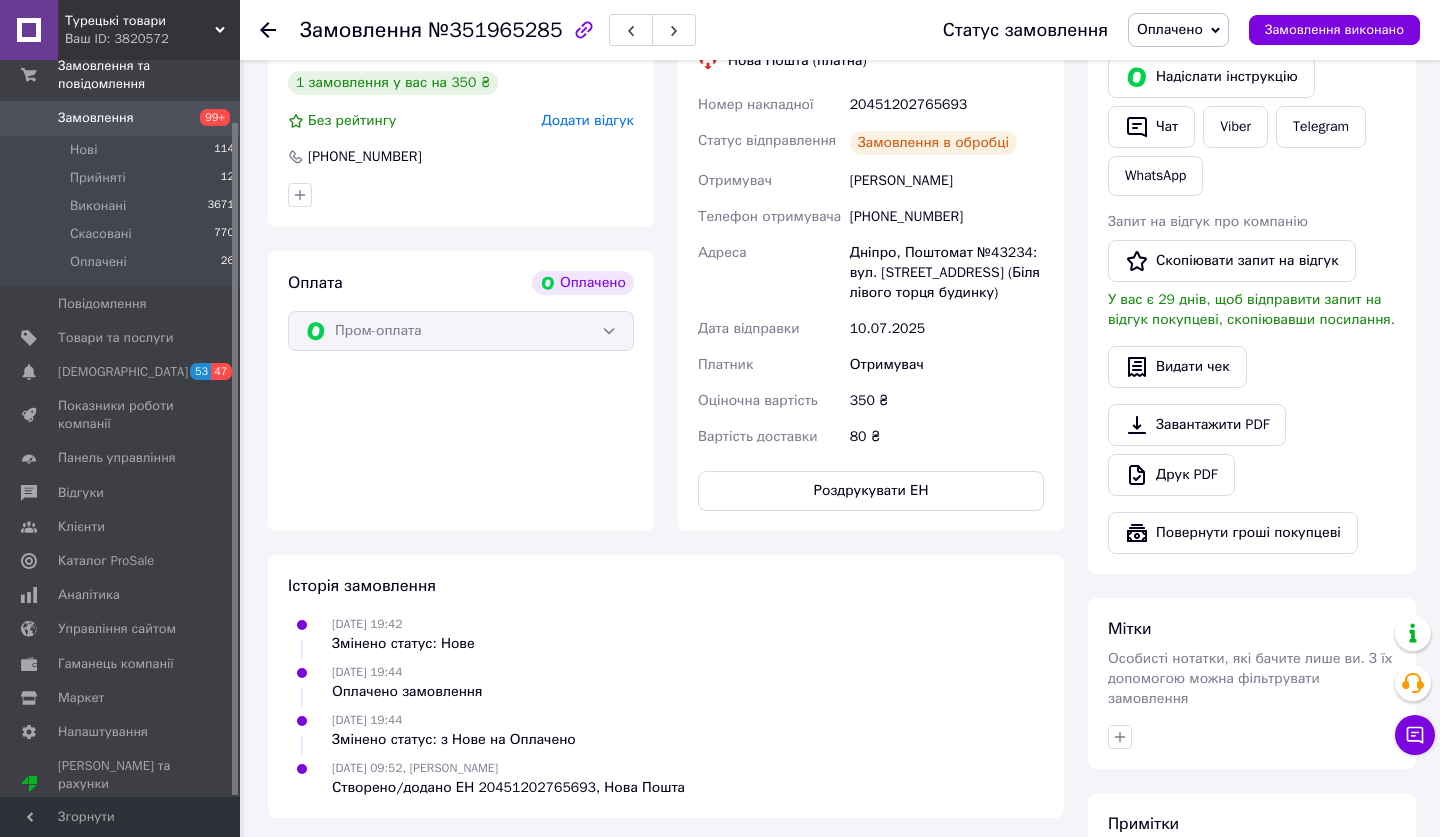 click on "Замовлення" at bounding box center [121, 118] 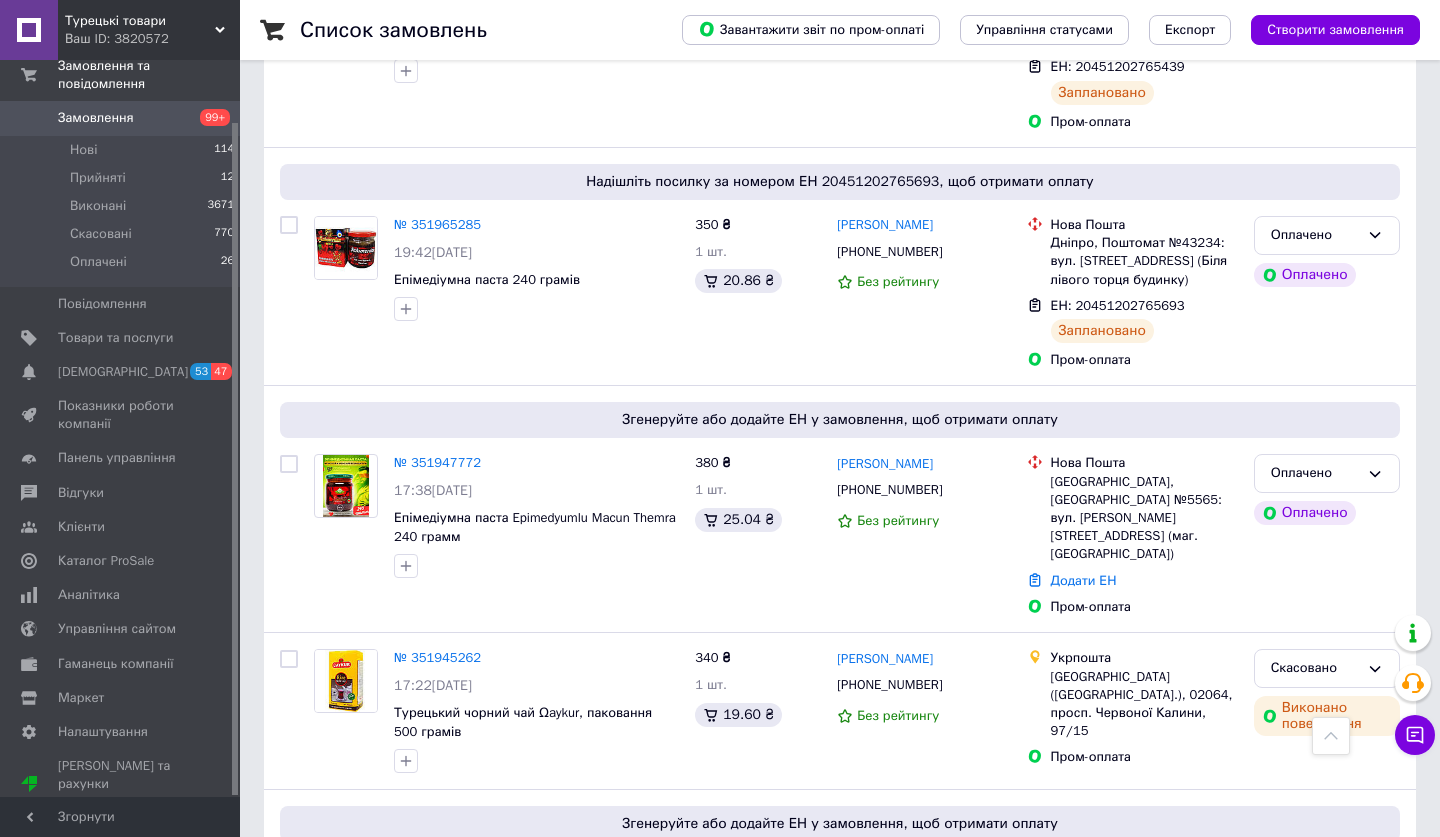 scroll, scrollTop: 2440, scrollLeft: 0, axis: vertical 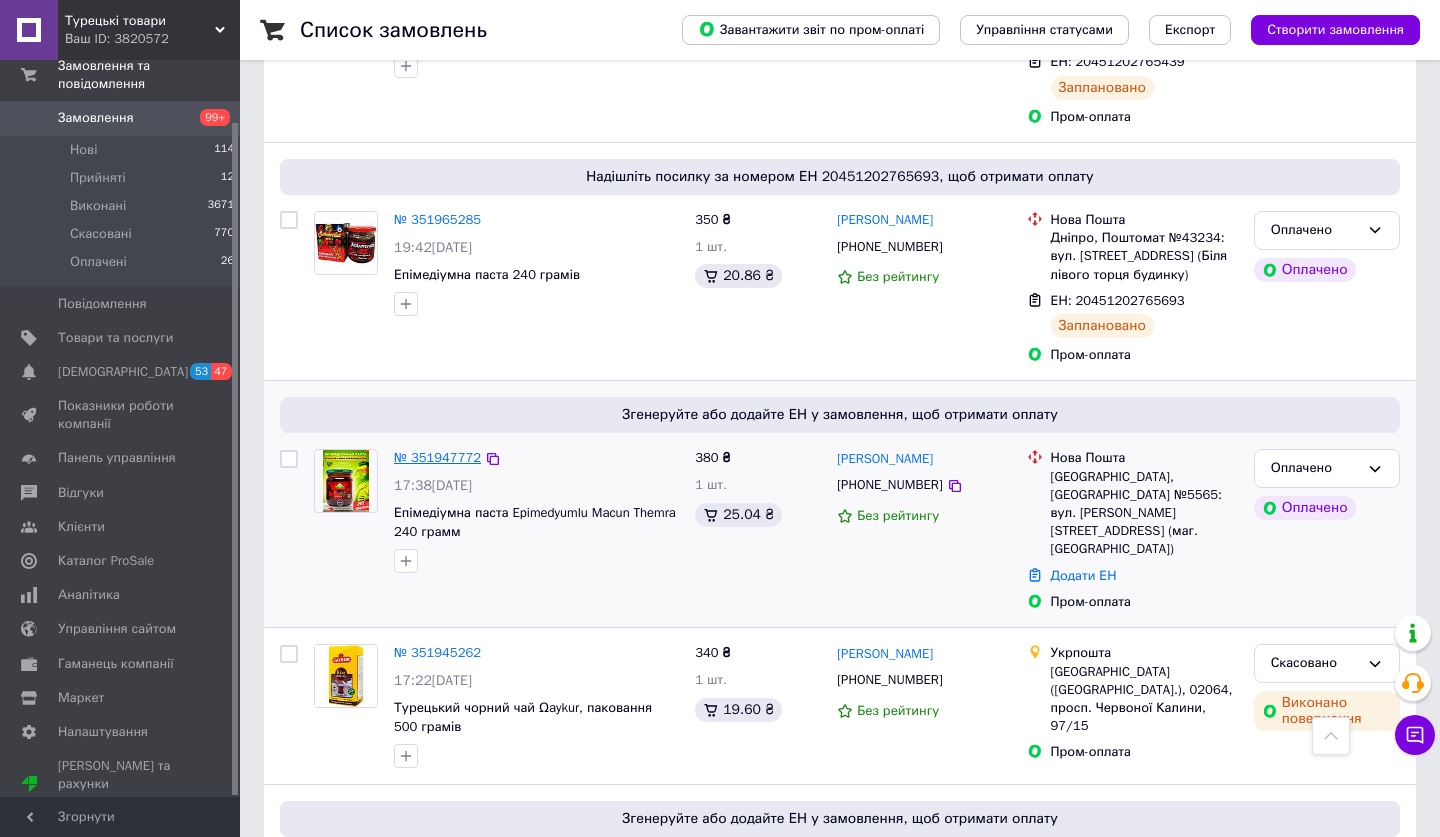 click on "№ 351947772" at bounding box center (437, 457) 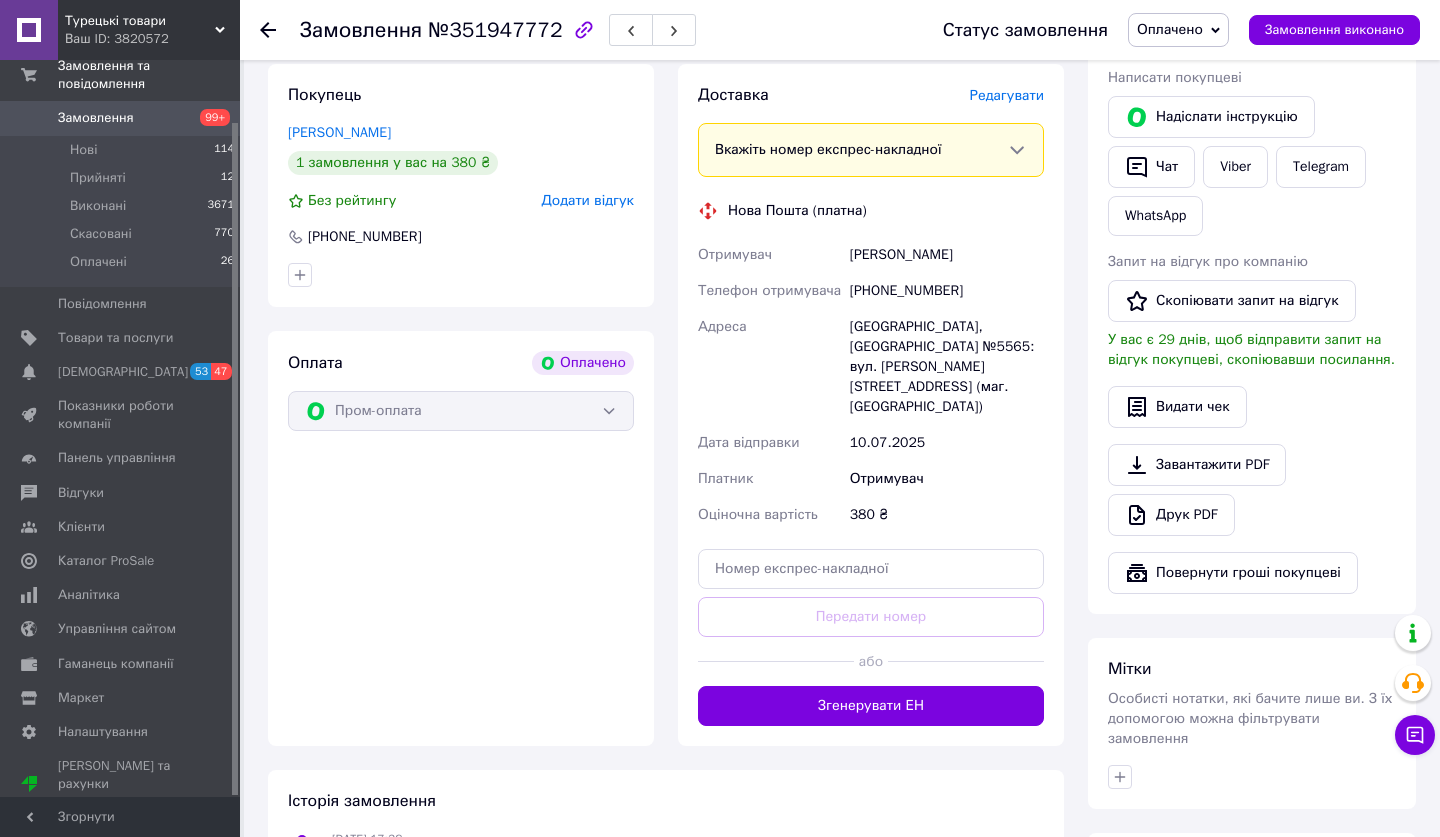 scroll, scrollTop: 997, scrollLeft: 0, axis: vertical 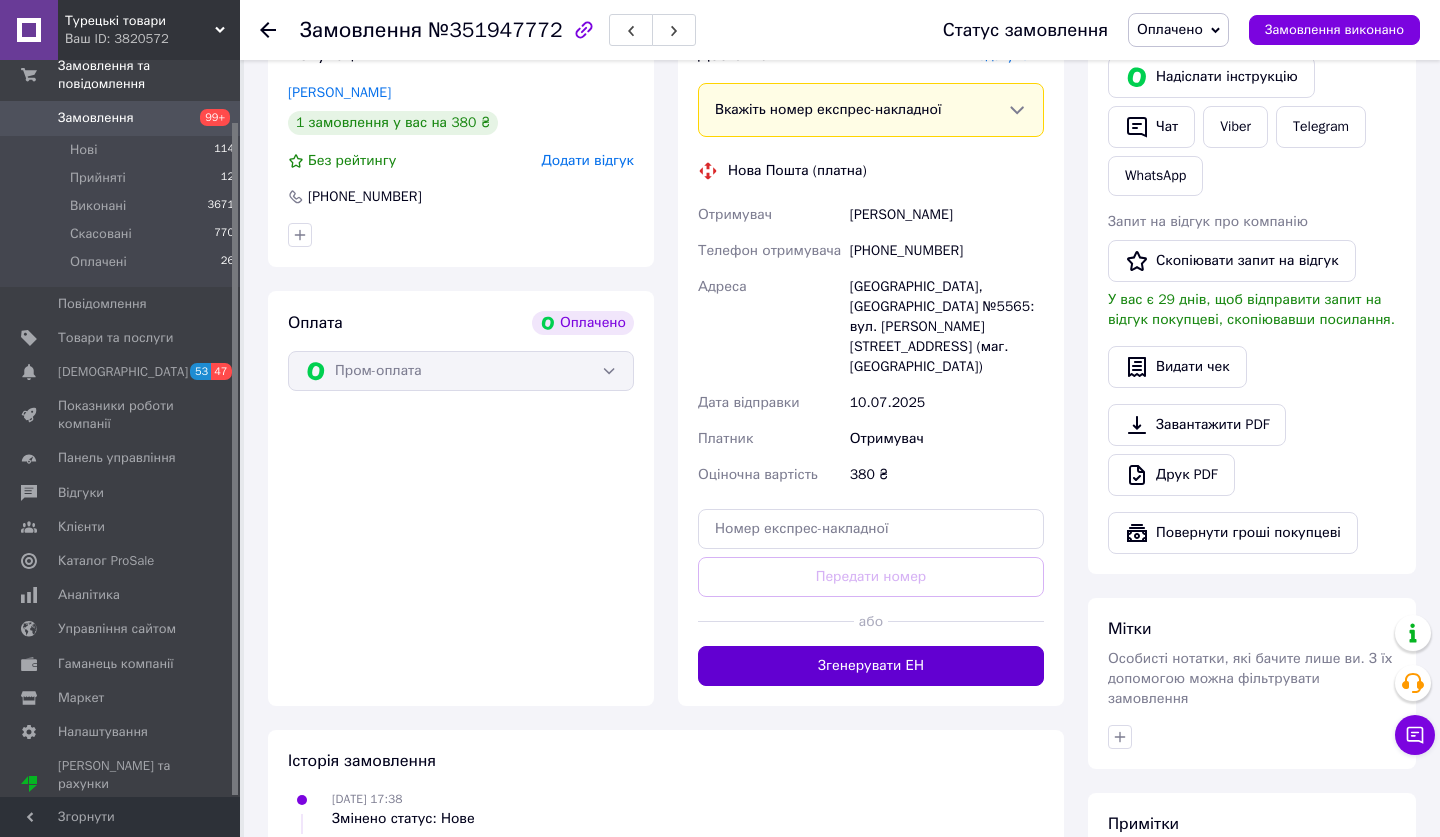 click on "Згенерувати ЕН" at bounding box center [871, 666] 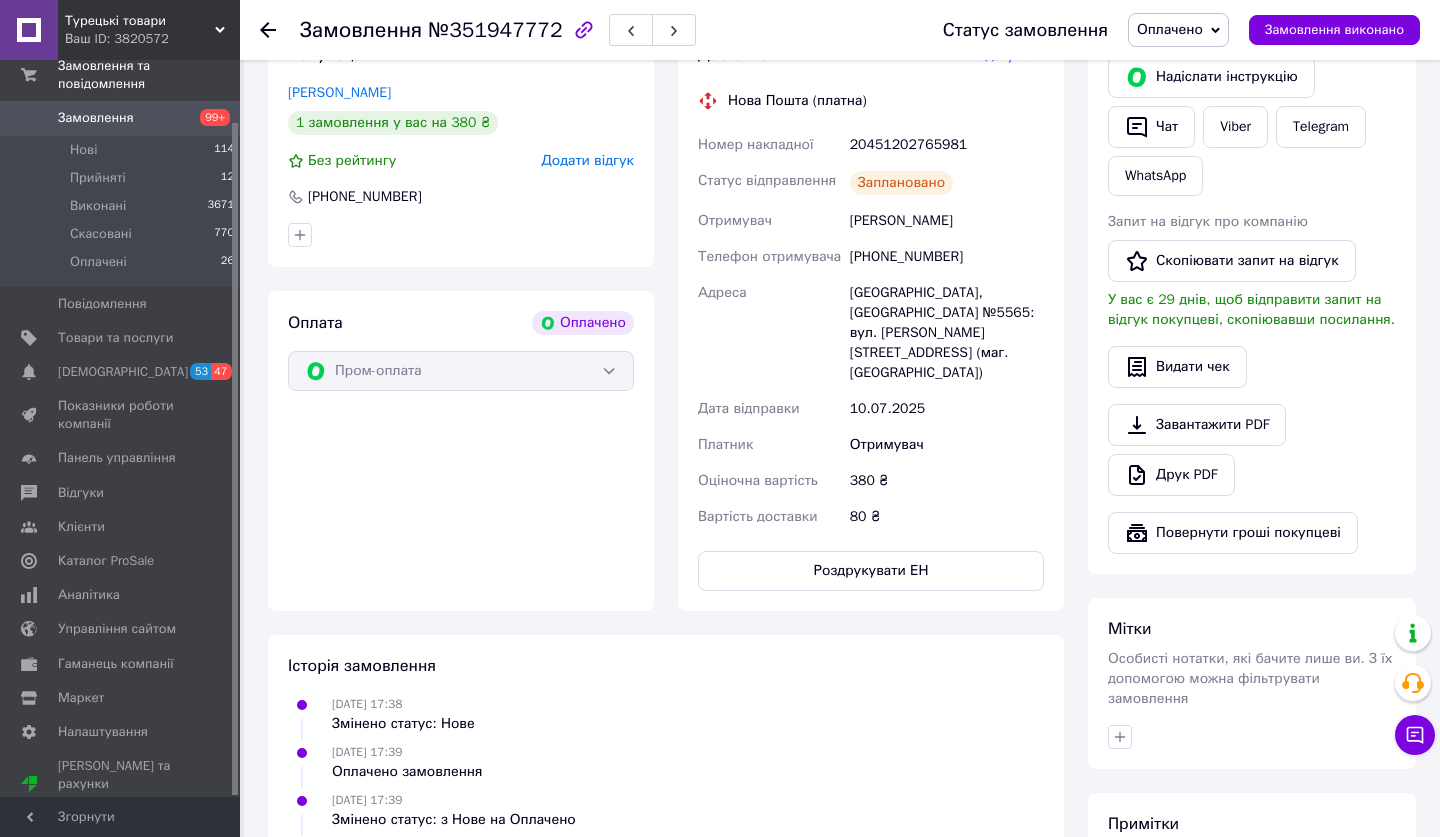 click on "99+" at bounding box center [212, 118] 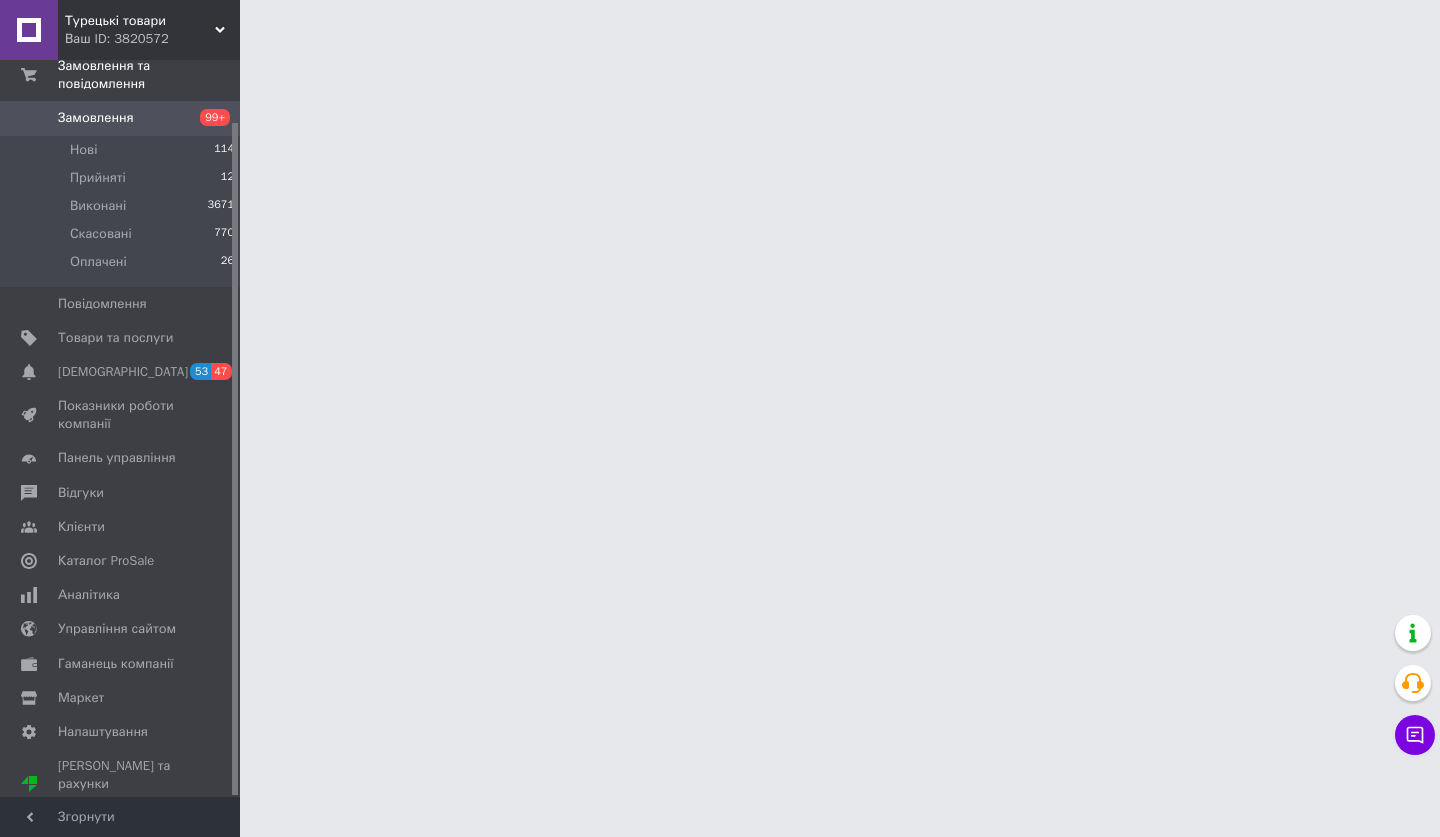 scroll, scrollTop: 0, scrollLeft: 0, axis: both 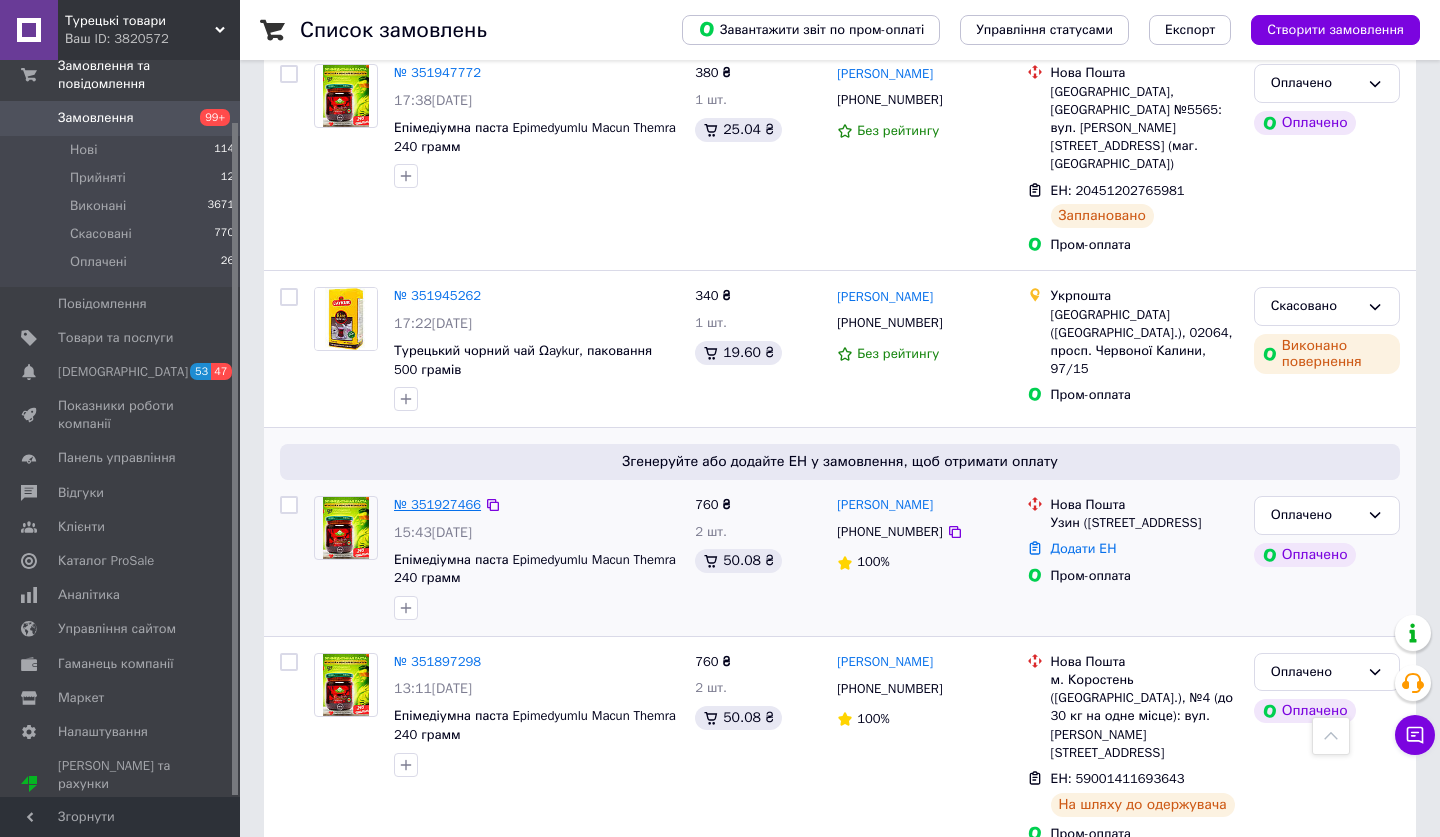 click on "№ 351927466" at bounding box center (437, 504) 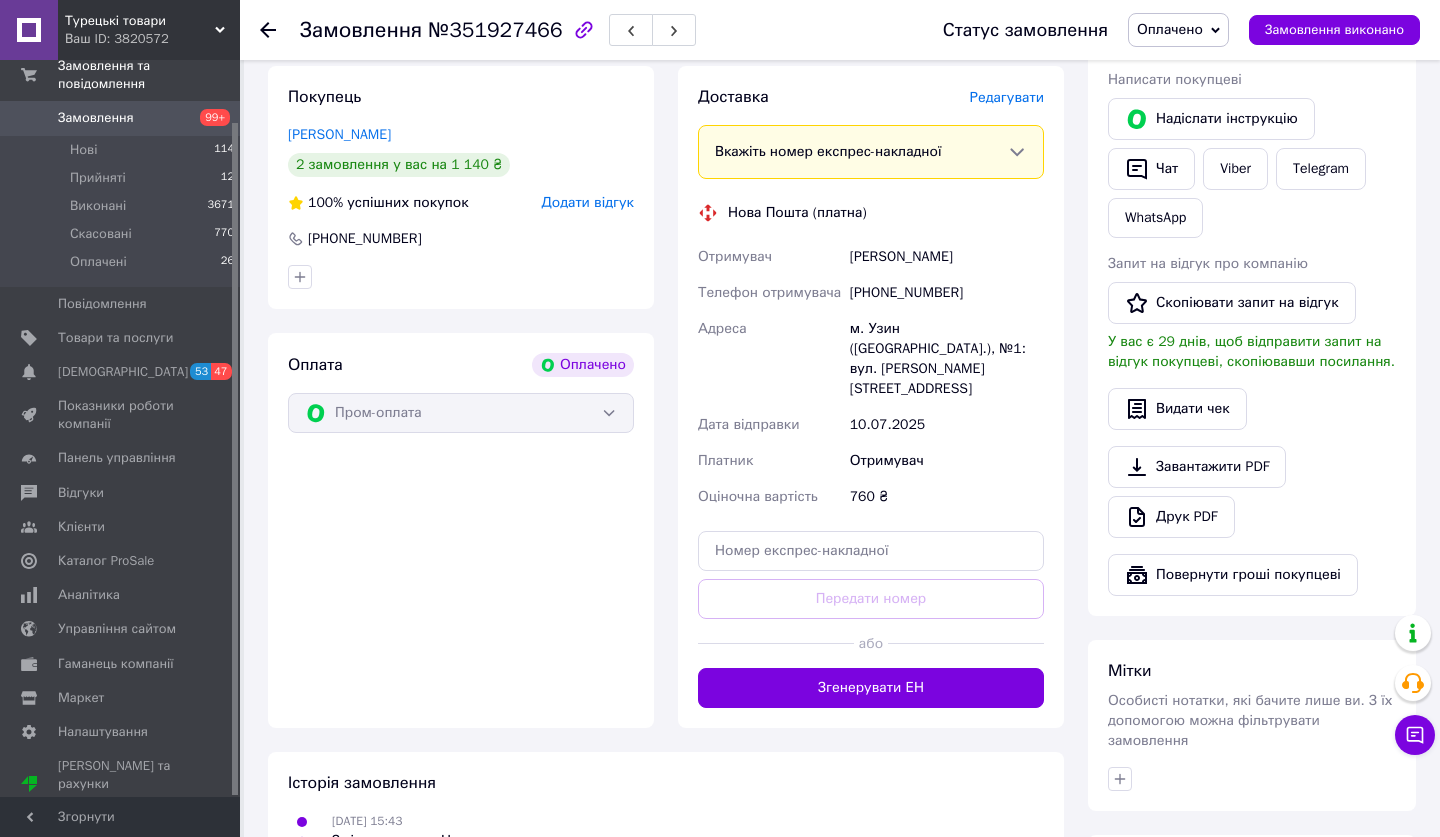 scroll, scrollTop: 957, scrollLeft: 0, axis: vertical 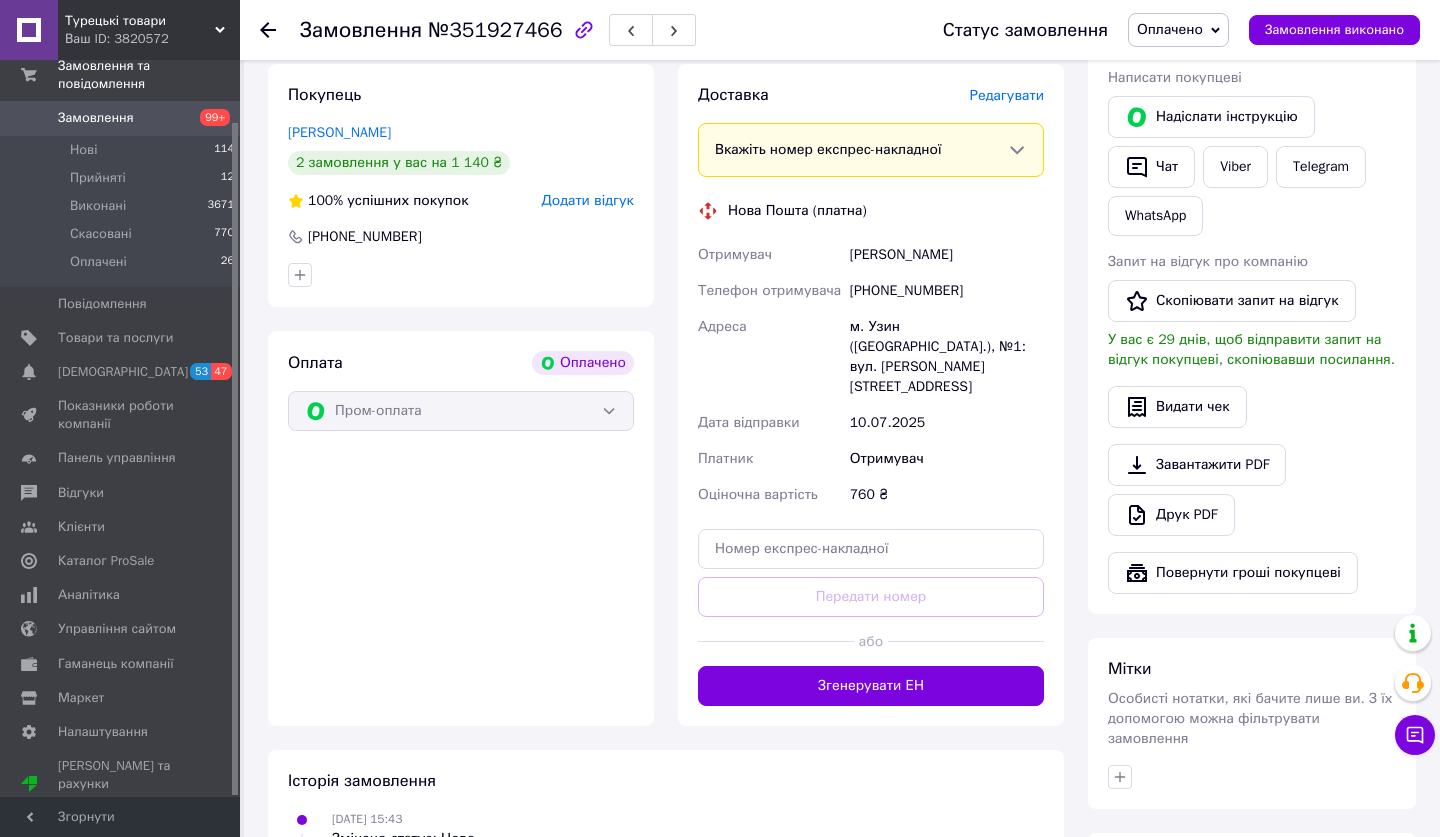 click on "Доставка Редагувати Вкажіть номер експрес-накладної Обов'язково введіть номер експрес-накладної,
якщо створювали її не на цій сторінці. У разі,
якщо номер ЕН не буде доданий, ми не зможемо
виплатити гроші за замовлення Мобільний номер покупця (із замовлення) повинен відповідати номеру отримувача за накладною Нова Пошта (платна) Отримувач Гончаров Владислав Телефон отримувача +380987914866 Адреса м. Узин (Київська обл.), №1: вул. Садова, 4в Дата відправки 10.07.2025 Платник Отримувач Оціночна вартість 760 ₴ Передати номер або Згенерувати ЕН Платник Отримувач Гончаров" at bounding box center [871, 395] 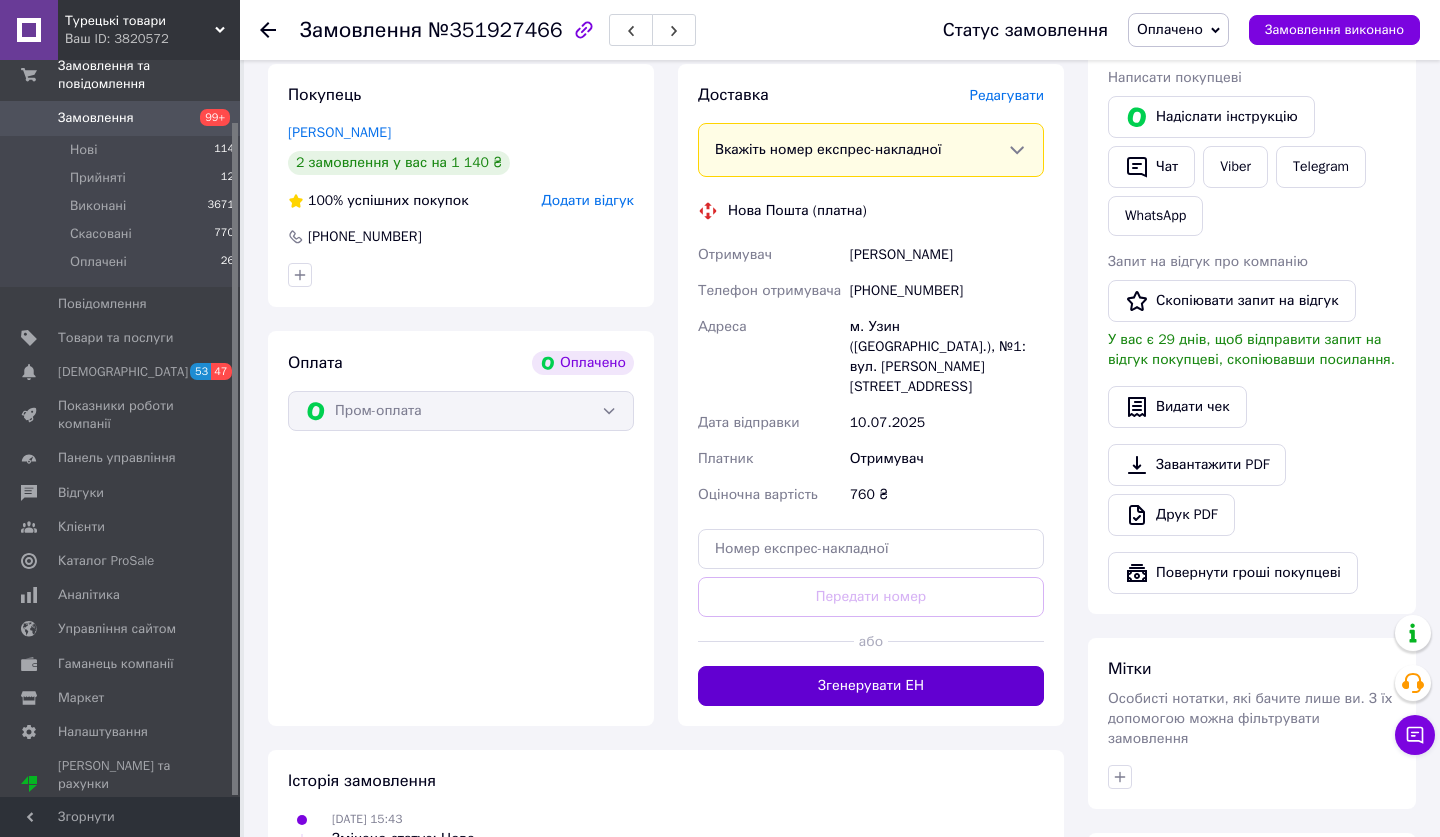 click on "Згенерувати ЕН" at bounding box center [871, 686] 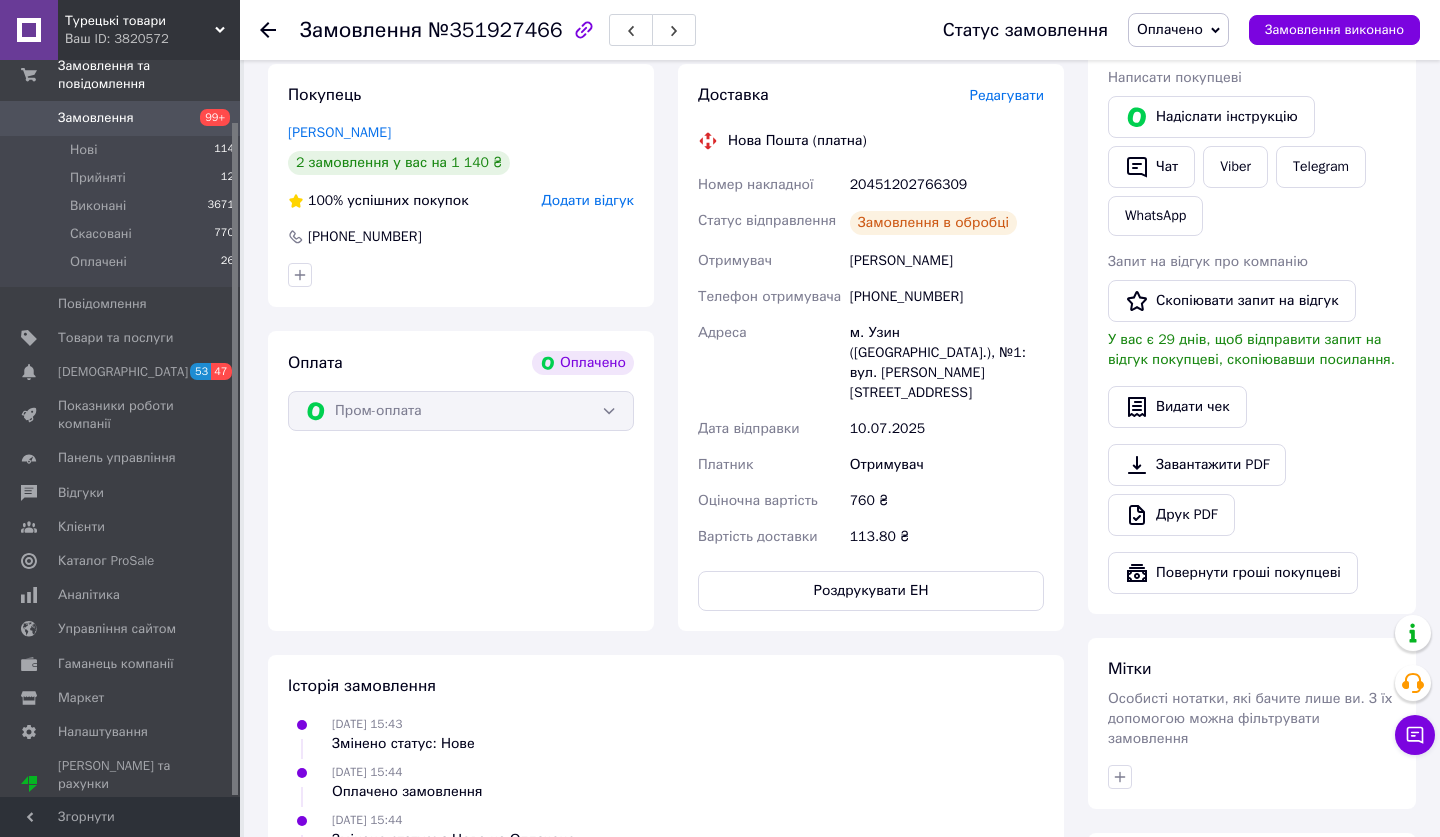 click on "Замовлення" at bounding box center (121, 118) 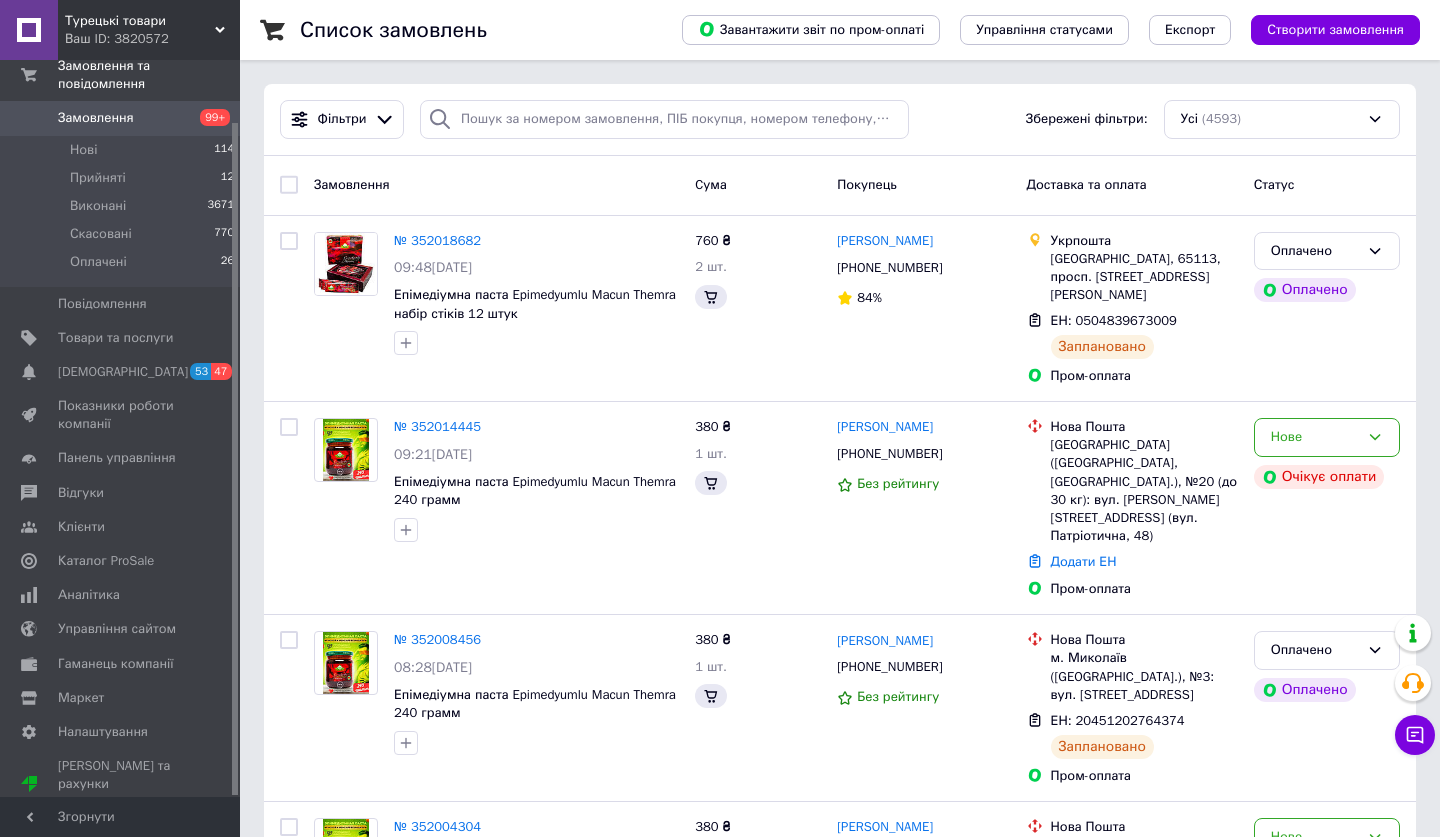 scroll, scrollTop: 40, scrollLeft: 0, axis: vertical 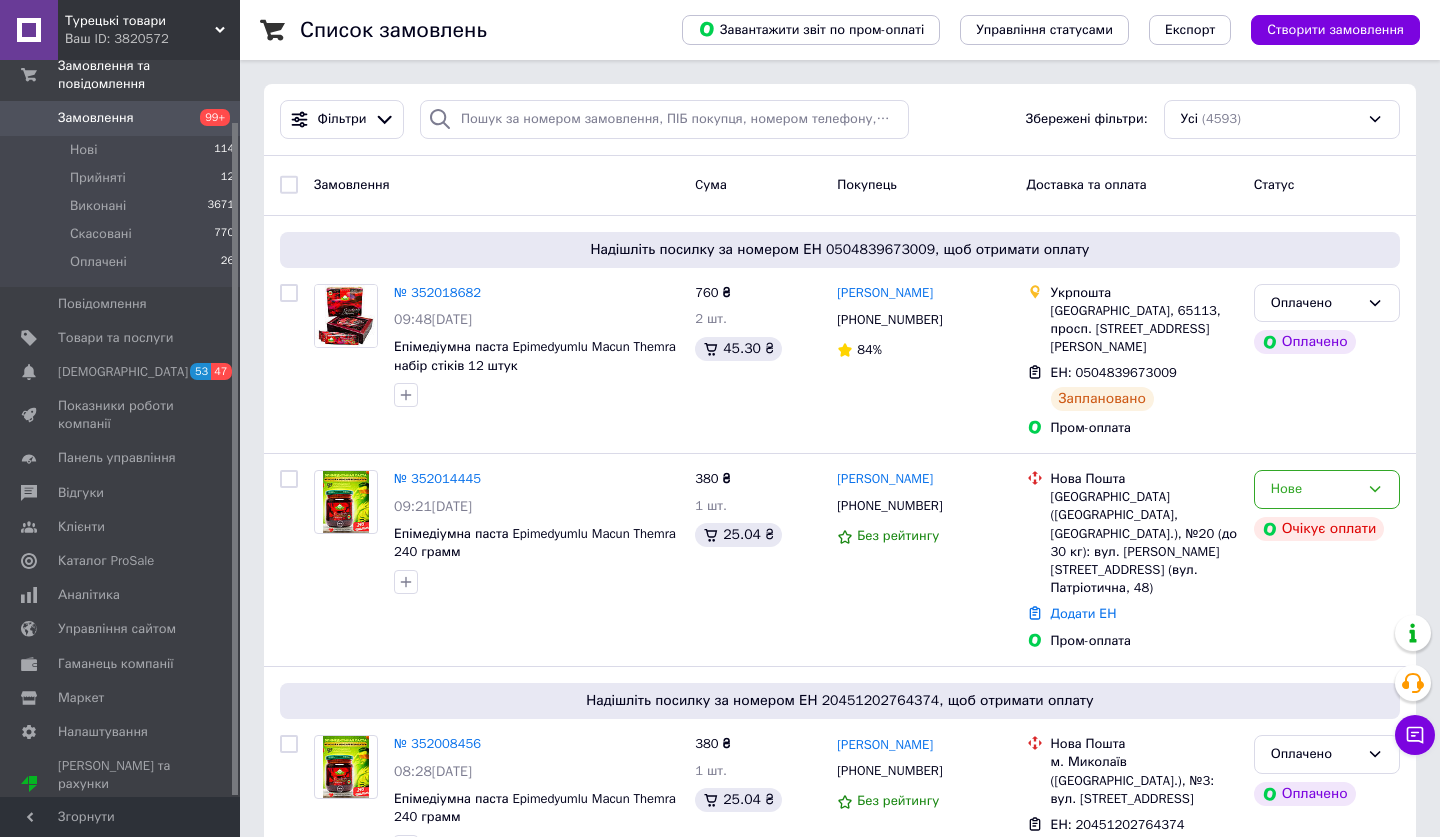 click on "Замовлення" at bounding box center (96, 118) 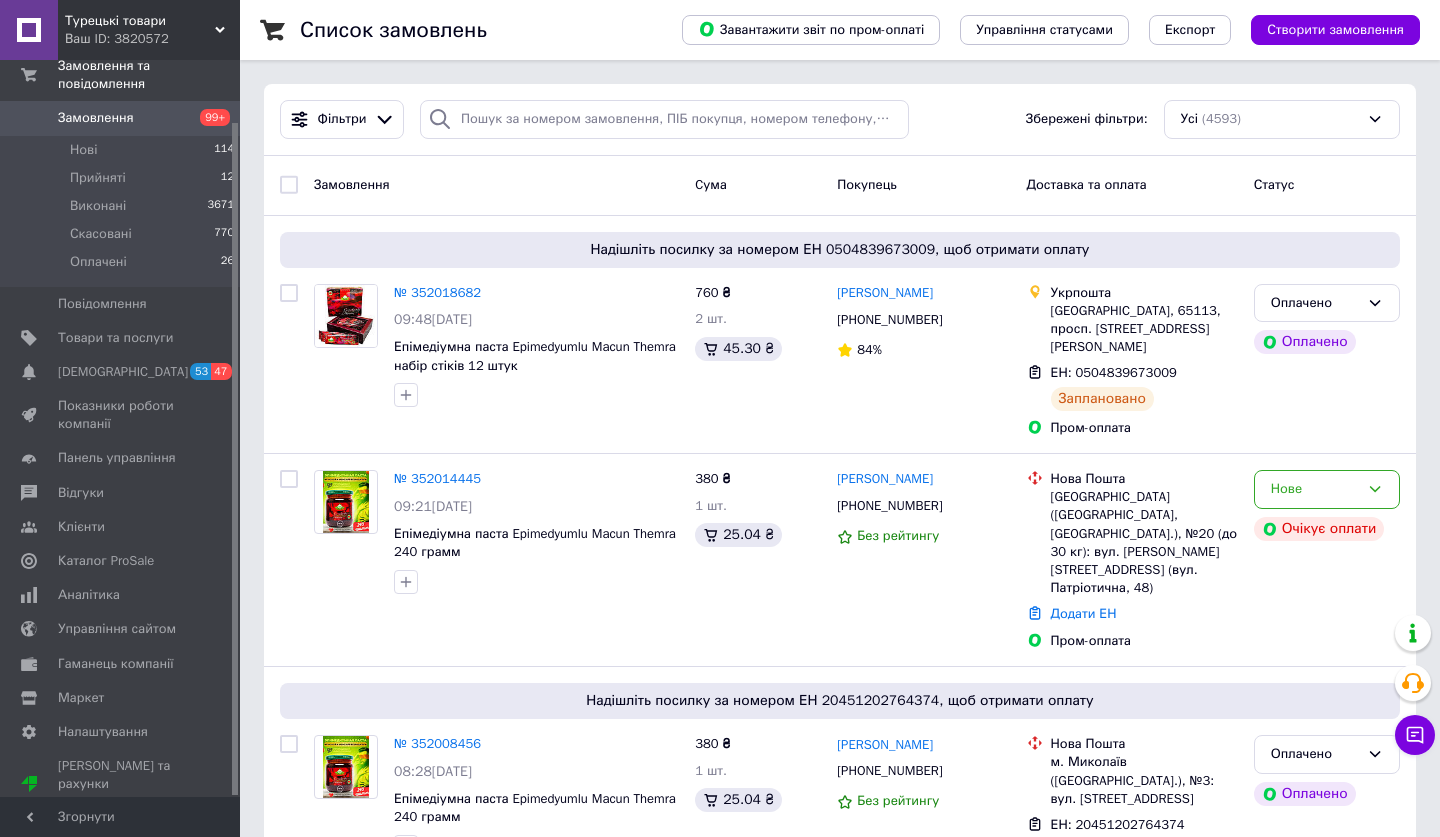 click on "Замовлення" at bounding box center (121, 118) 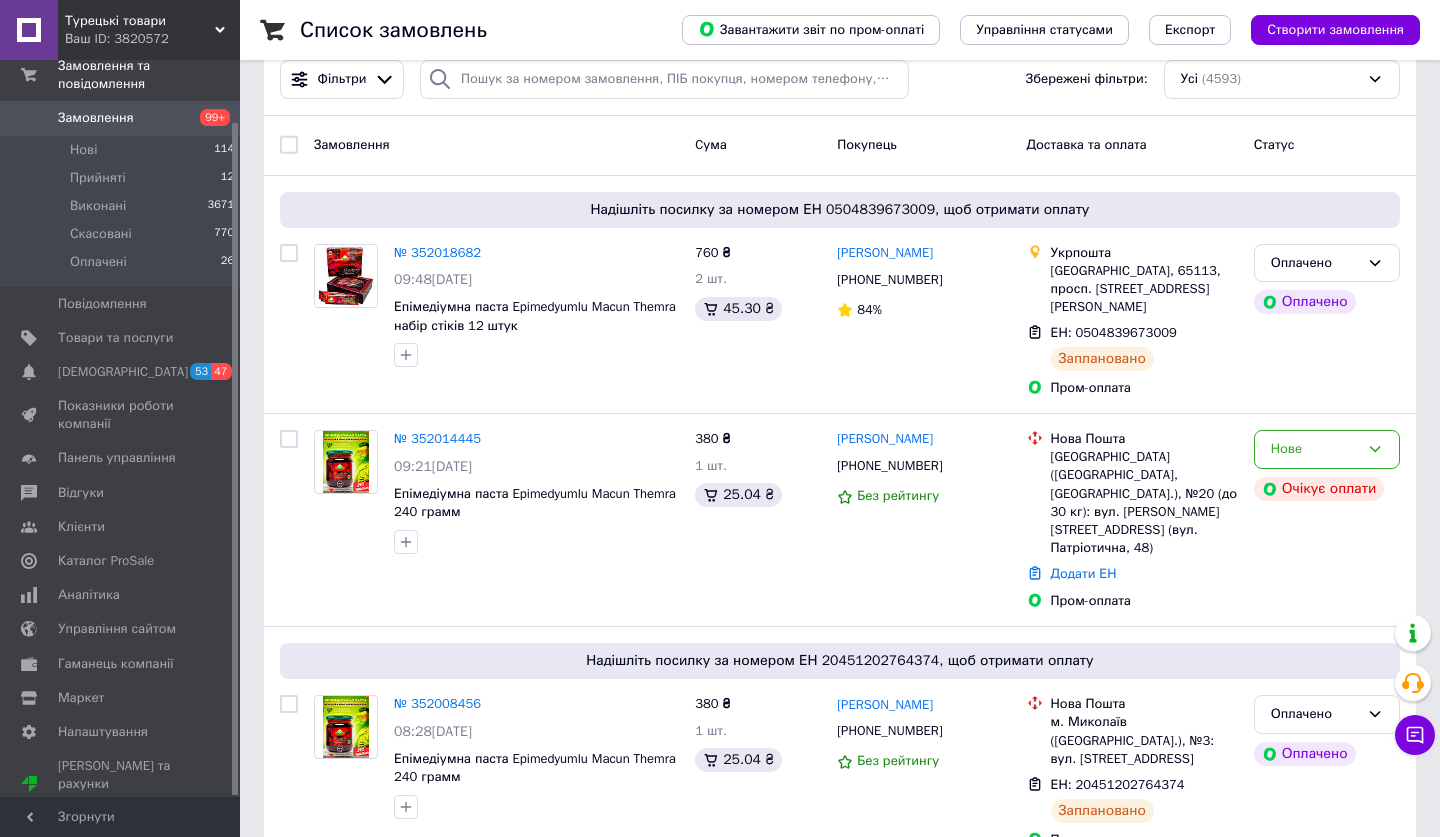 click on "Замовлення" at bounding box center [121, 118] 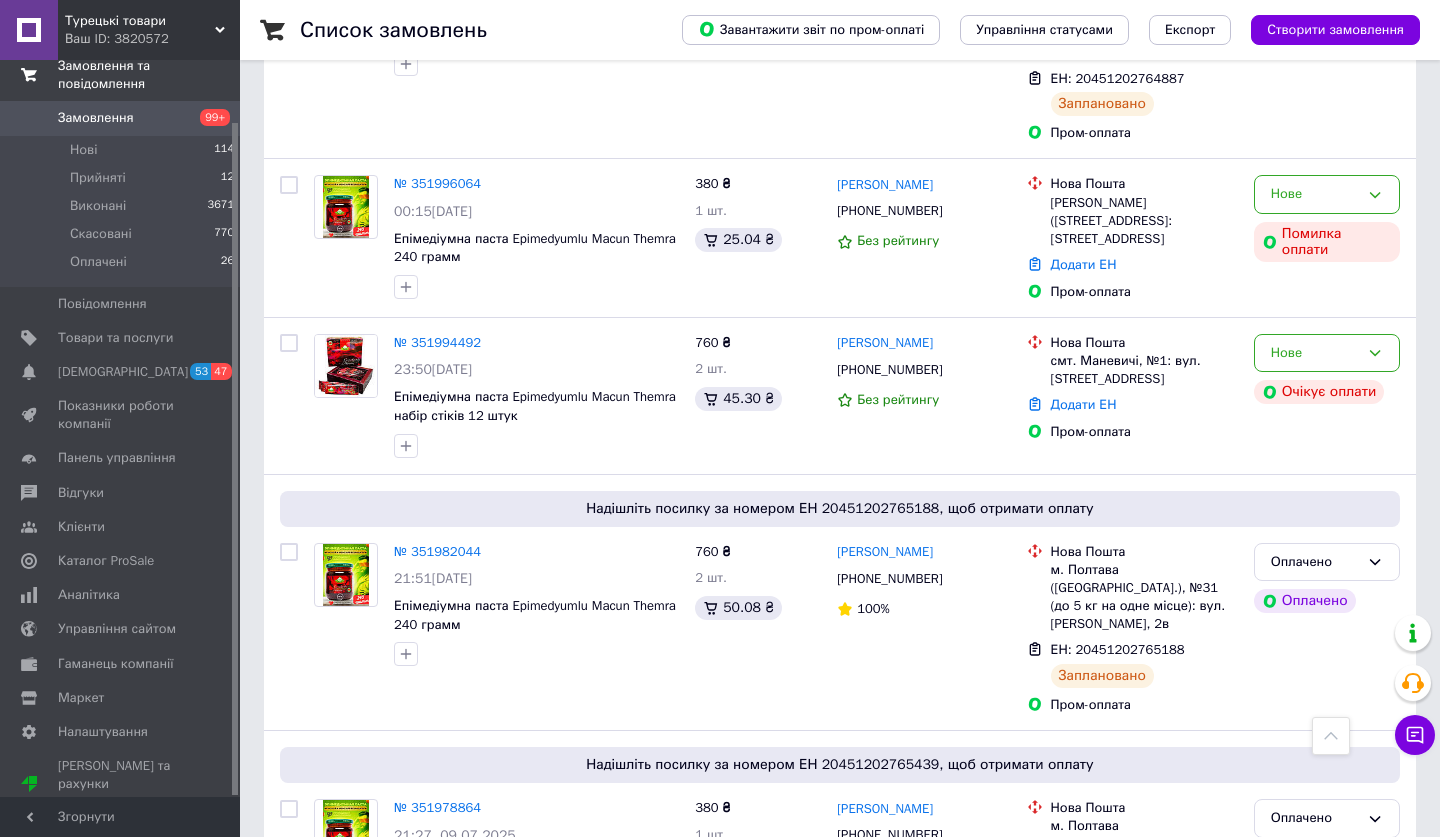 scroll, scrollTop: 1600, scrollLeft: 0, axis: vertical 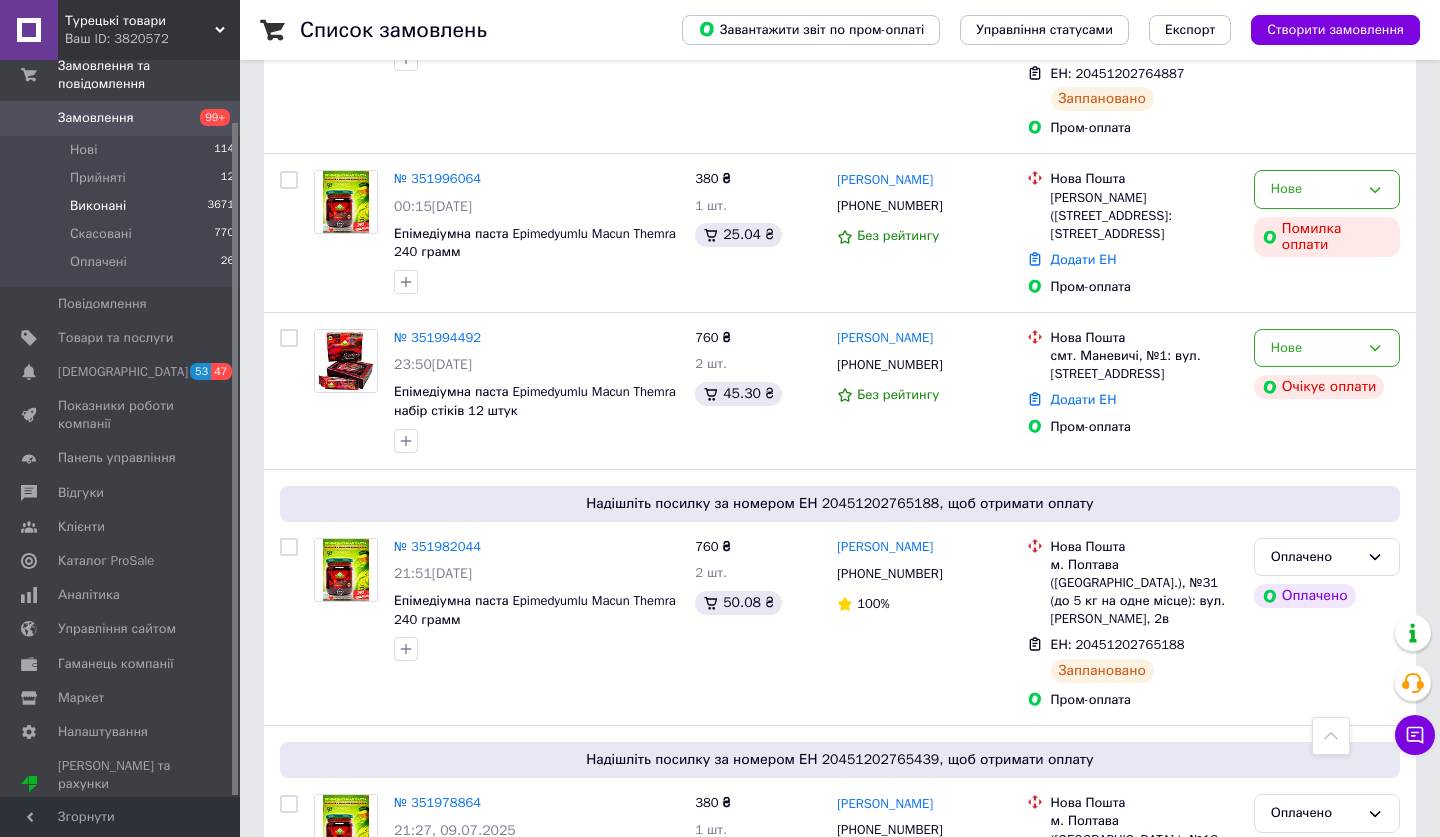 click on "Виконані 3671" at bounding box center (123, 206) 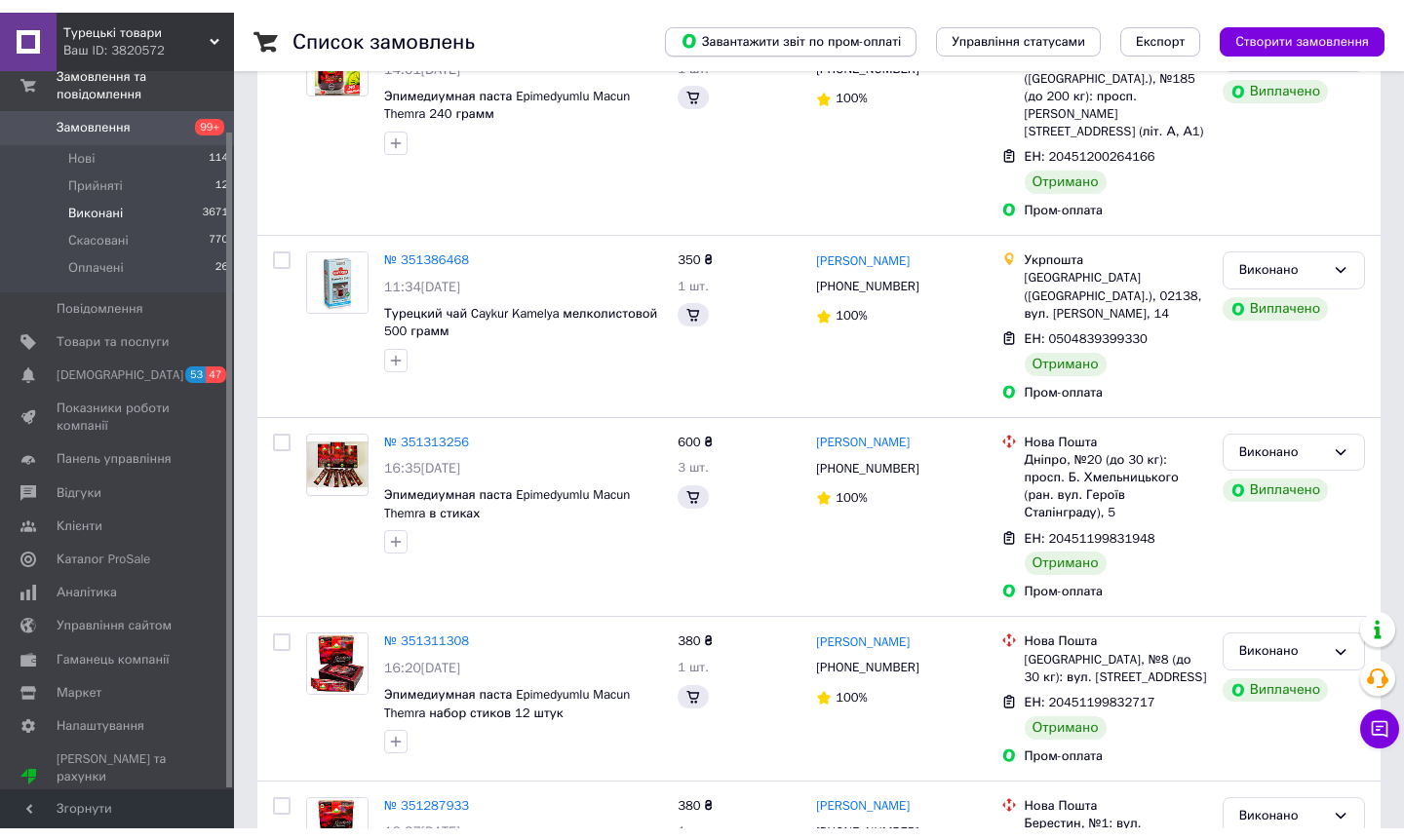 scroll, scrollTop: 0, scrollLeft: 0, axis: both 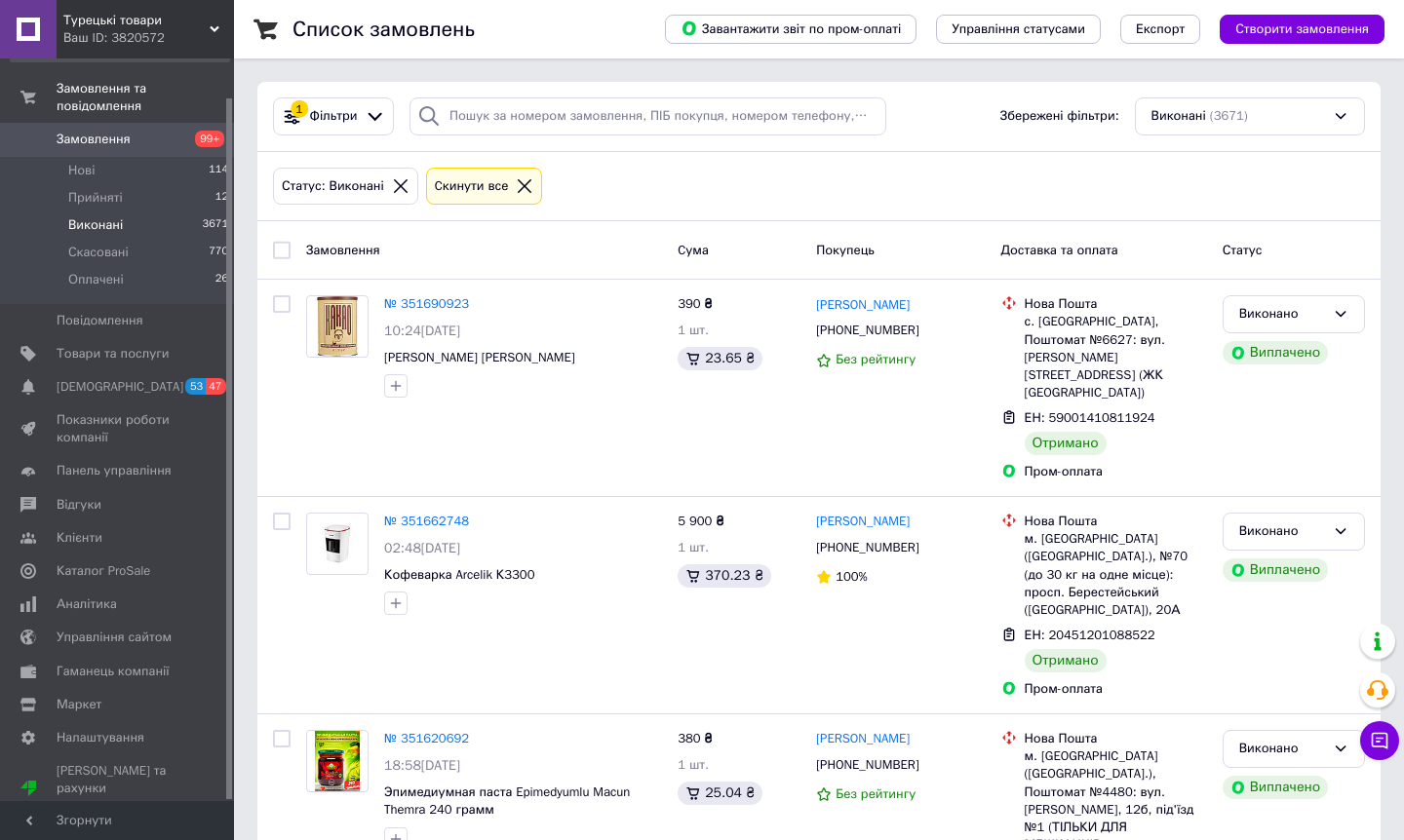 click 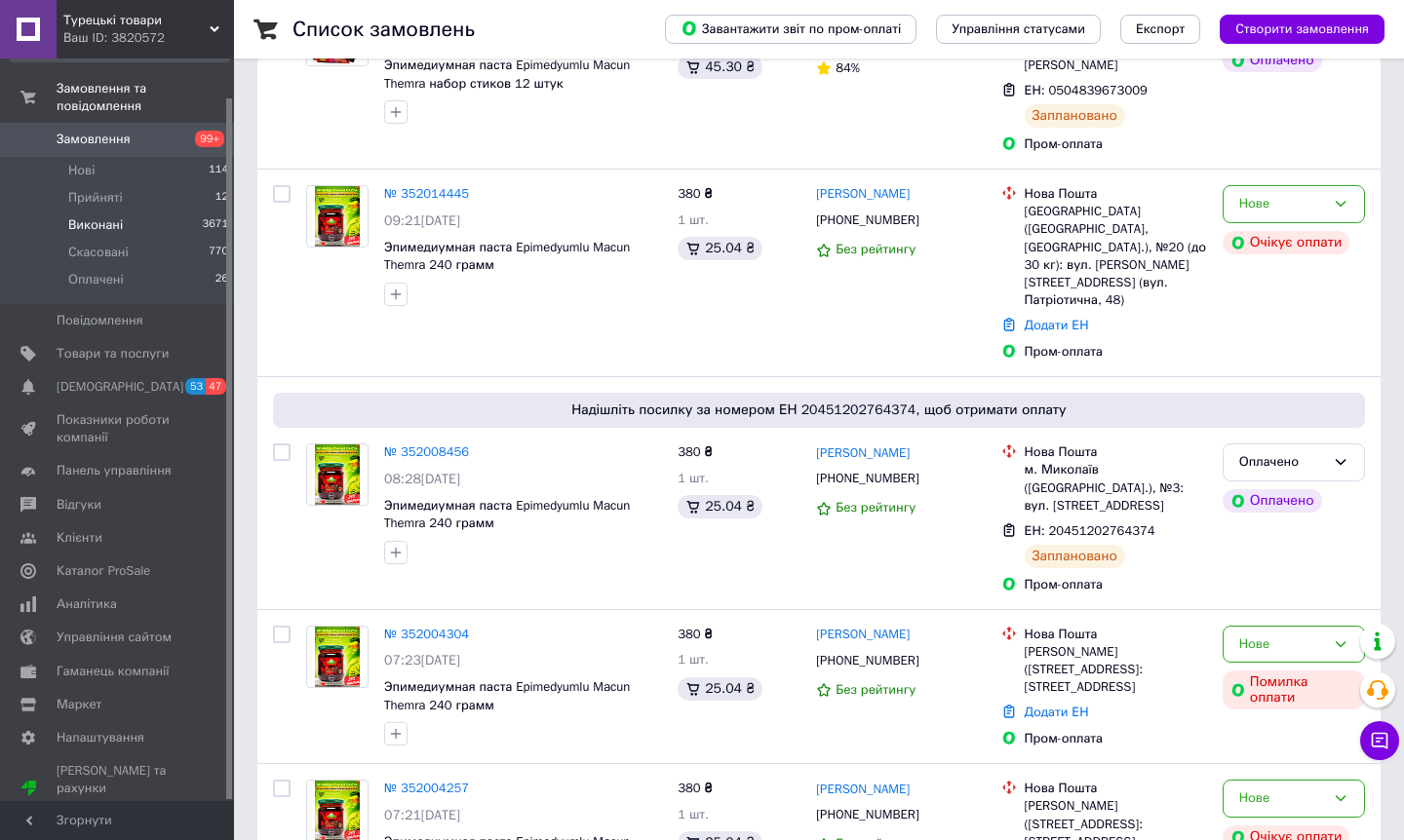 scroll, scrollTop: 351, scrollLeft: 0, axis: vertical 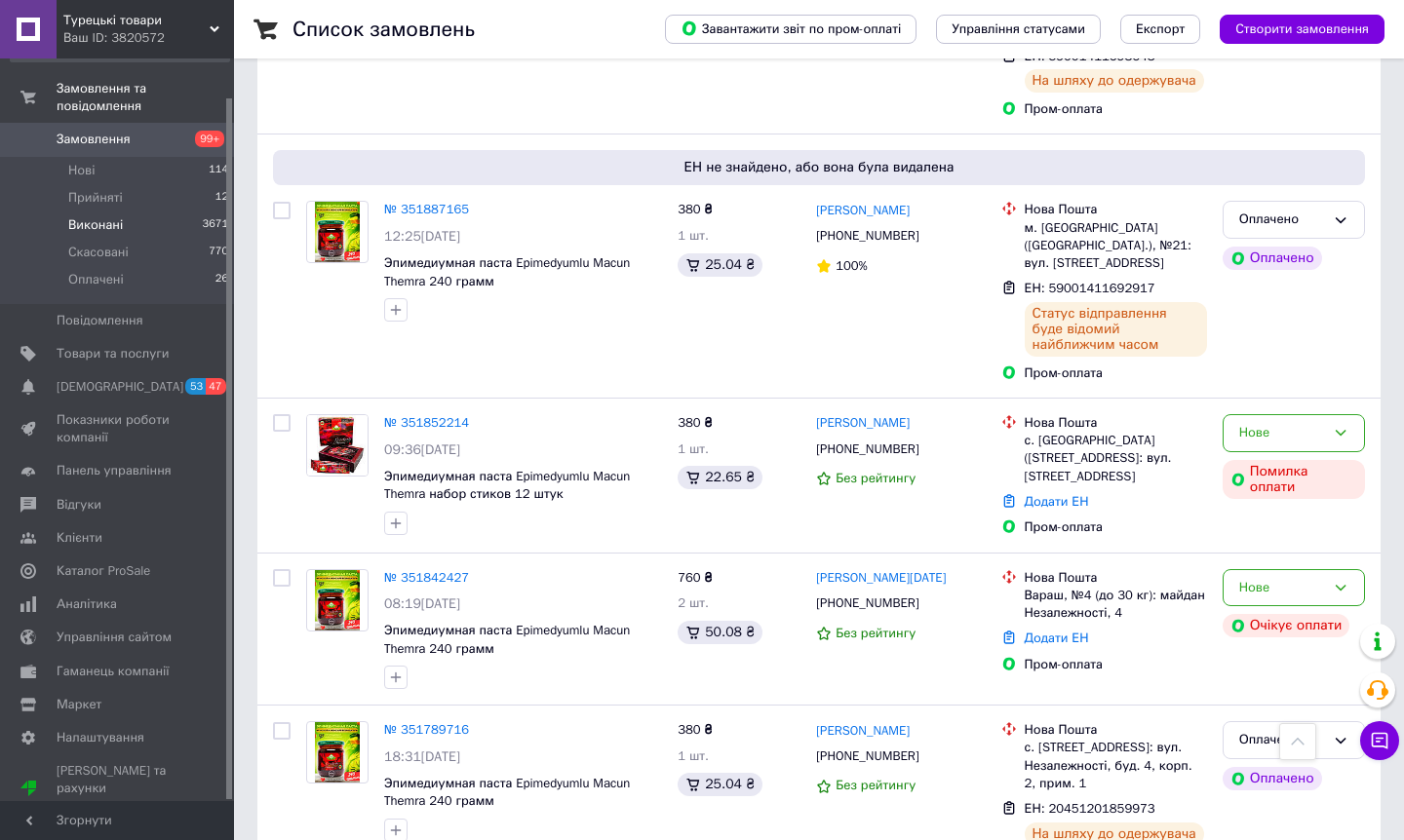 click on "2" at bounding box center [319, 931] 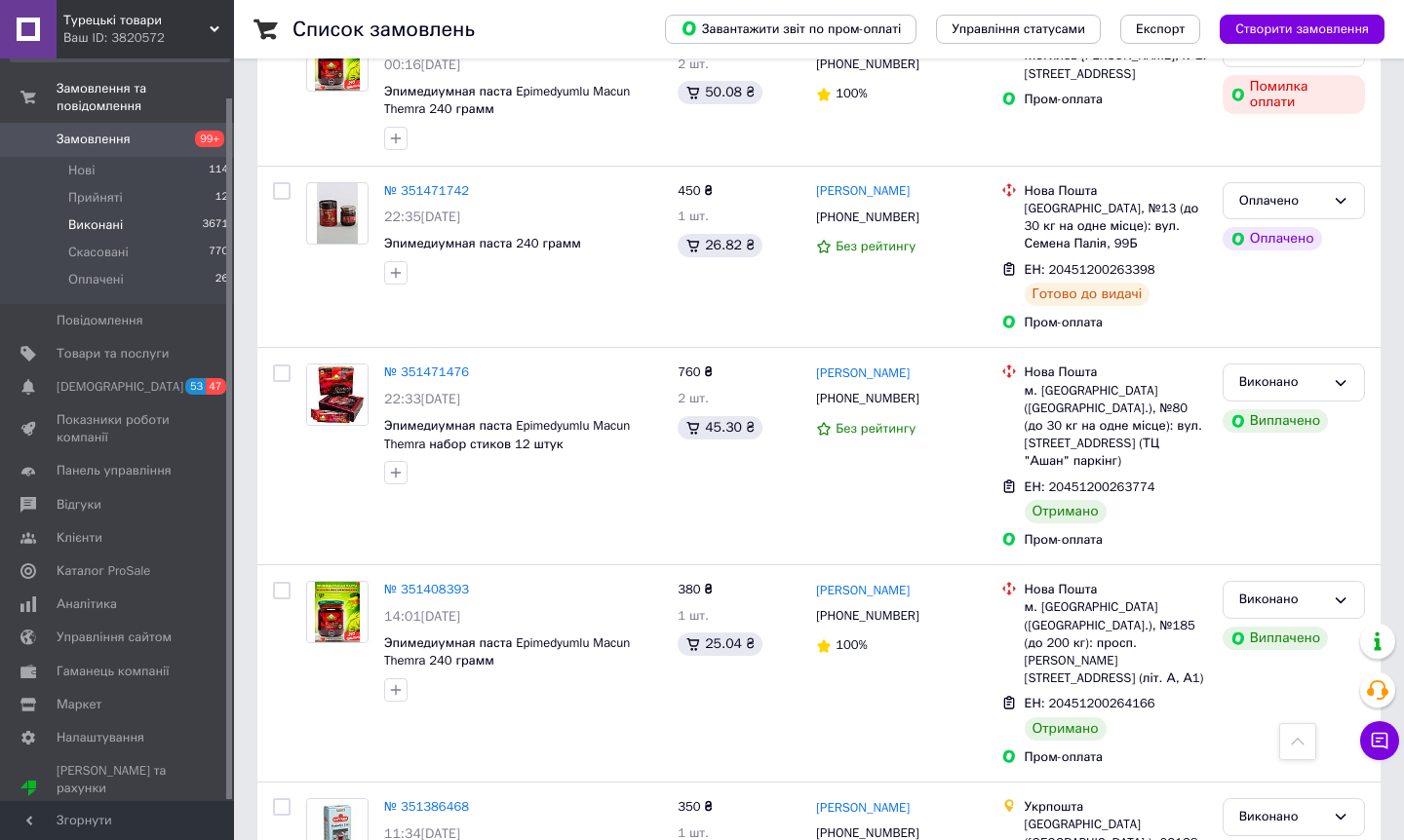 scroll, scrollTop: 3128, scrollLeft: 0, axis: vertical 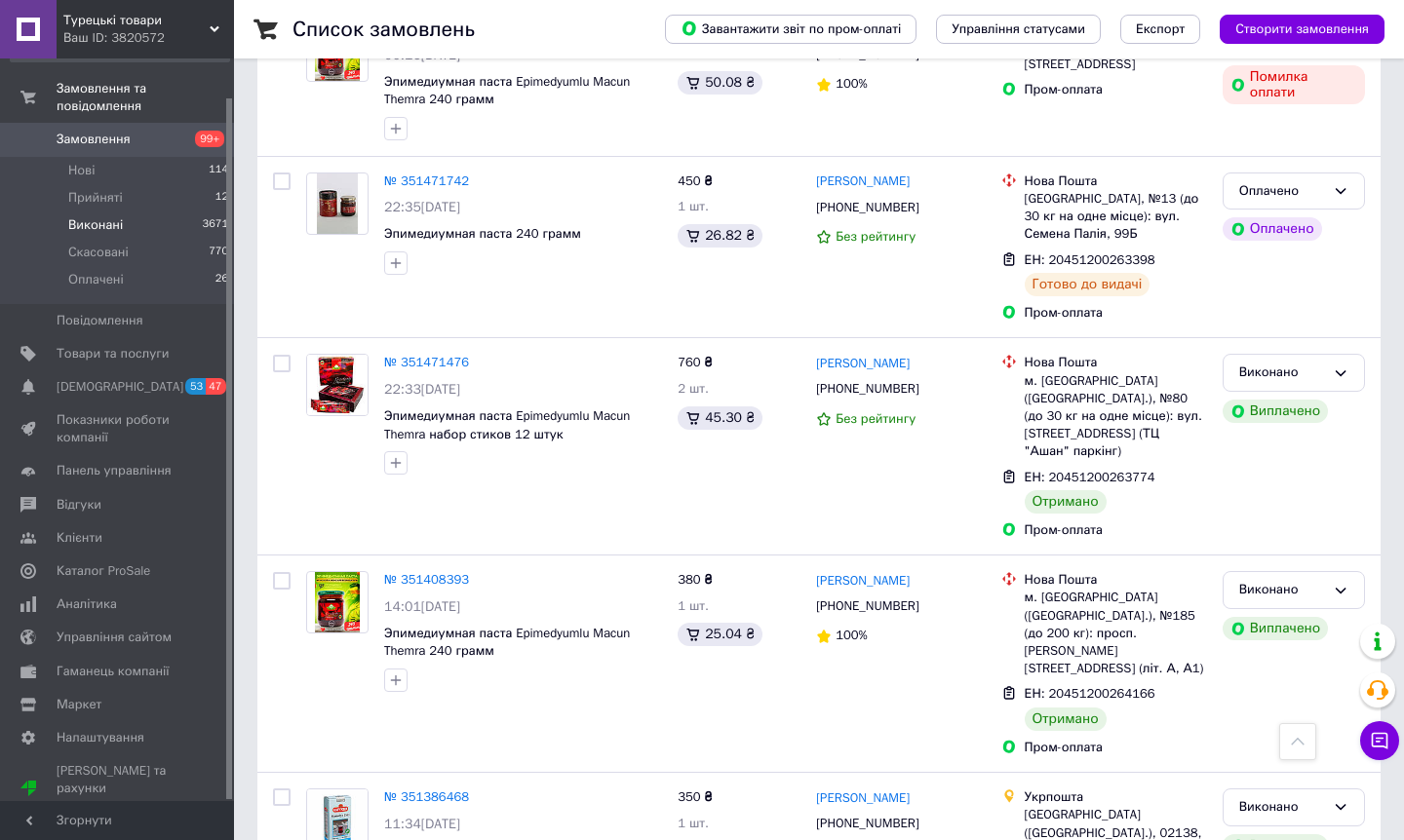 click on "3" at bounding box center [482, 998] 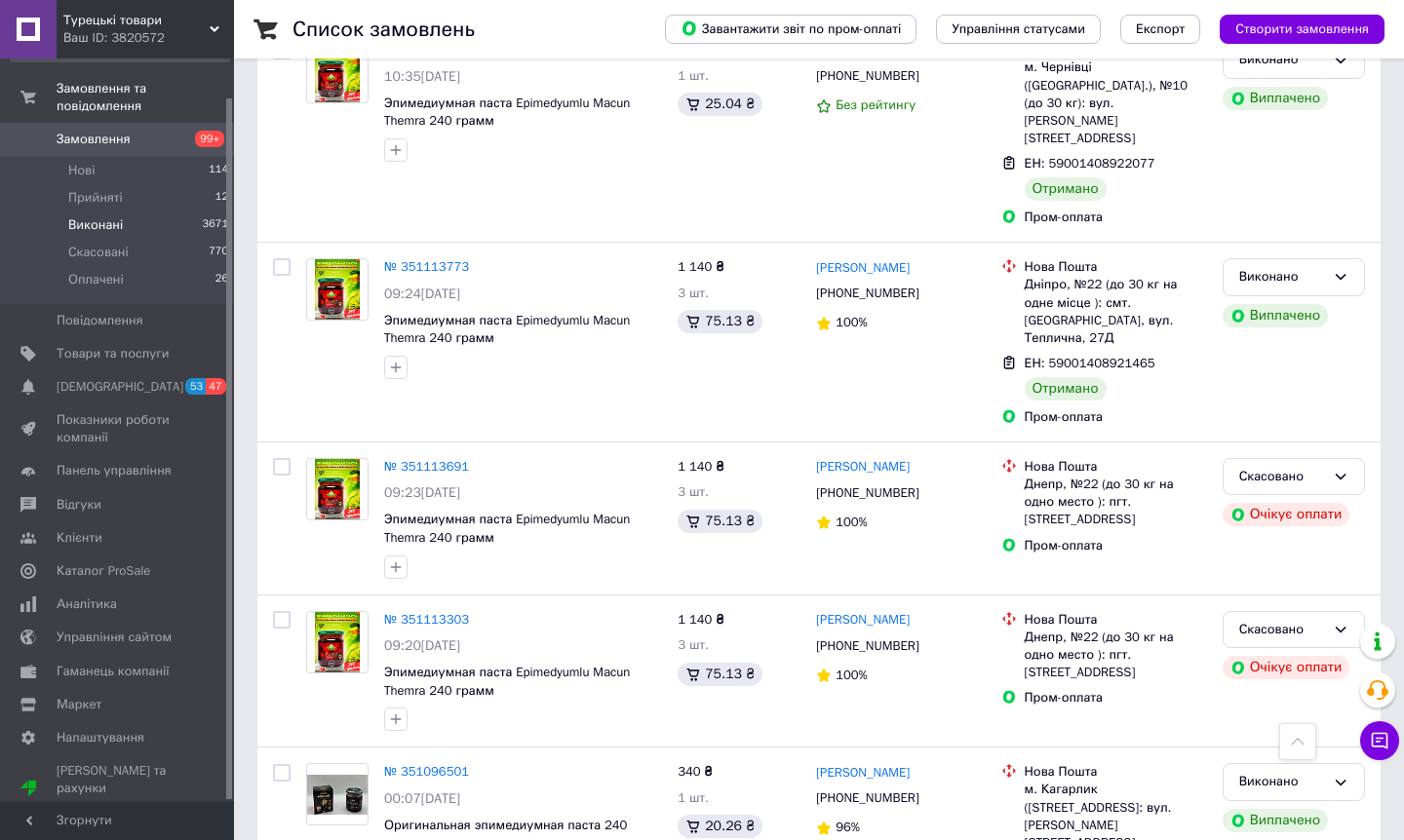 scroll, scrollTop: 2978, scrollLeft: 0, axis: vertical 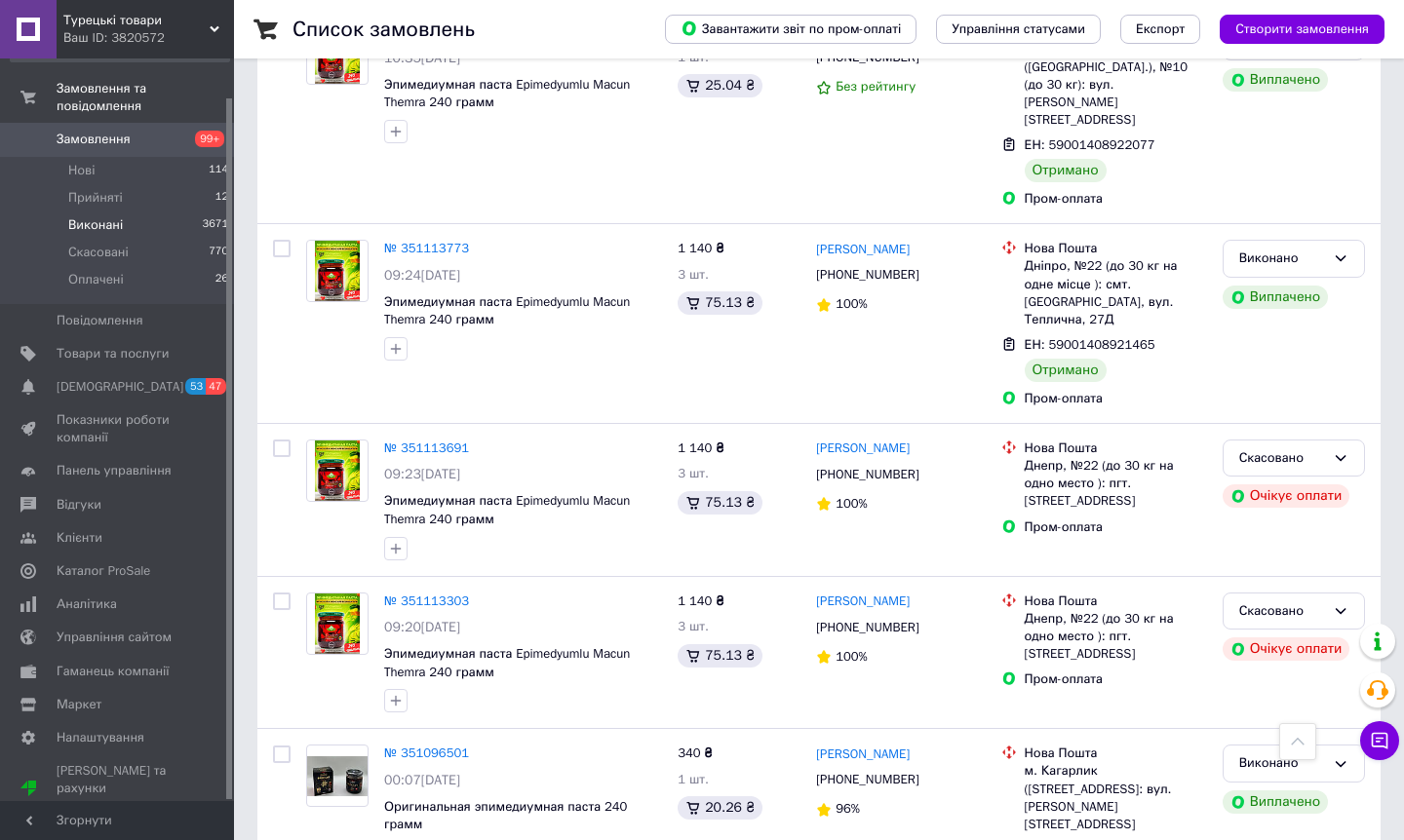 click on "4" at bounding box center [526, 972] 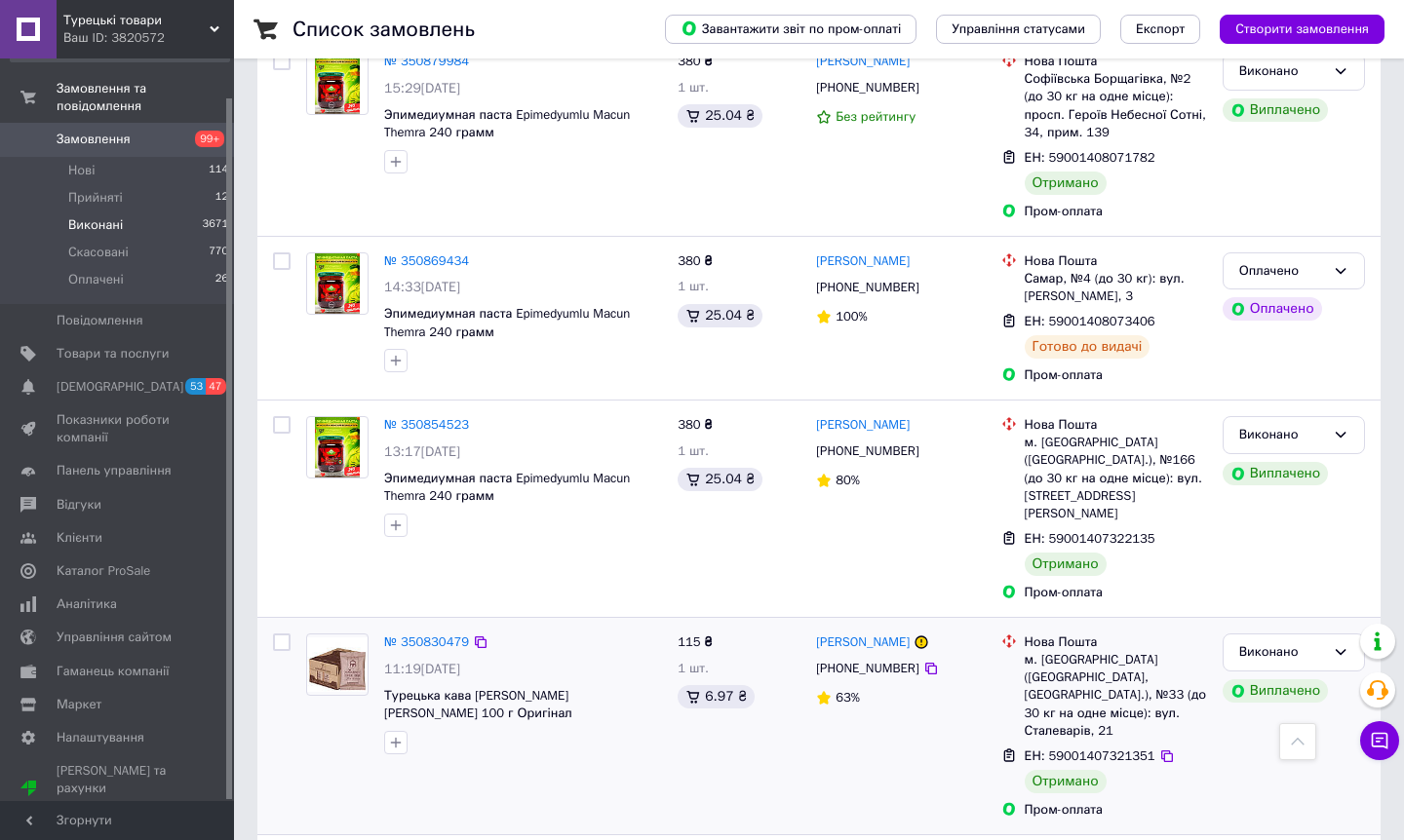 scroll, scrollTop: 2918, scrollLeft: 0, axis: vertical 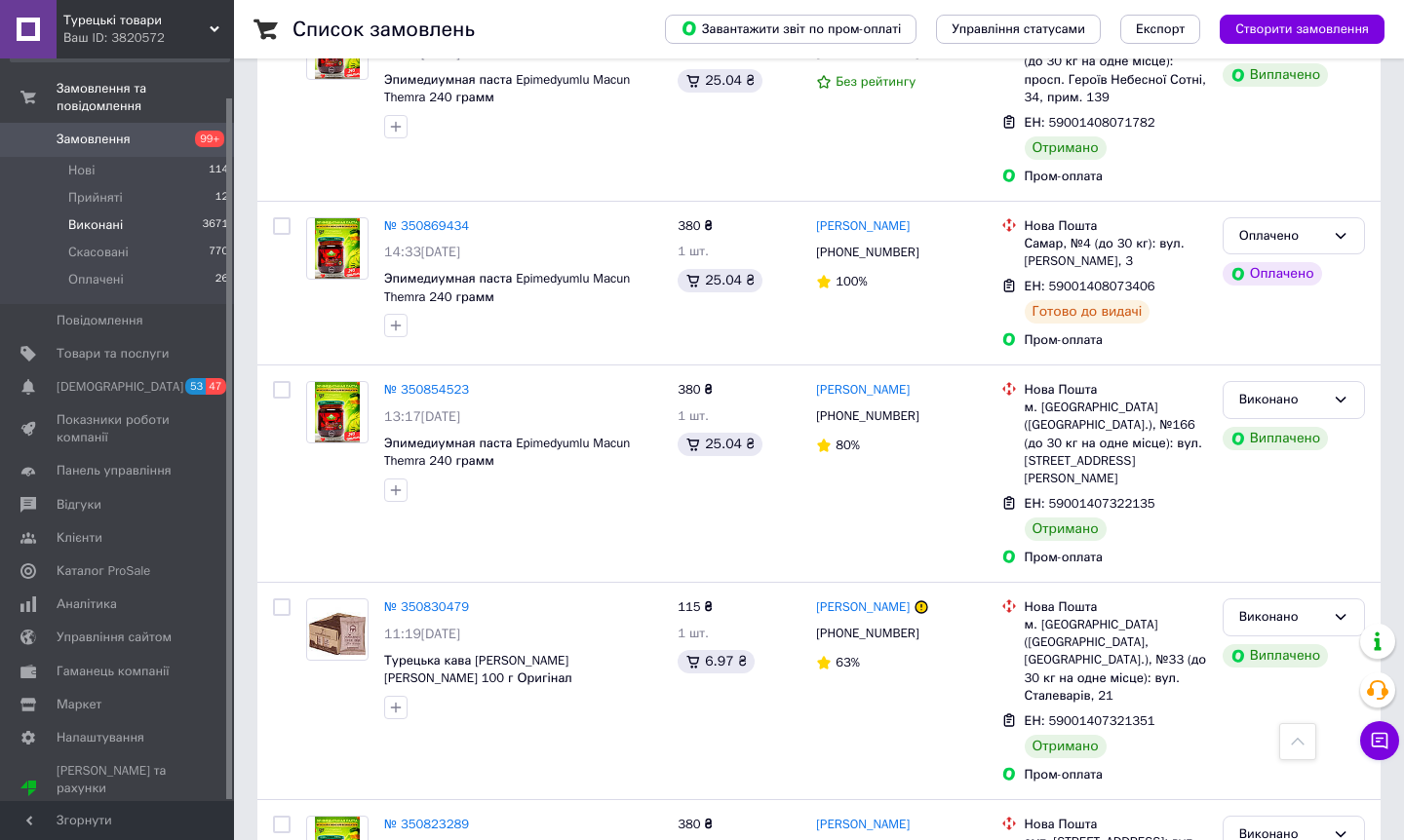 click on "5" at bounding box center (569, 1007) 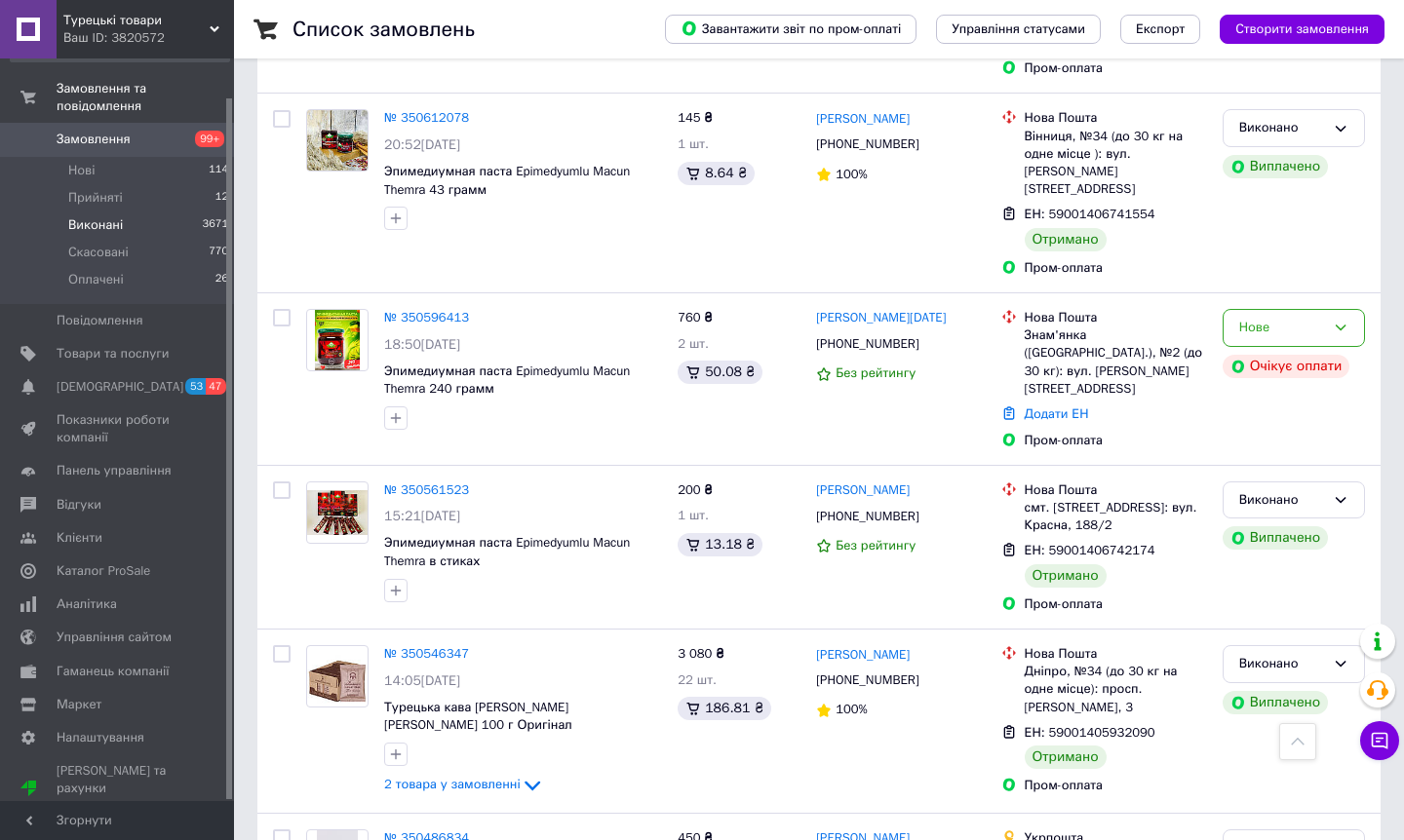 scroll, scrollTop: 2989, scrollLeft: 0, axis: vertical 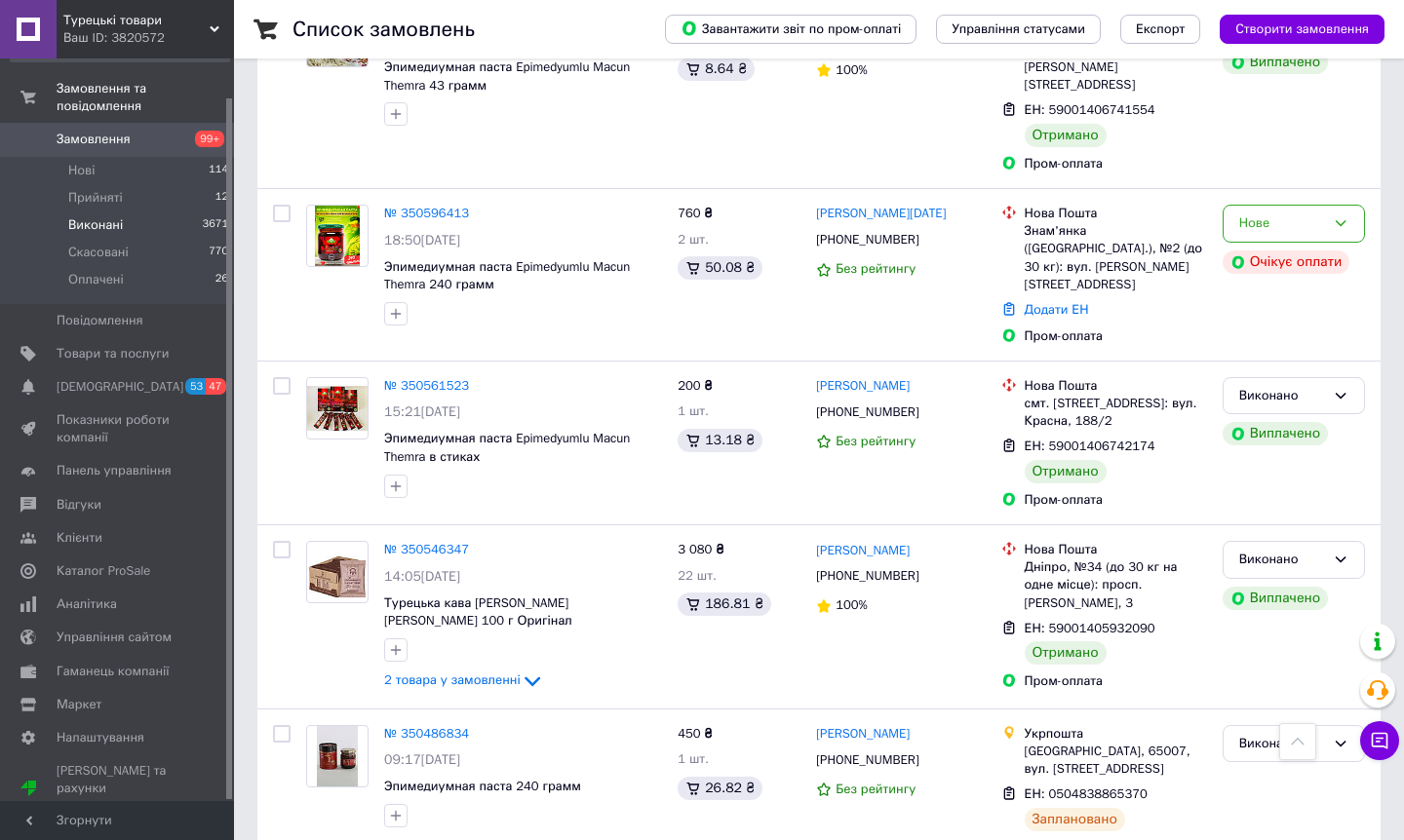 click on "6" at bounding box center (613, 916) 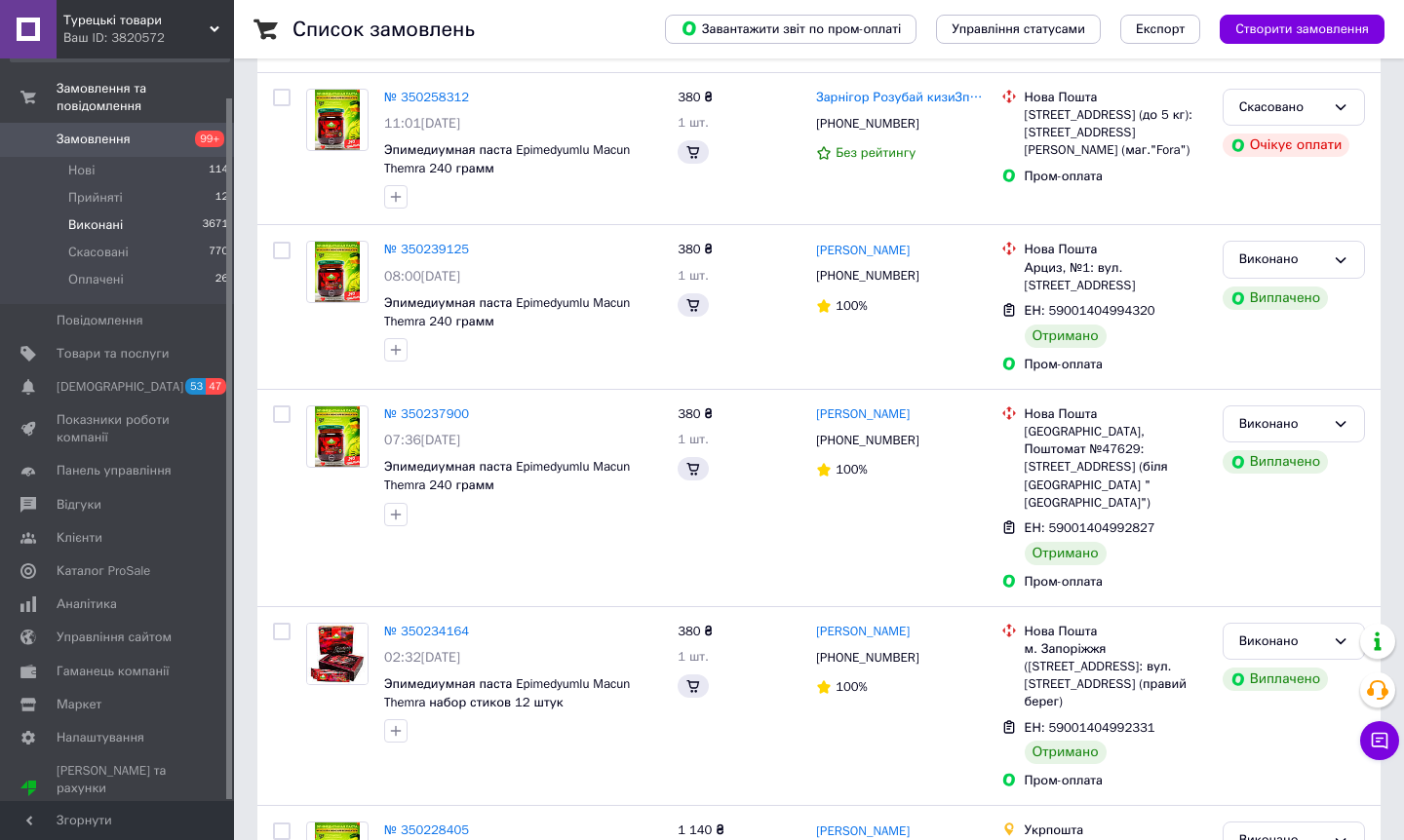 scroll, scrollTop: 0, scrollLeft: 0, axis: both 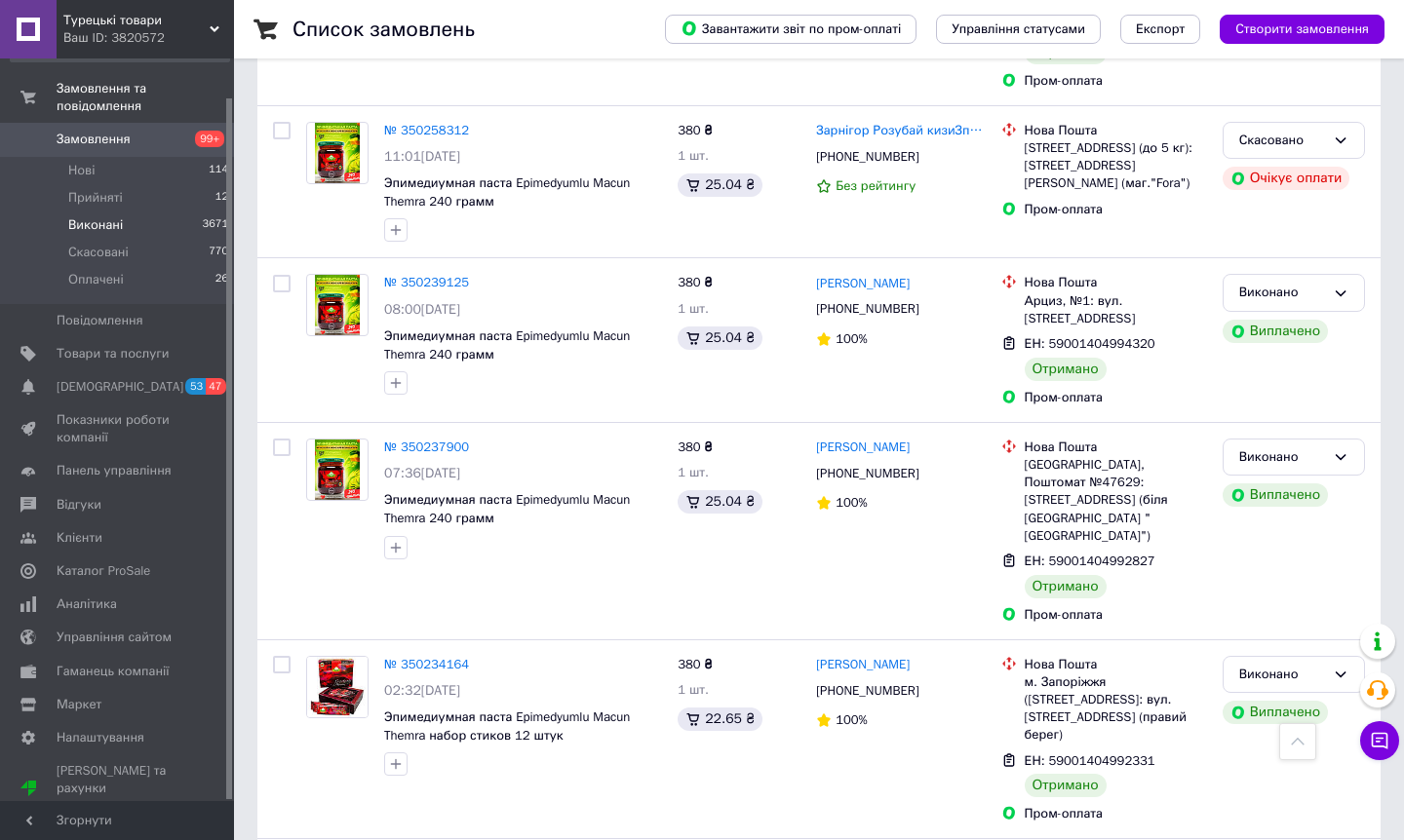 click on "7" at bounding box center [613, 1047] 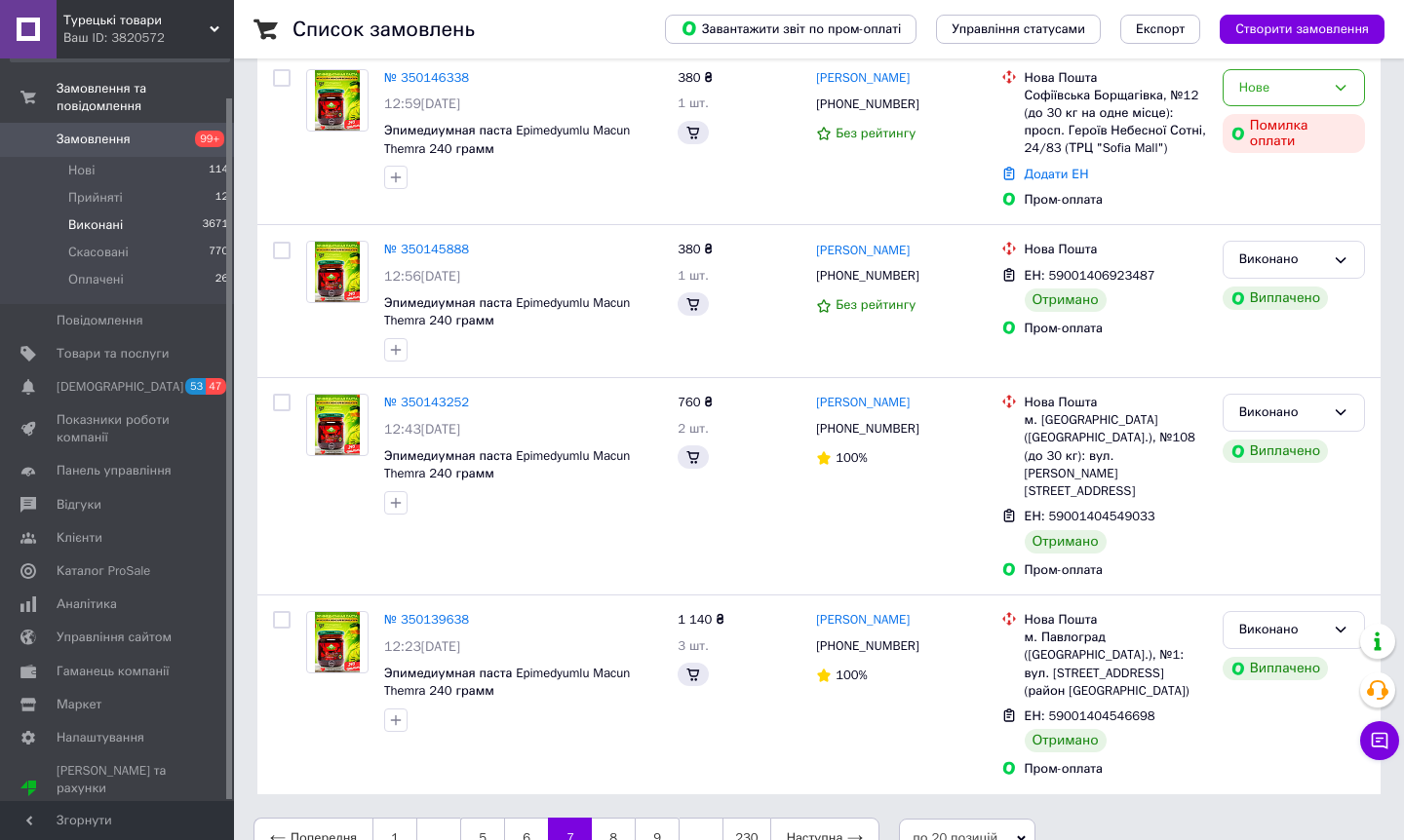 scroll, scrollTop: 0, scrollLeft: 0, axis: both 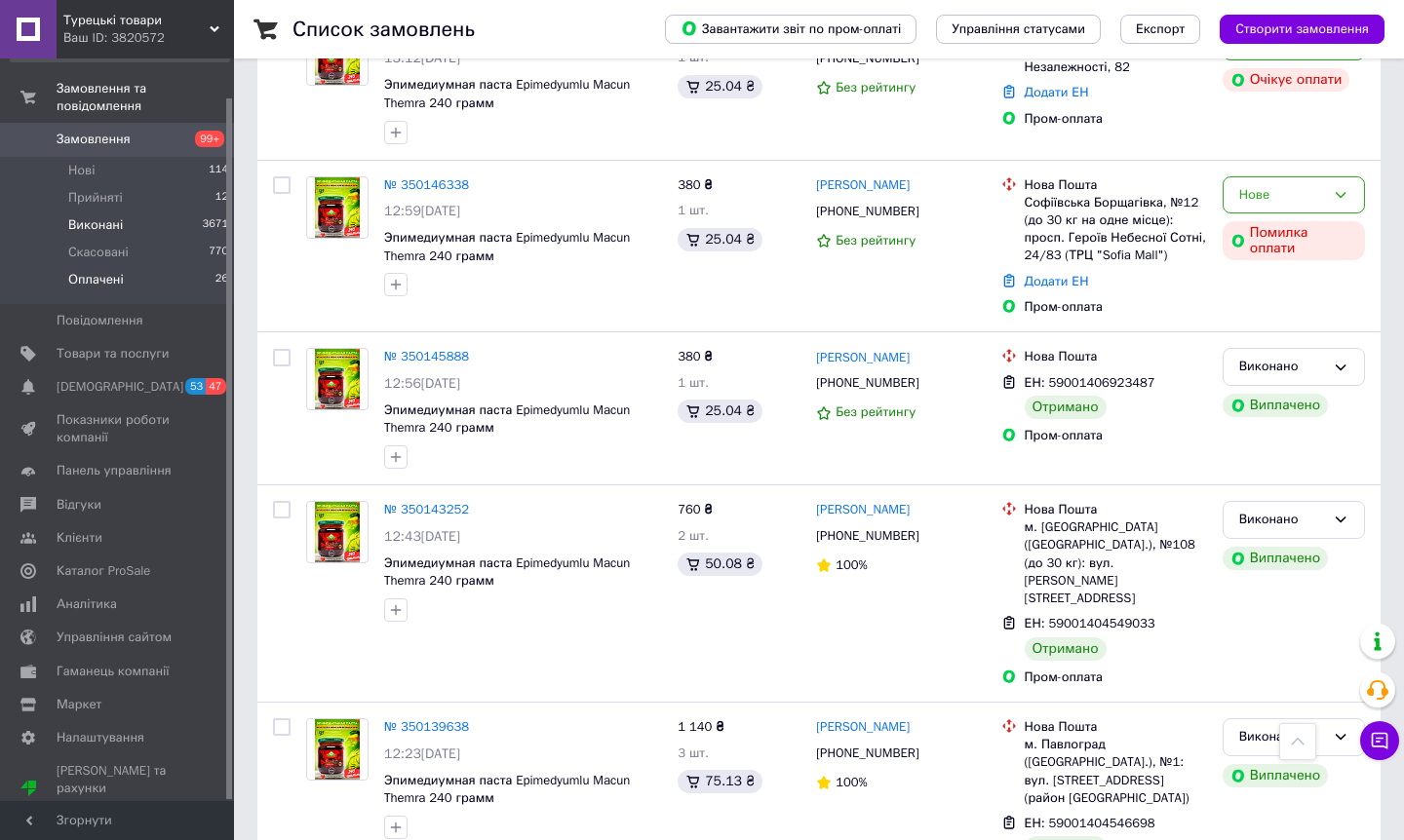 click on "Оплачені 26" at bounding box center (120, 285) 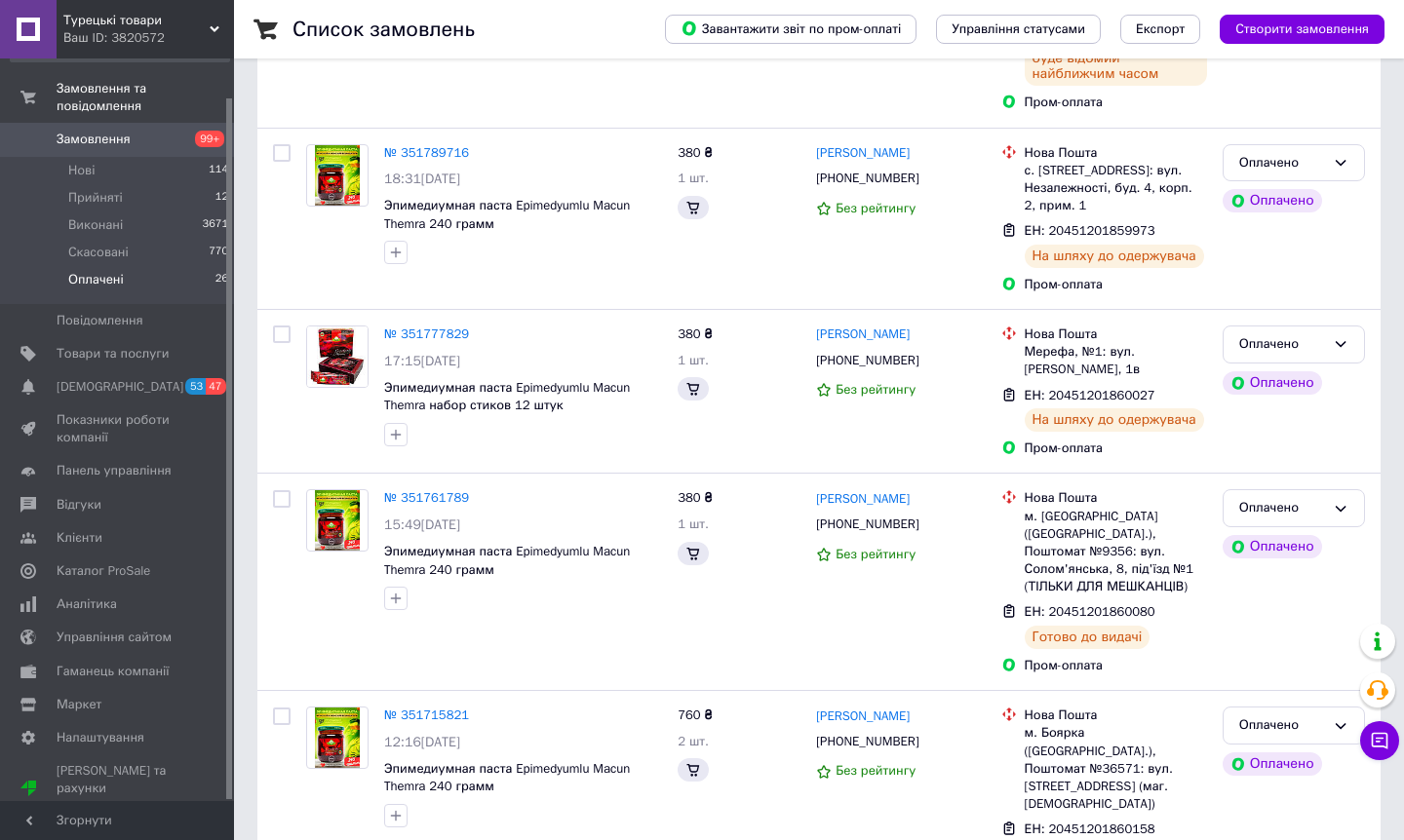 scroll, scrollTop: 0, scrollLeft: 0, axis: both 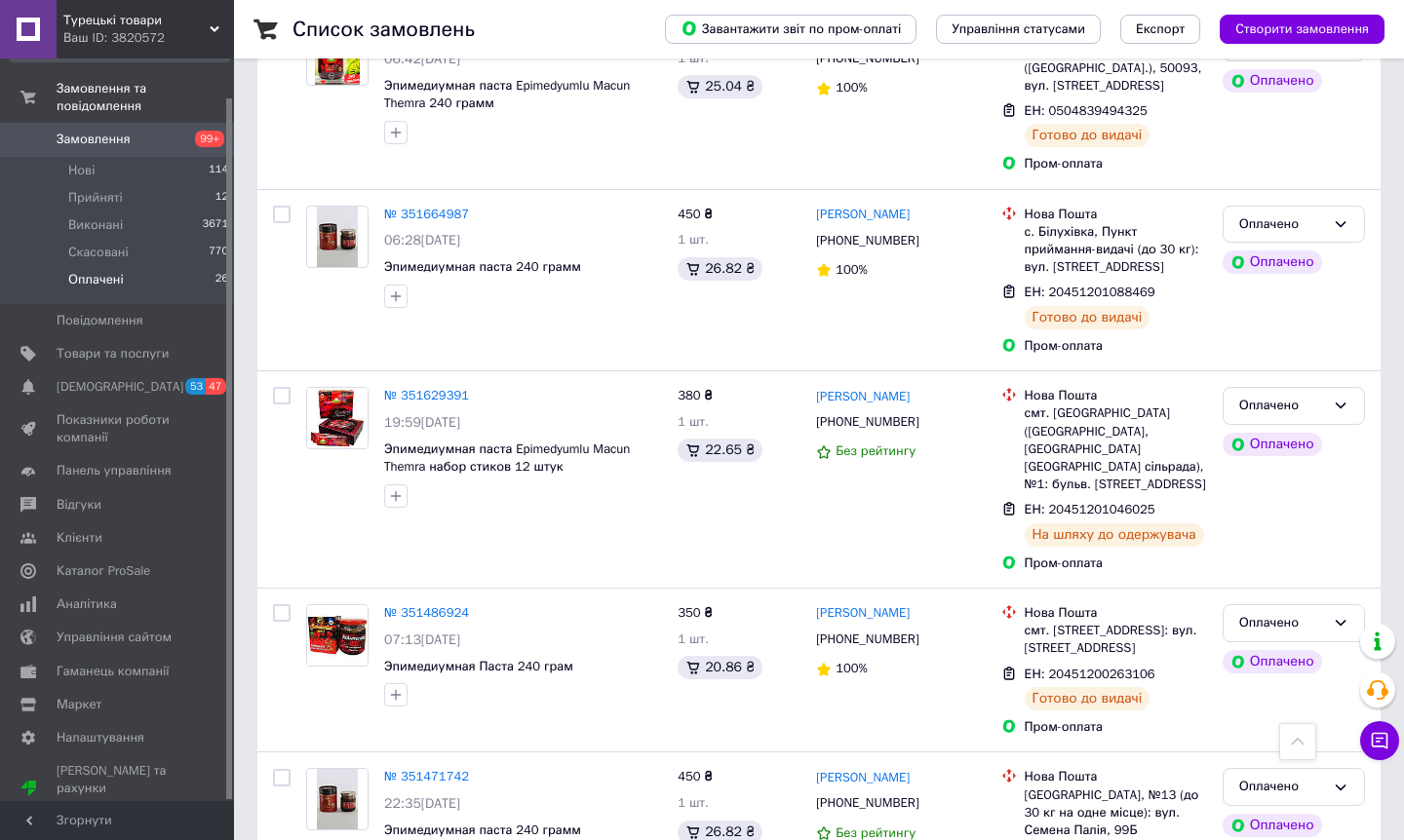 click on "2" at bounding box center [319, 977] 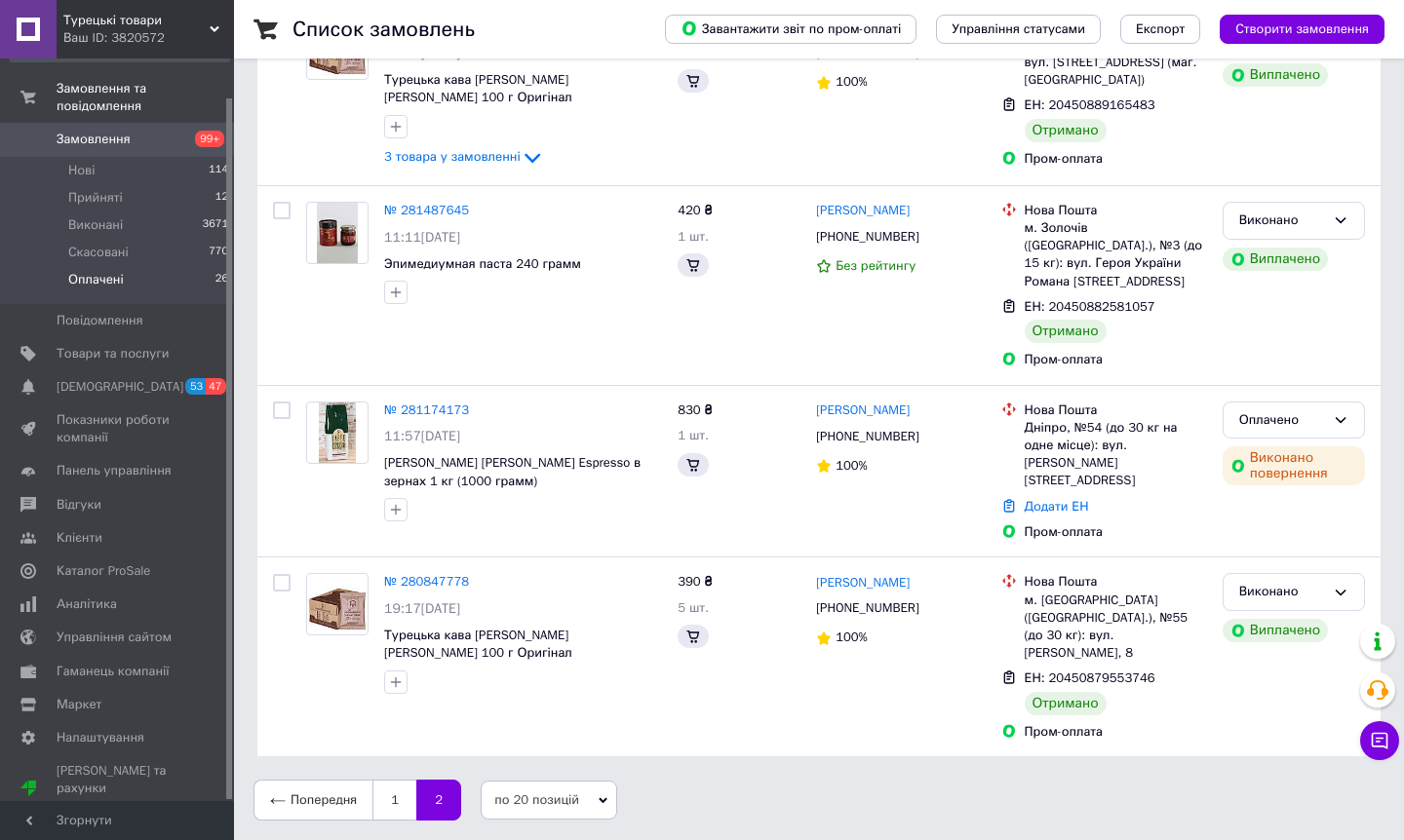 scroll, scrollTop: 0, scrollLeft: 0, axis: both 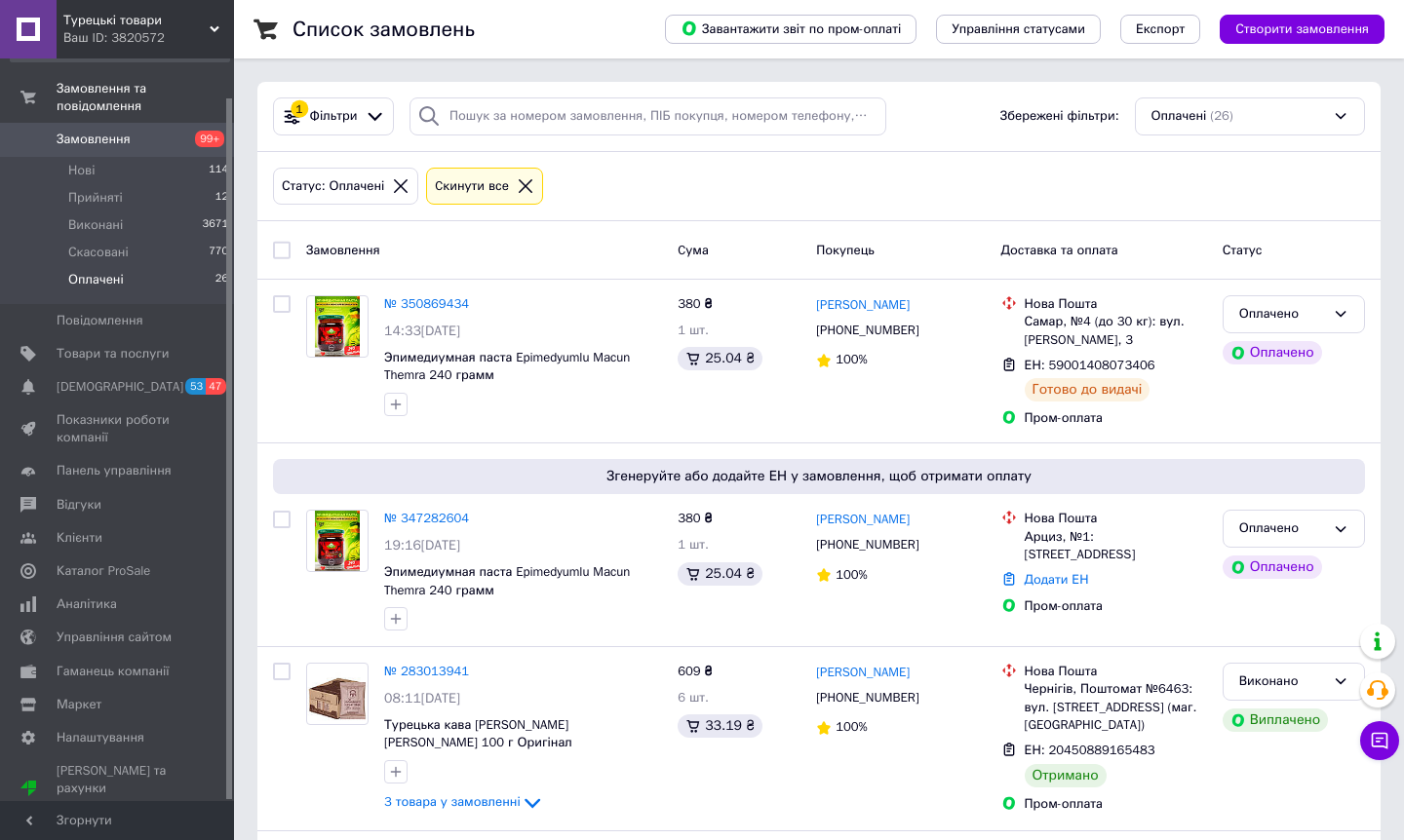 click on "Замовлення" at bounding box center [118, 139] 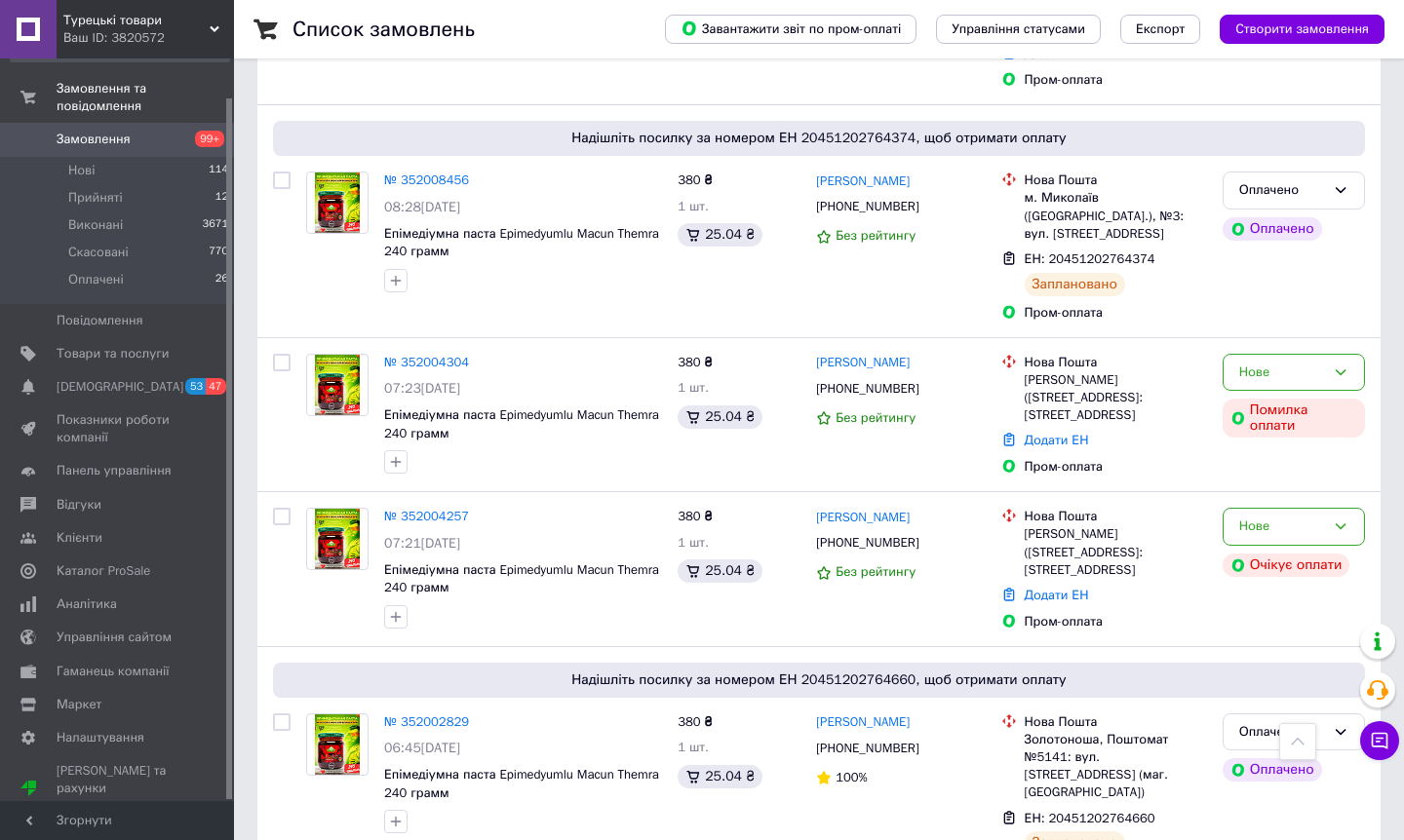 scroll, scrollTop: 585, scrollLeft: 0, axis: vertical 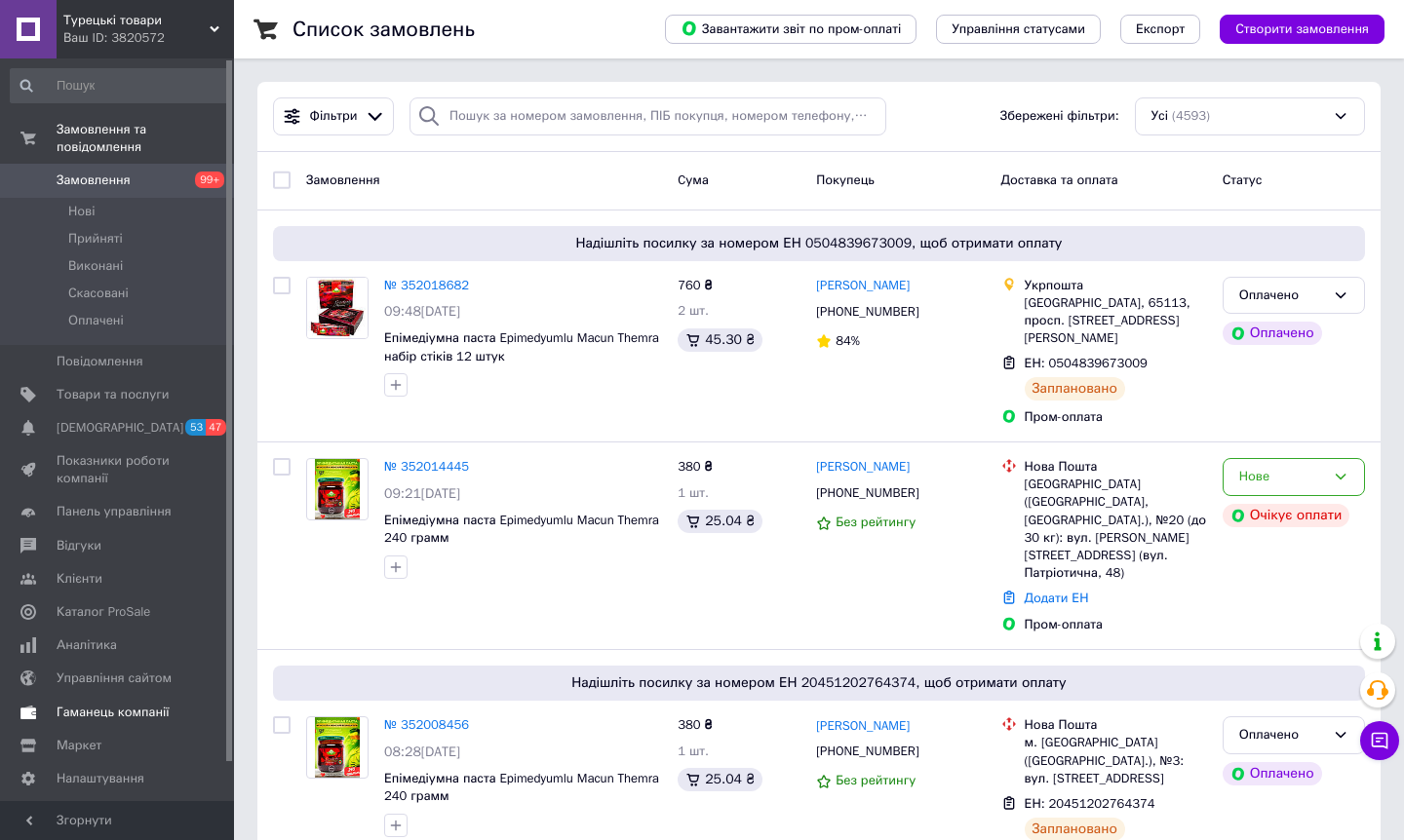 click at bounding box center [28, 712] 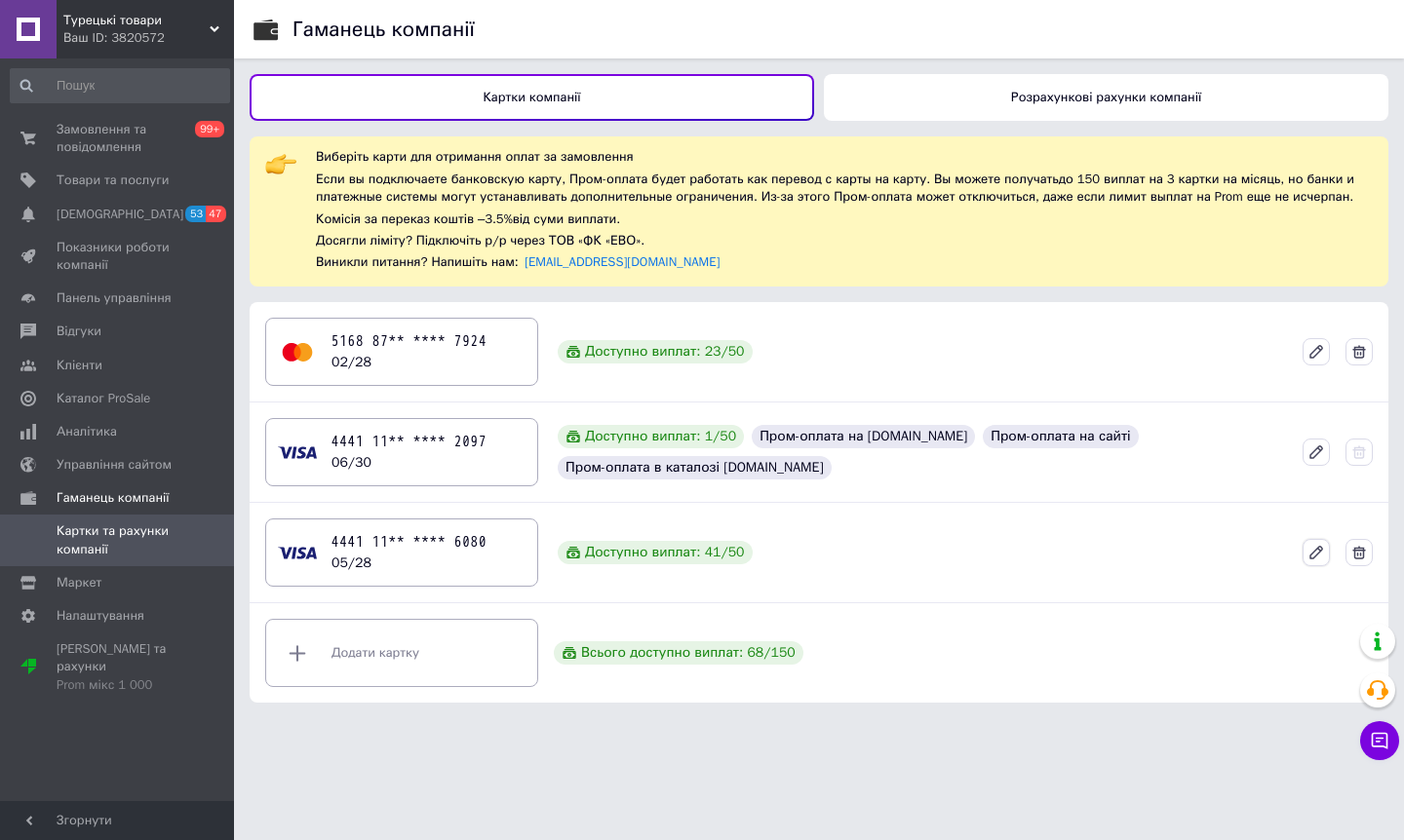 click 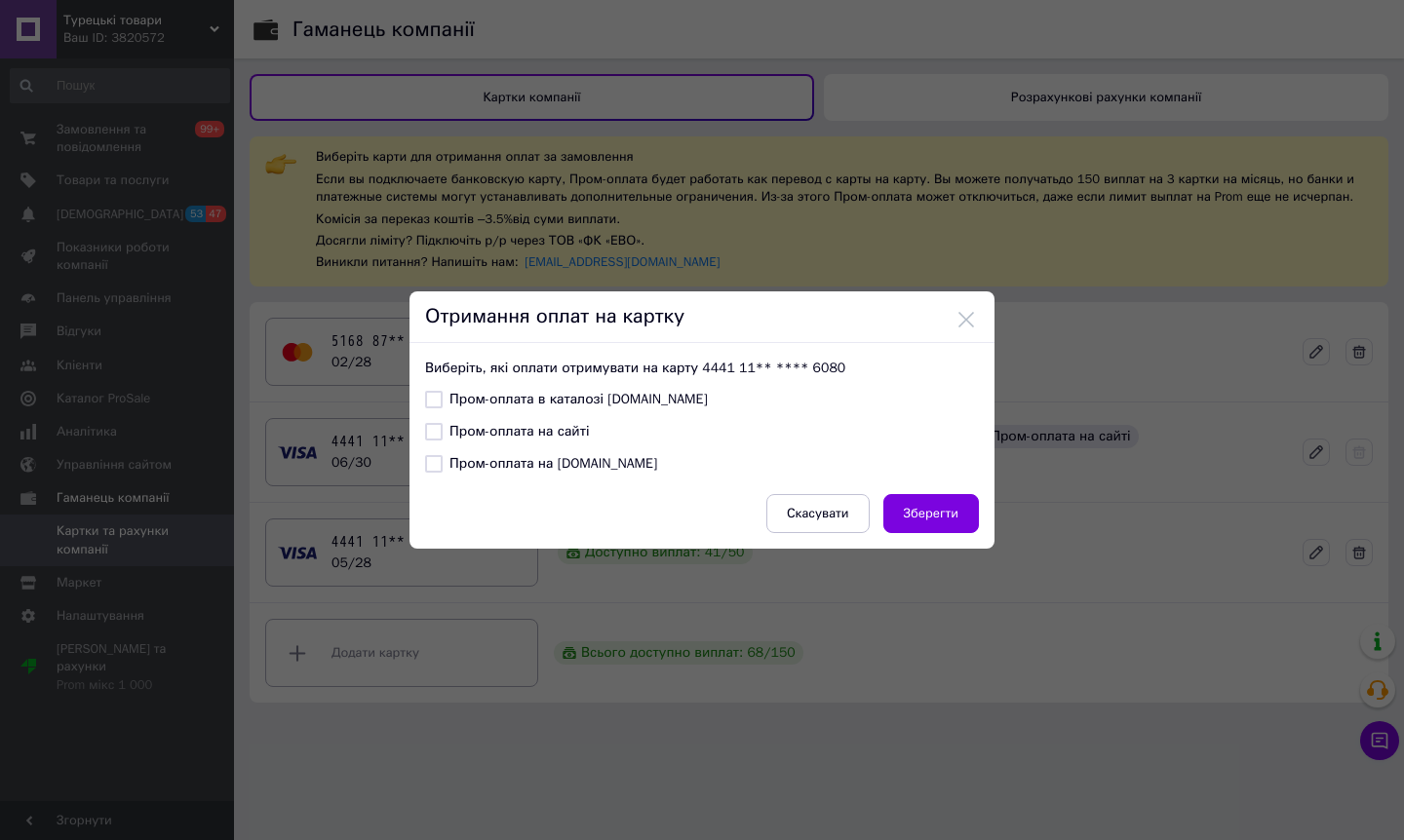 click on "Пром-оплата в каталозі [DOMAIN_NAME]" at bounding box center [566, 400] 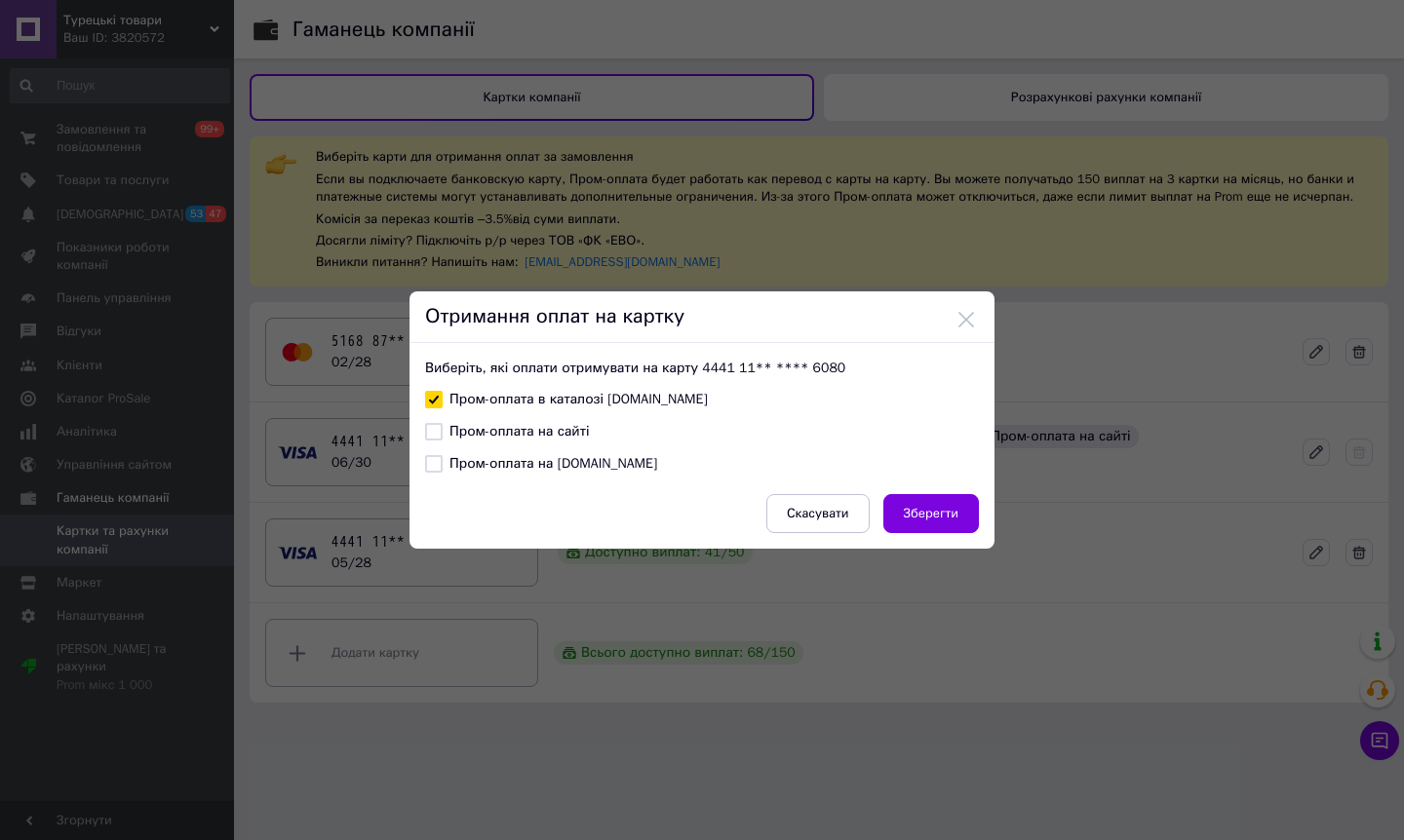 checkbox on "true" 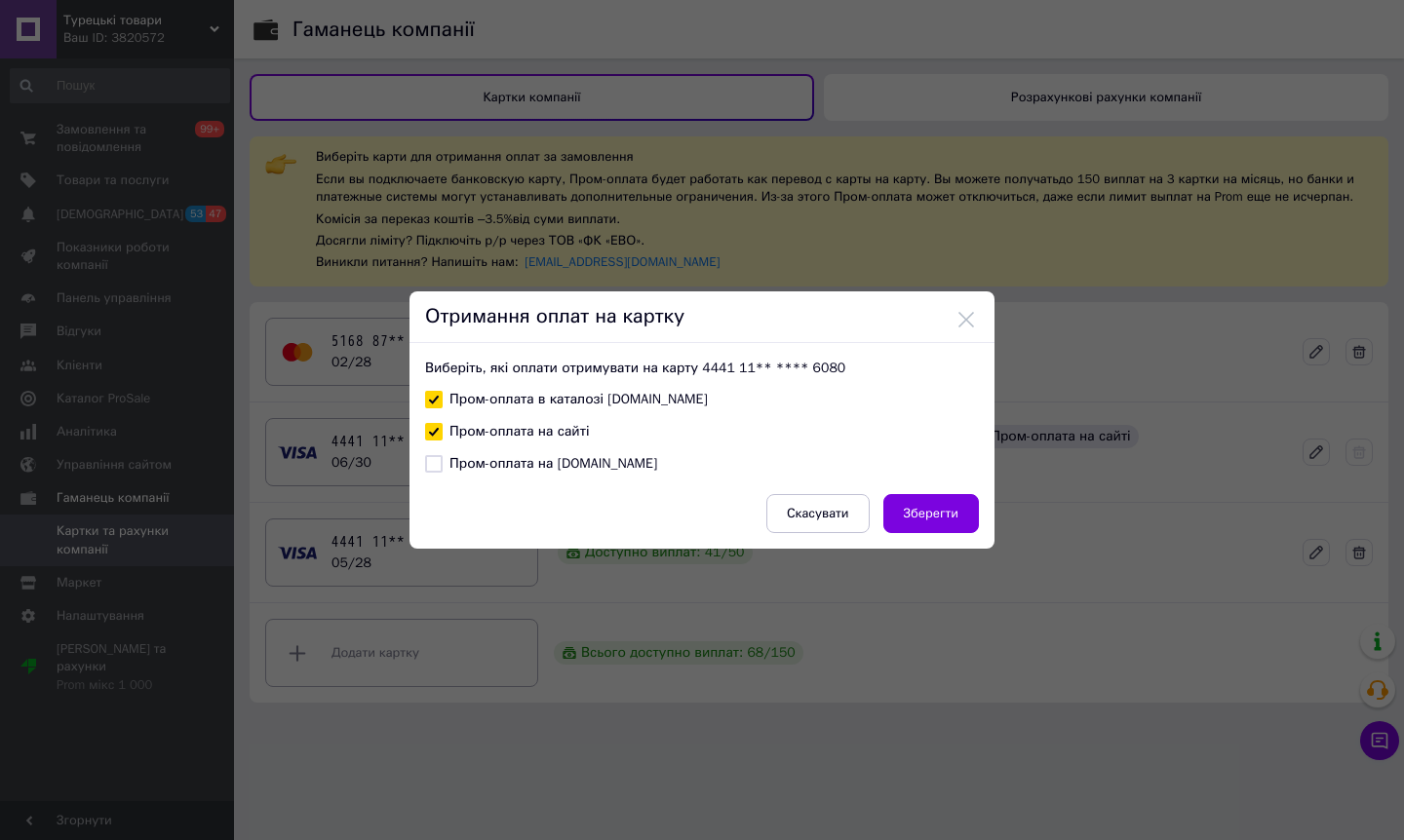 checkbox on "true" 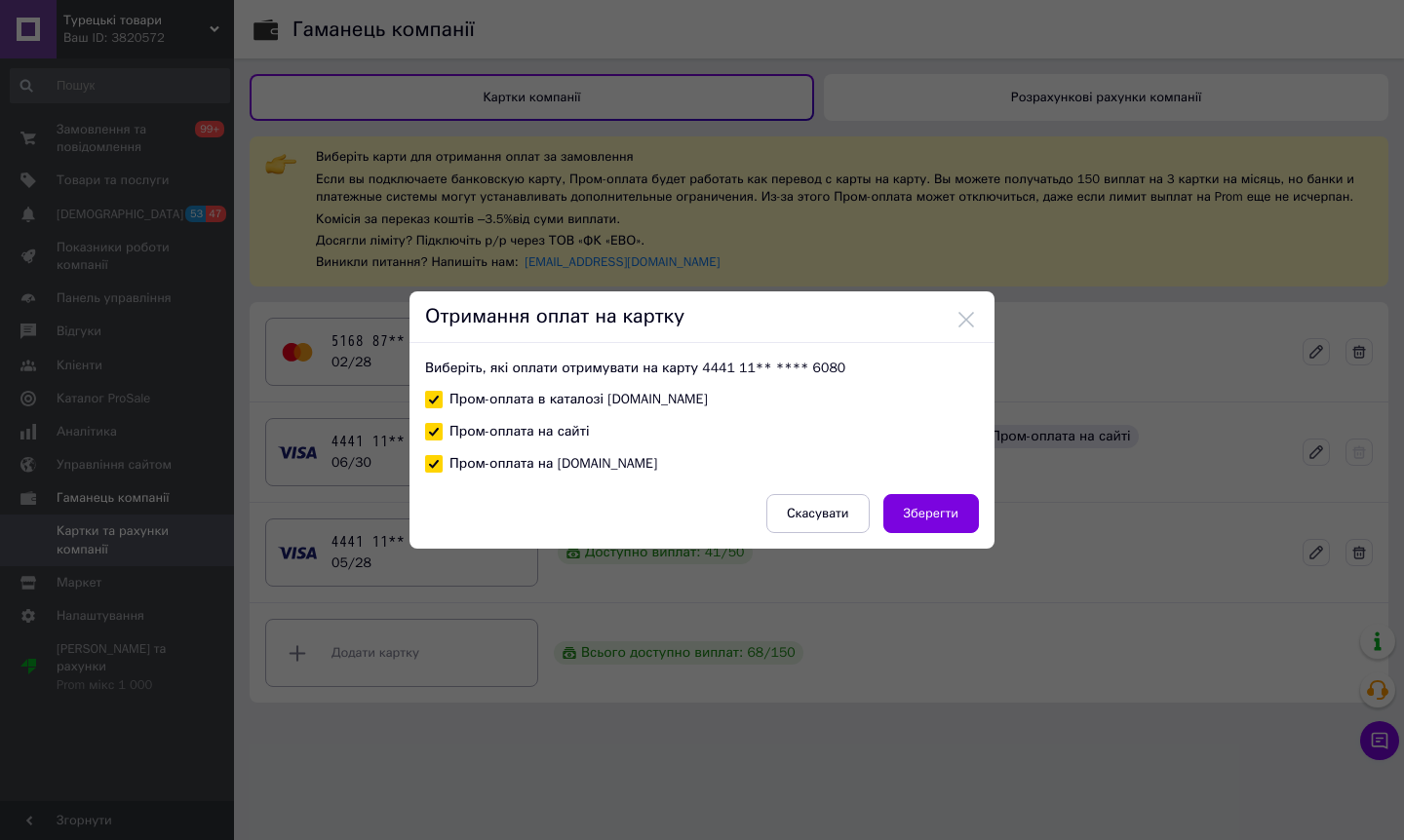 checkbox on "true" 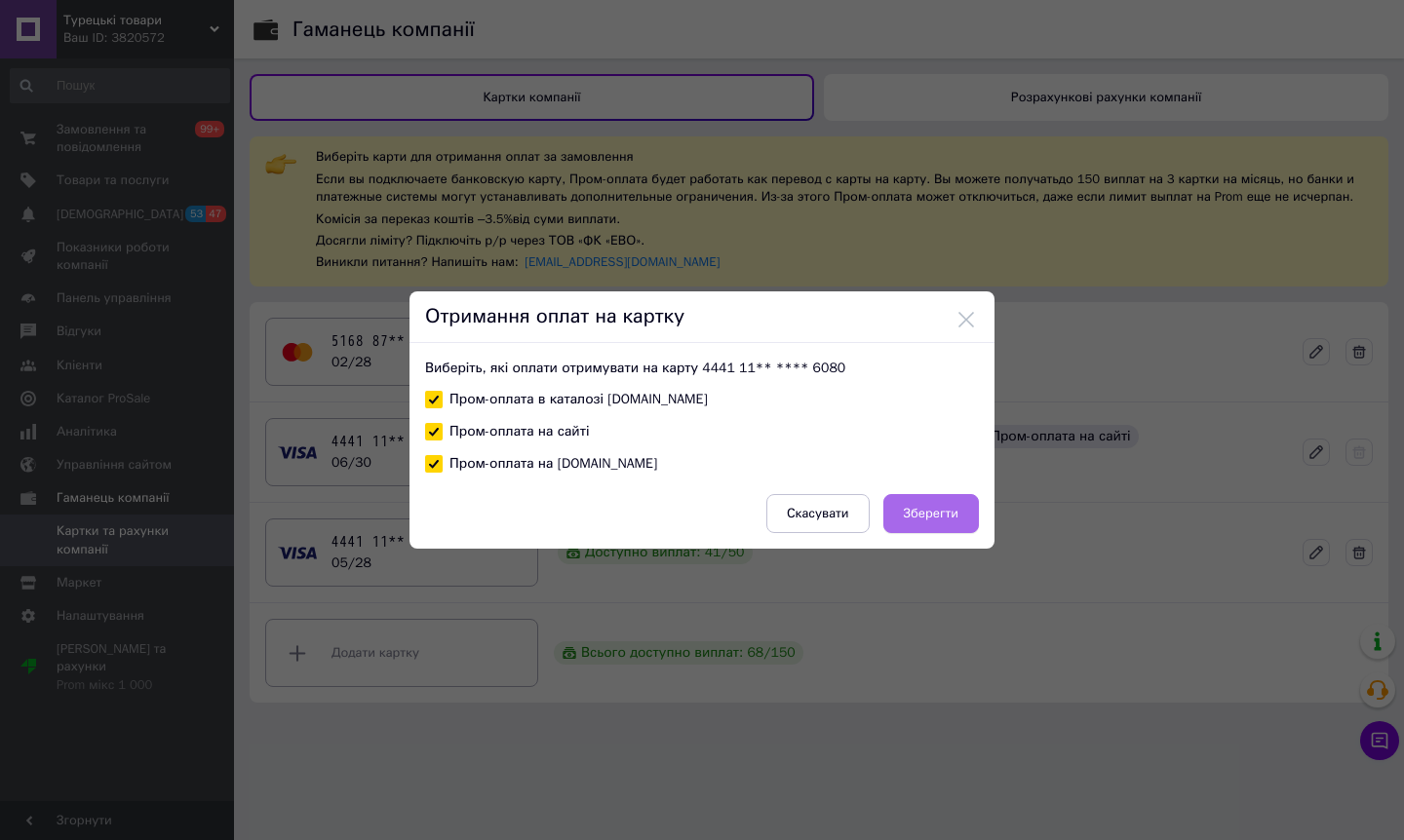 click on "Зберегти" at bounding box center [931, 514] 